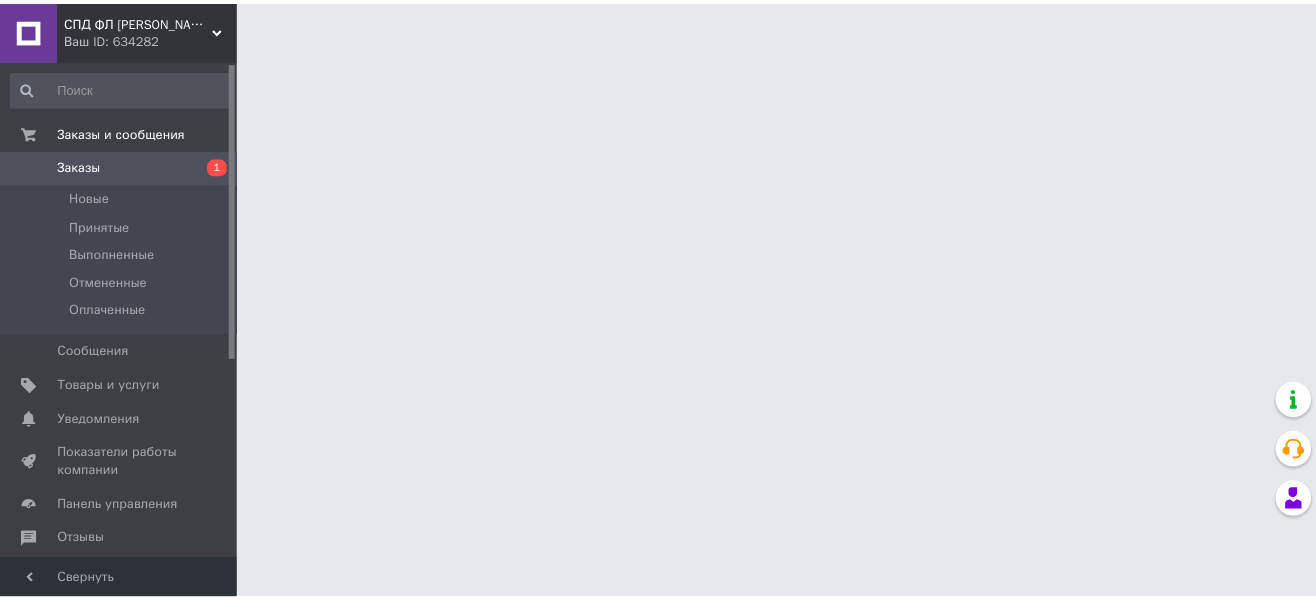 scroll, scrollTop: 0, scrollLeft: 0, axis: both 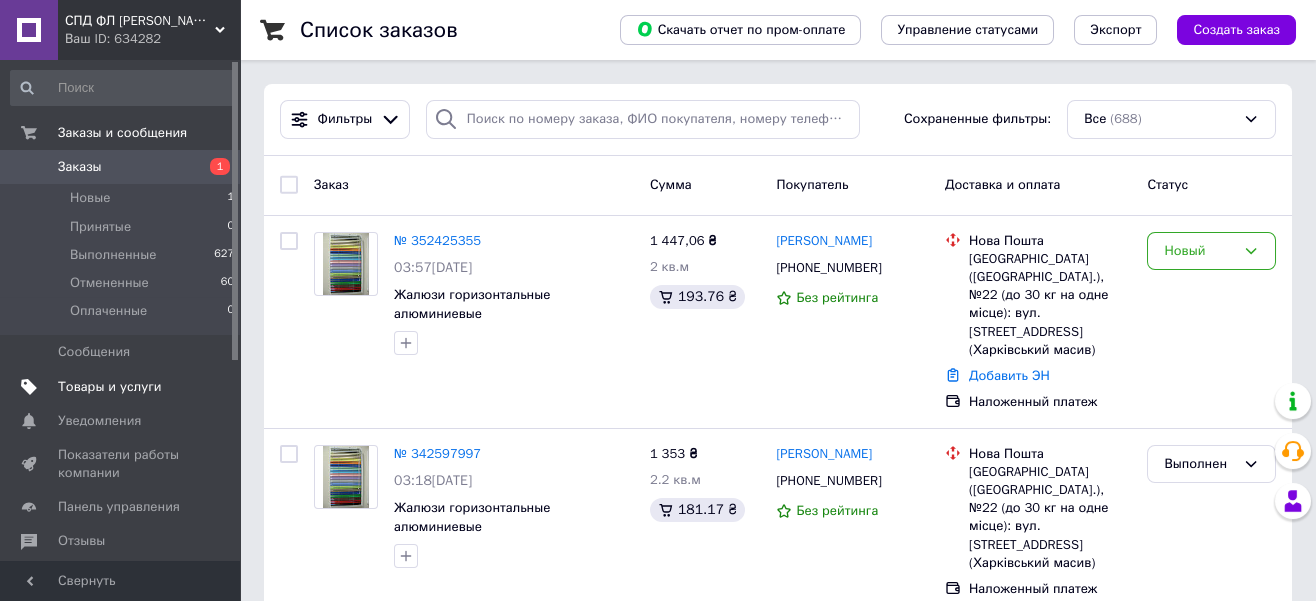 click on "Товары и услуги" at bounding box center [110, 387] 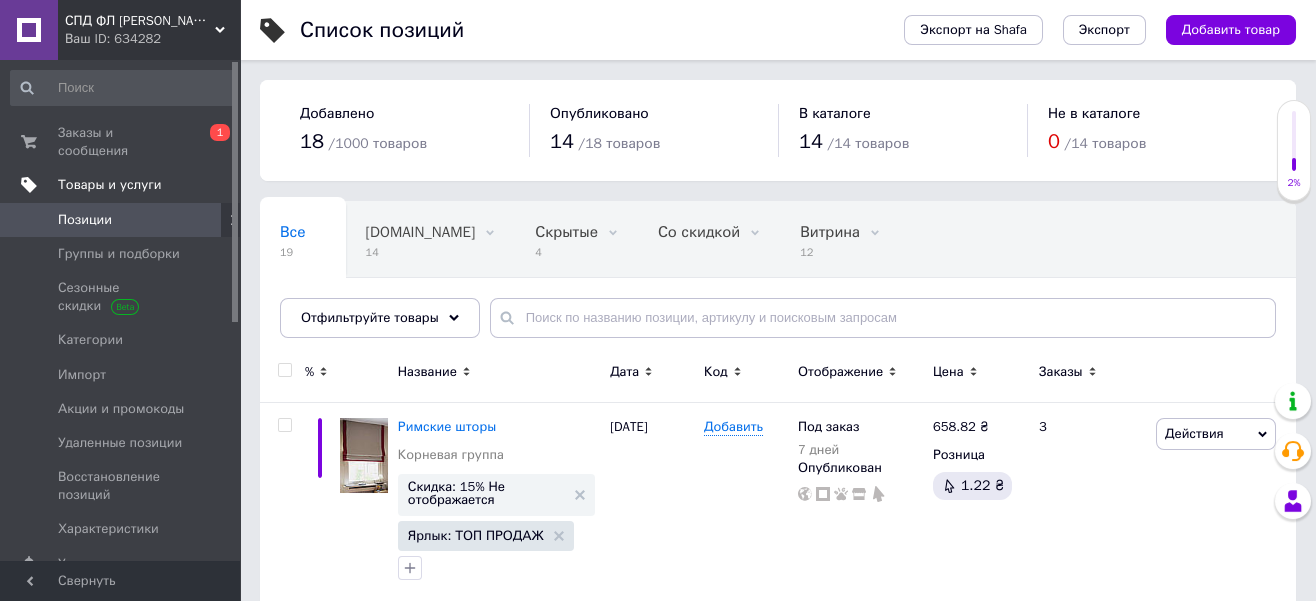 click on "Товары и услуги" at bounding box center [110, 185] 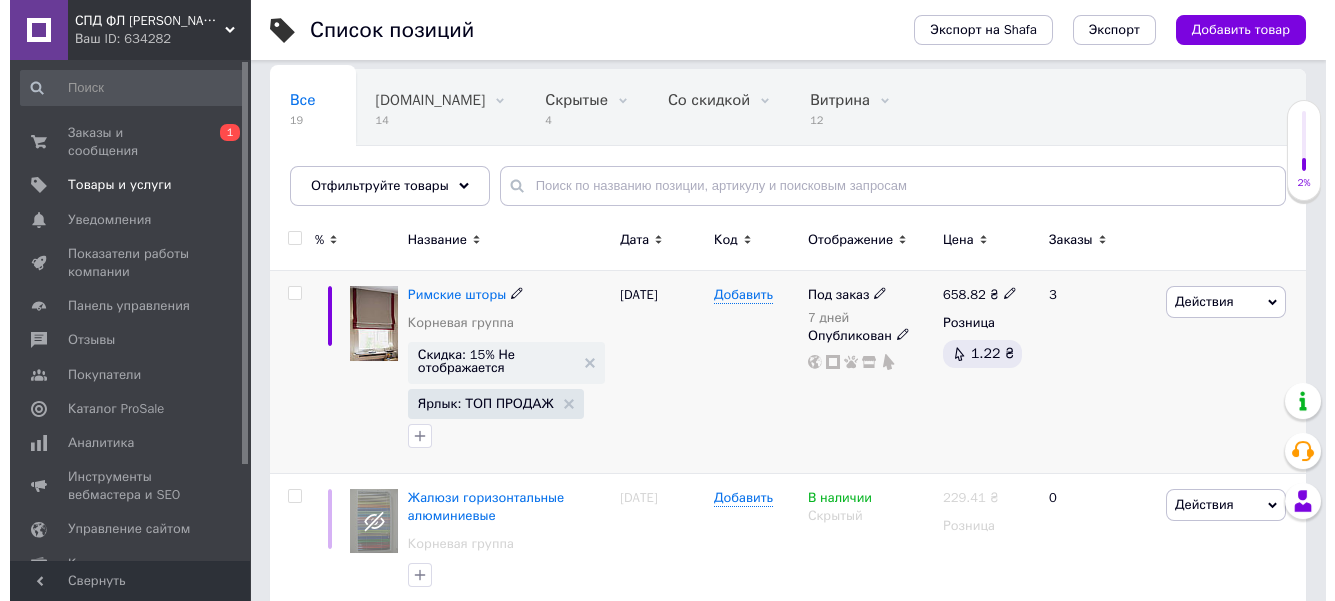 scroll, scrollTop: 222, scrollLeft: 0, axis: vertical 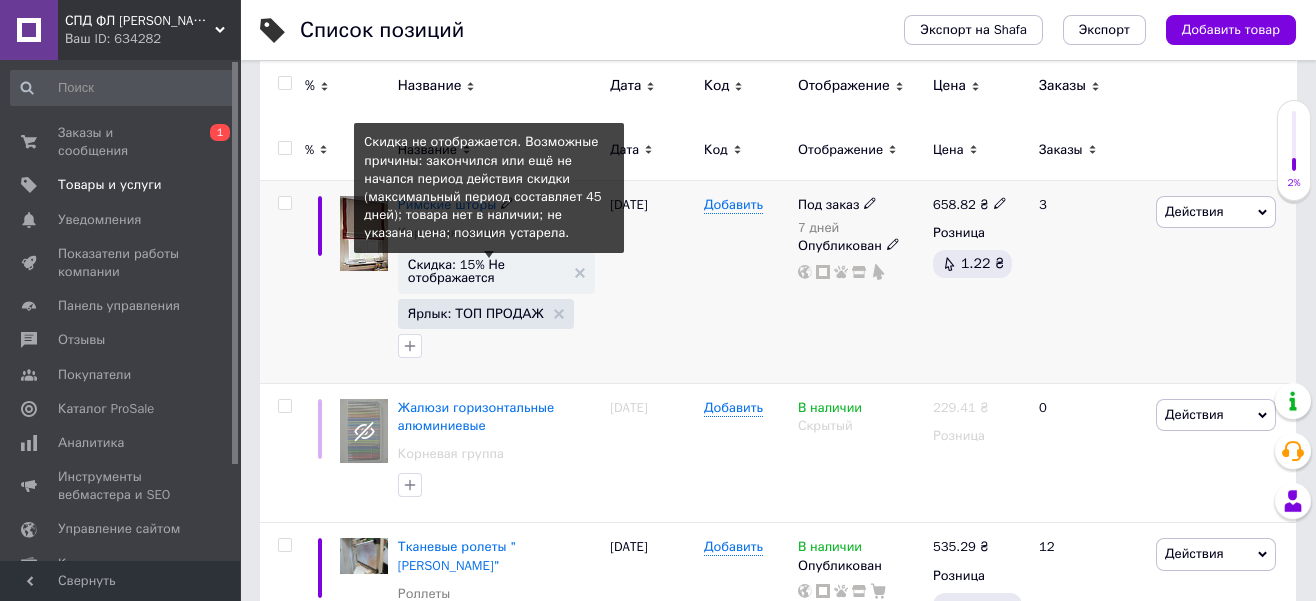 click on "Скидка: 15% Не отображается" at bounding box center [486, 271] 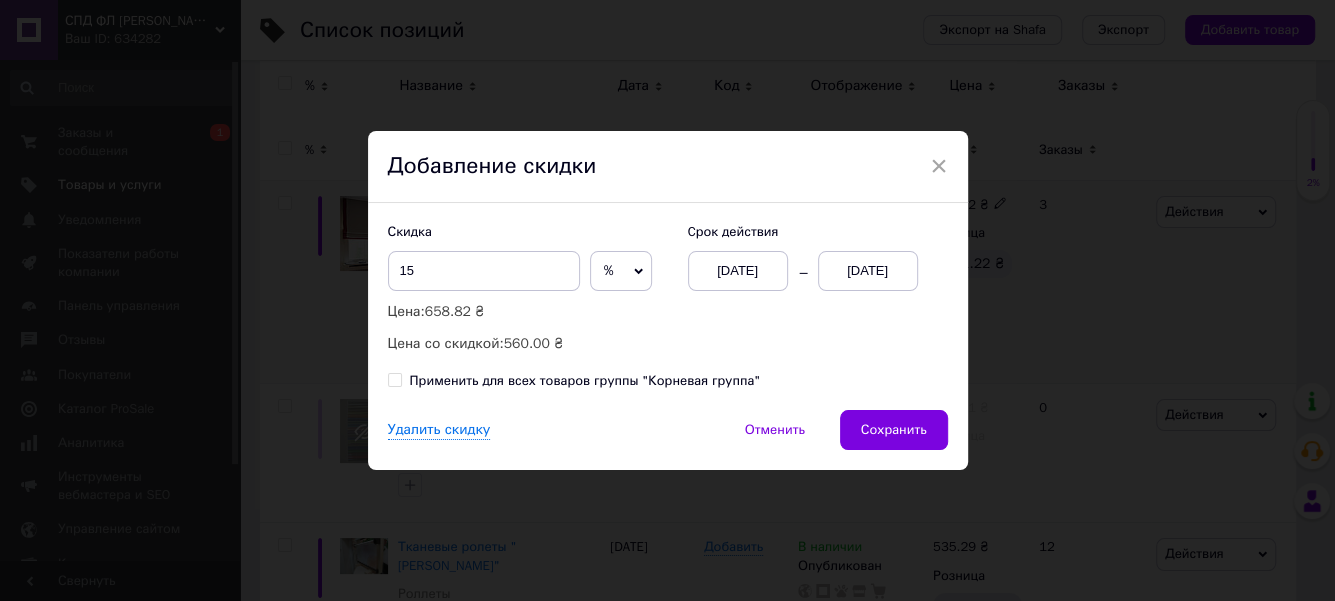 click on "[DATE]" at bounding box center [868, 271] 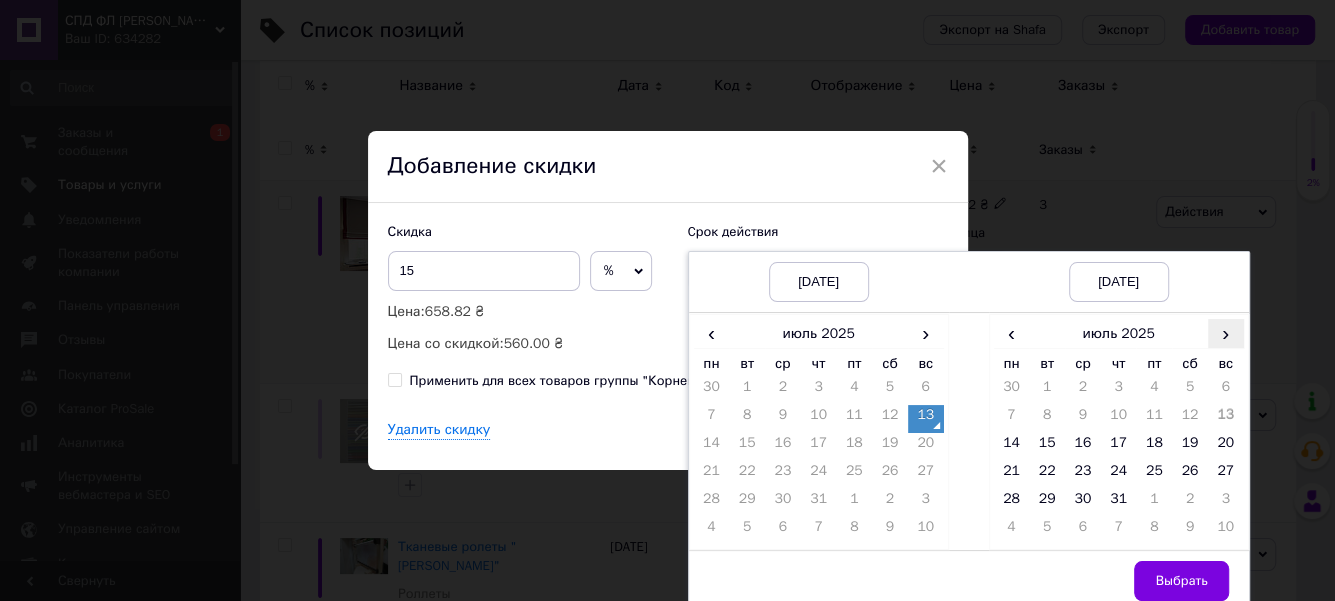 click on "›" at bounding box center (1226, 333) 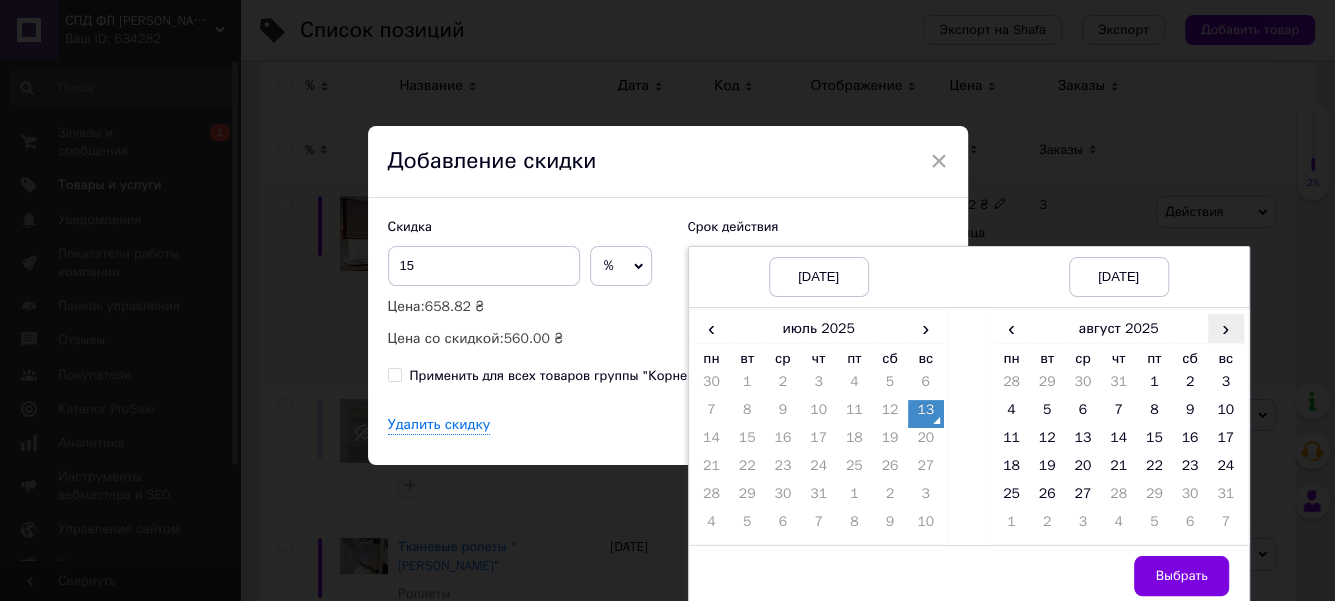 scroll, scrollTop: 7, scrollLeft: 0, axis: vertical 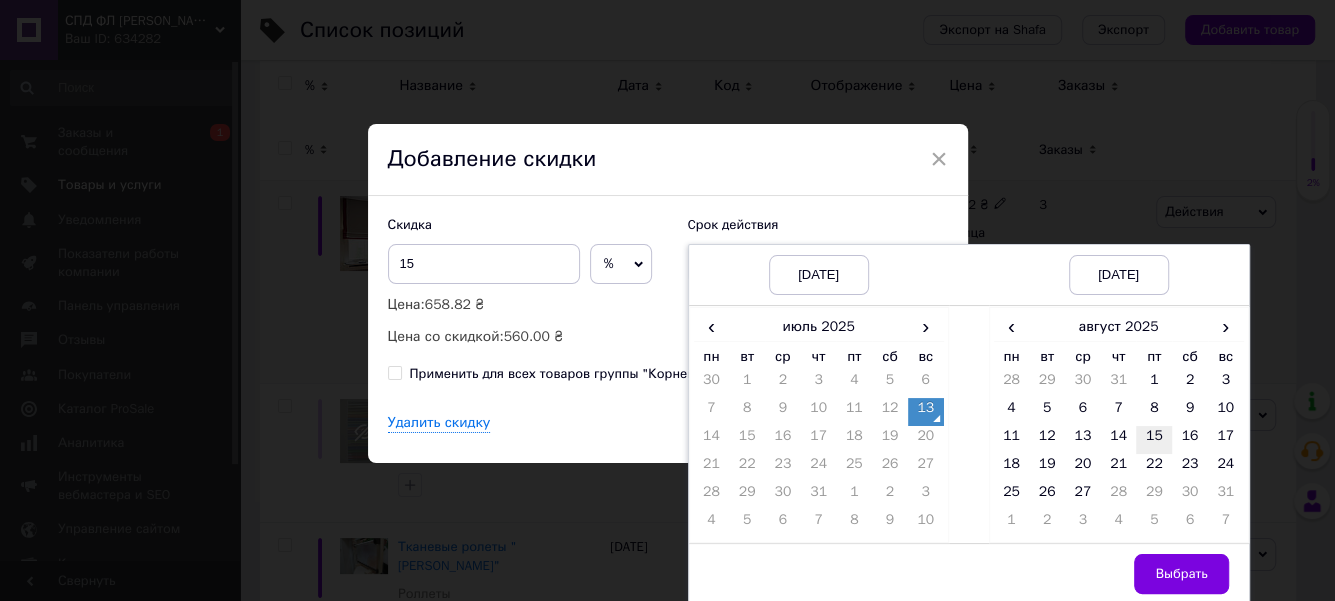 click on "15" at bounding box center (1154, 440) 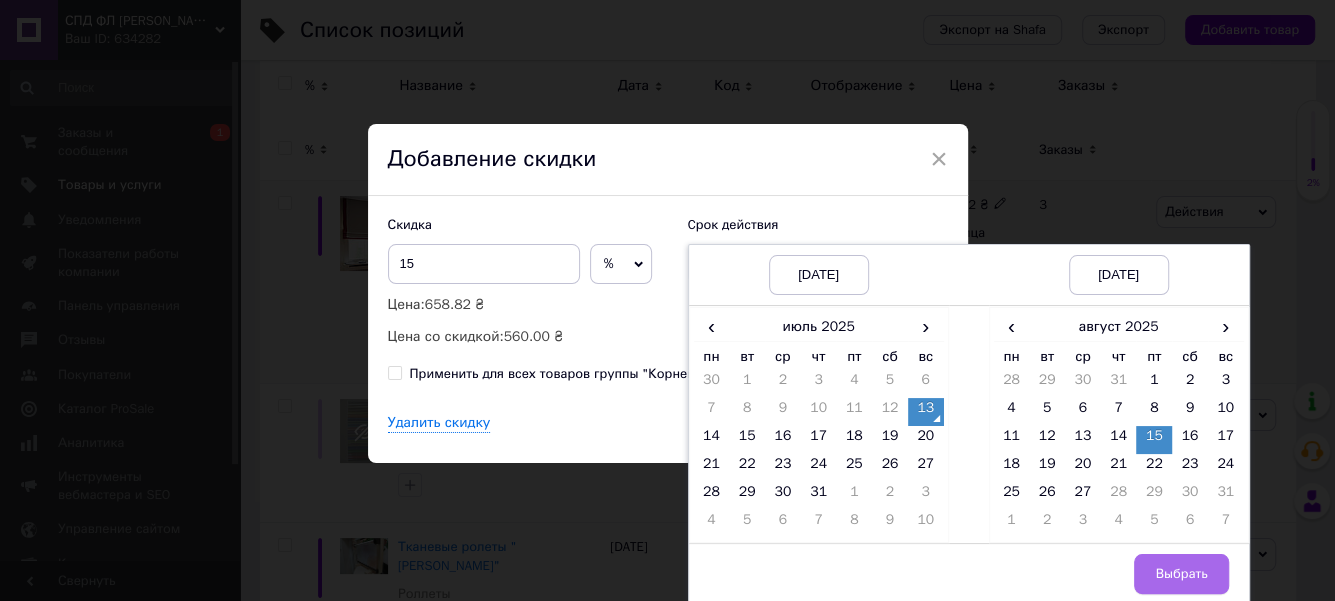 click on "Выбрать" at bounding box center [1181, 574] 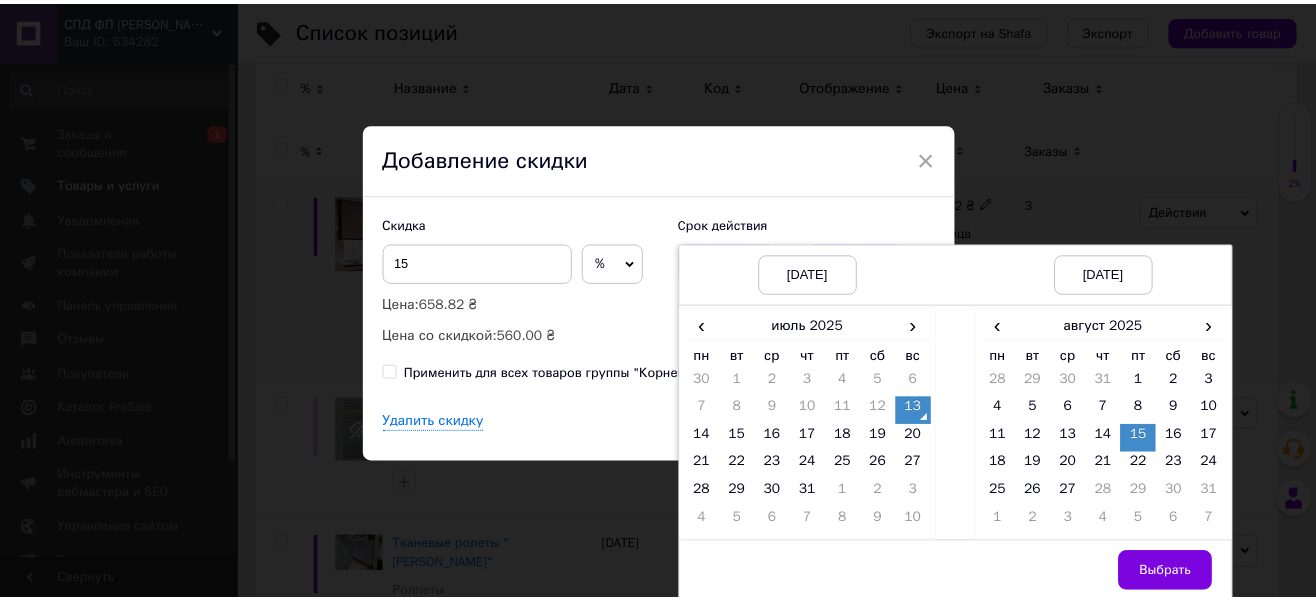 scroll, scrollTop: 0, scrollLeft: 0, axis: both 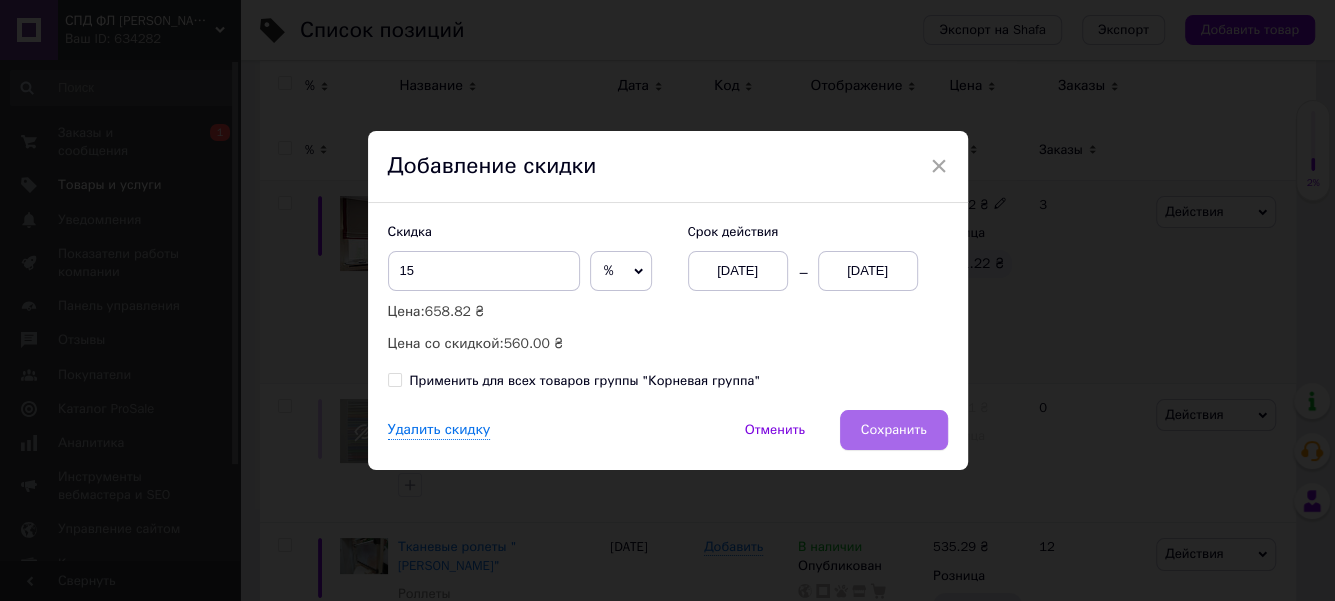 click on "Сохранить" at bounding box center (894, 430) 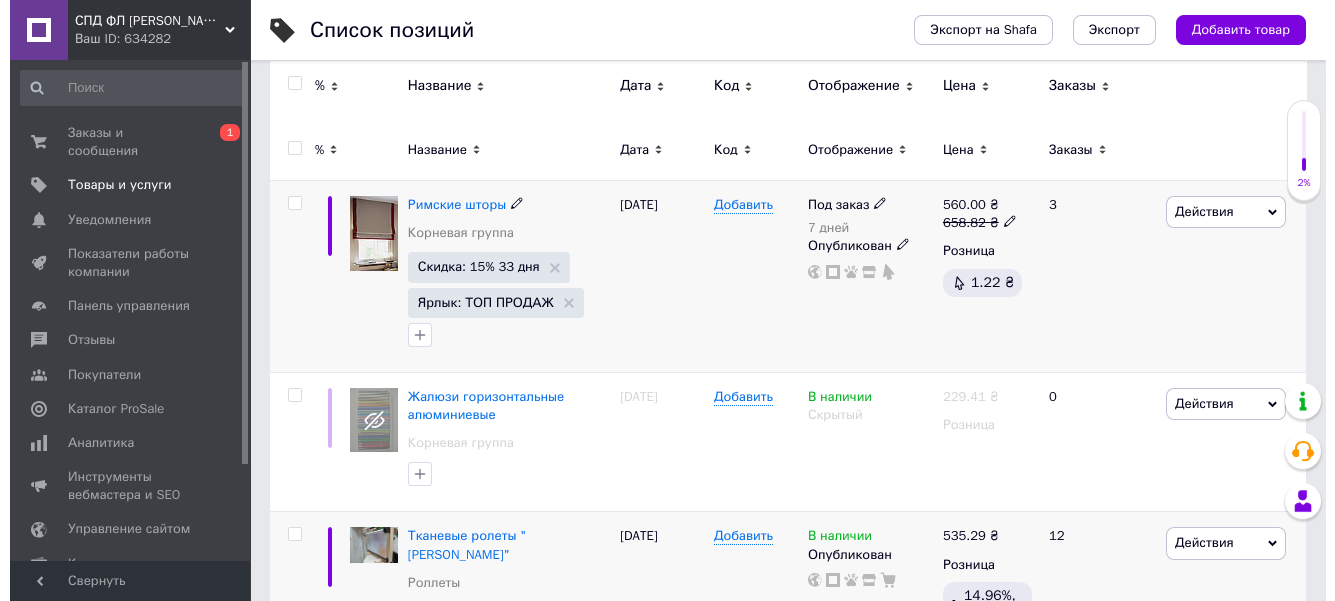 scroll, scrollTop: 444, scrollLeft: 0, axis: vertical 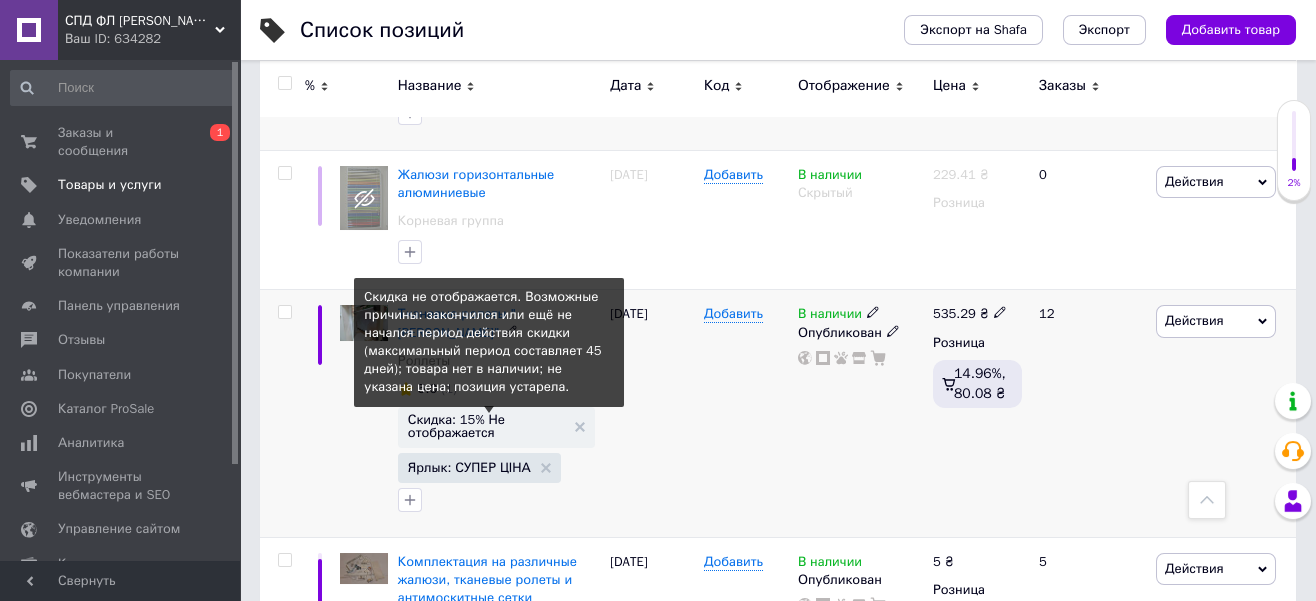 click on "Скидка: 15% Не отображается" at bounding box center [486, 426] 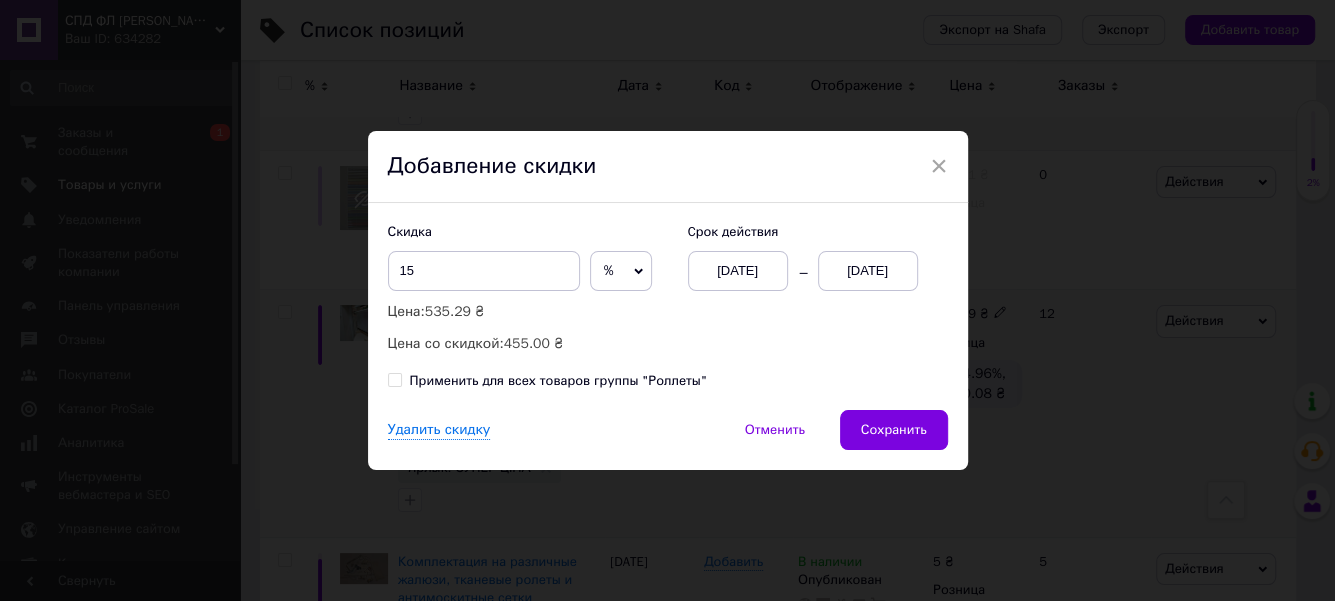 click on "[DATE]" at bounding box center [868, 271] 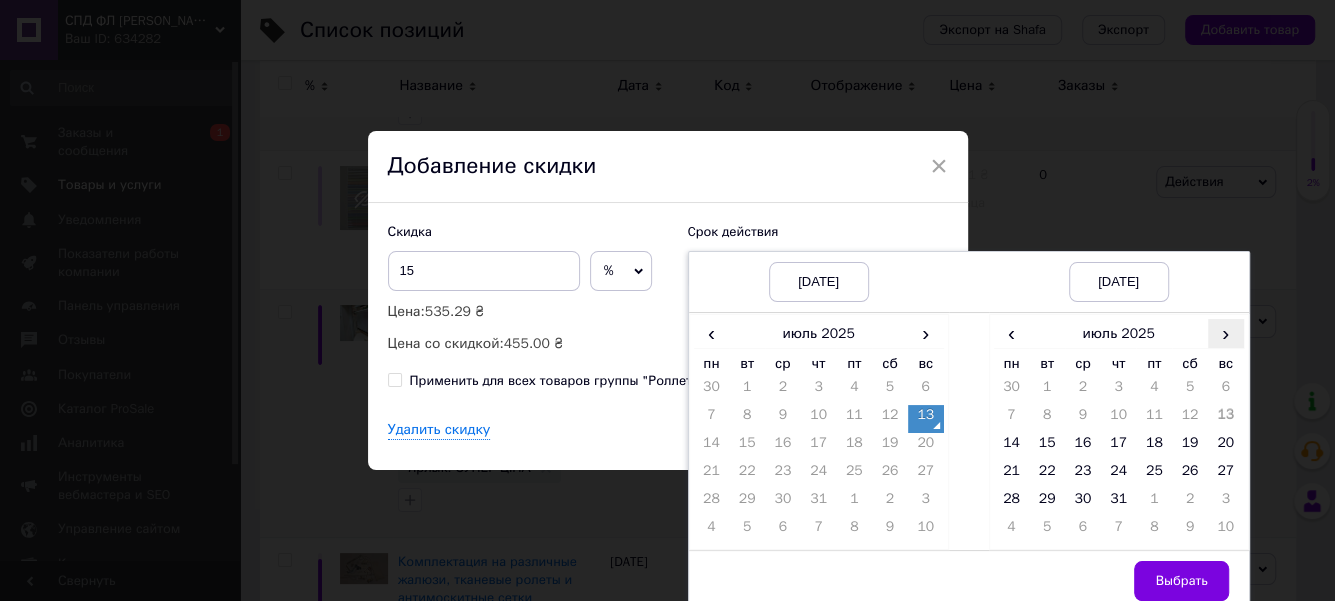 click on "›" at bounding box center (1226, 333) 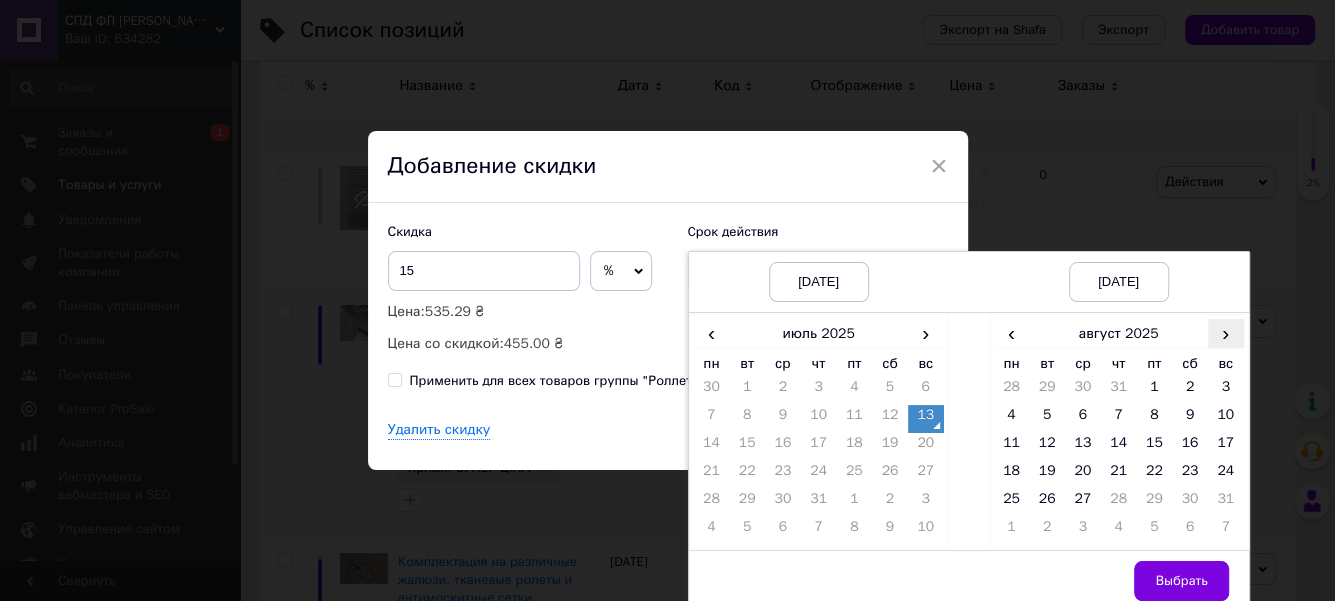 scroll, scrollTop: 7, scrollLeft: 0, axis: vertical 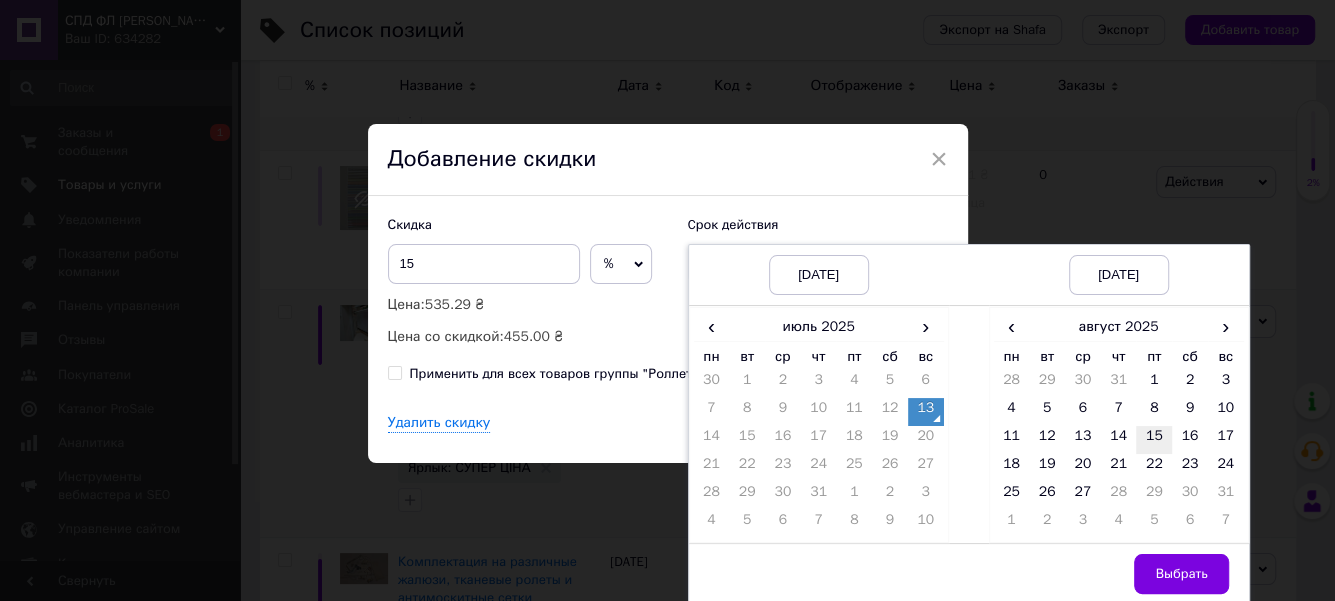 click on "15" at bounding box center (1154, 440) 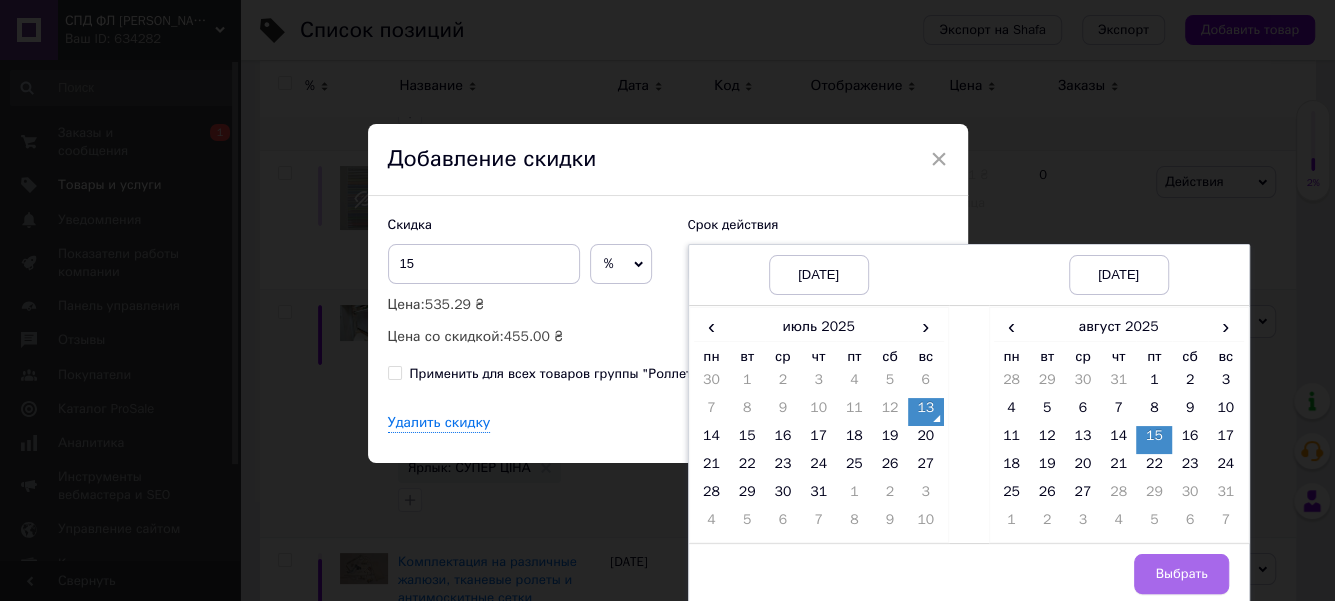 click on "Выбрать" at bounding box center (1181, 574) 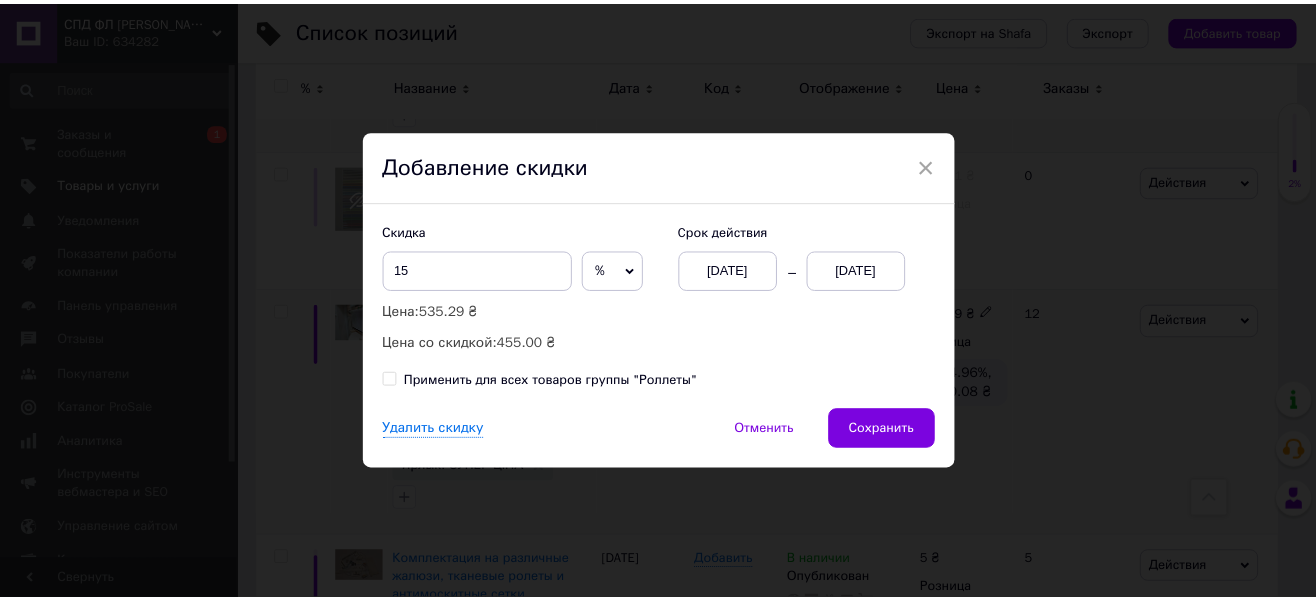scroll, scrollTop: 0, scrollLeft: 0, axis: both 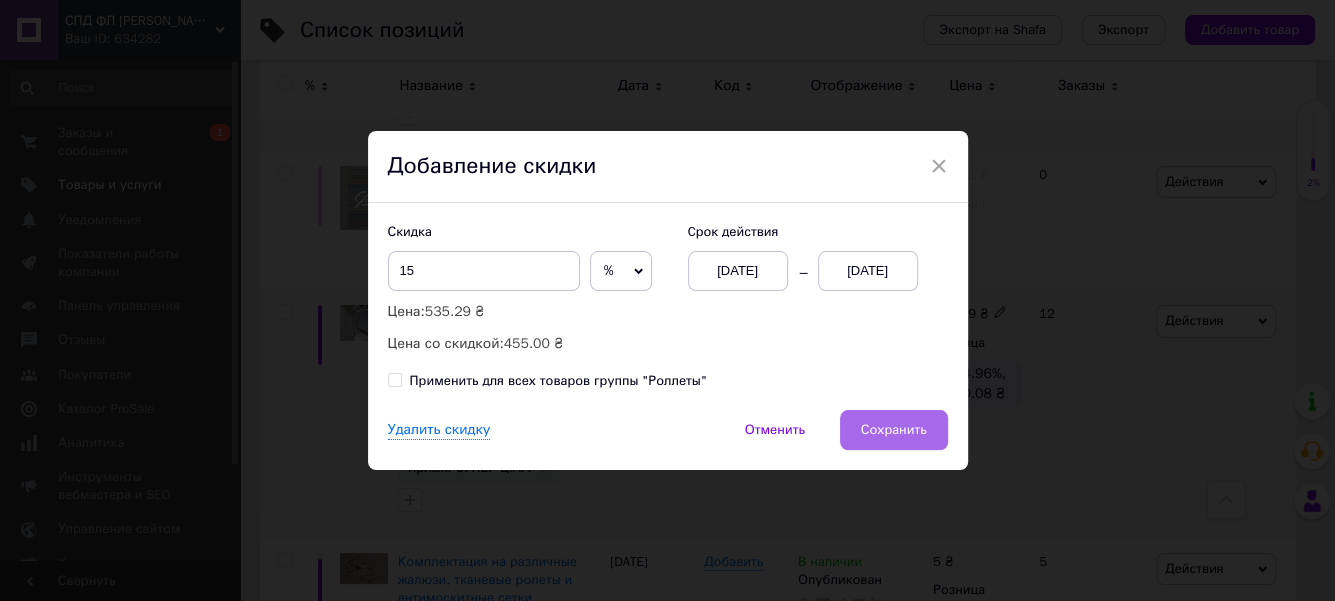click on "Сохранить" at bounding box center [894, 430] 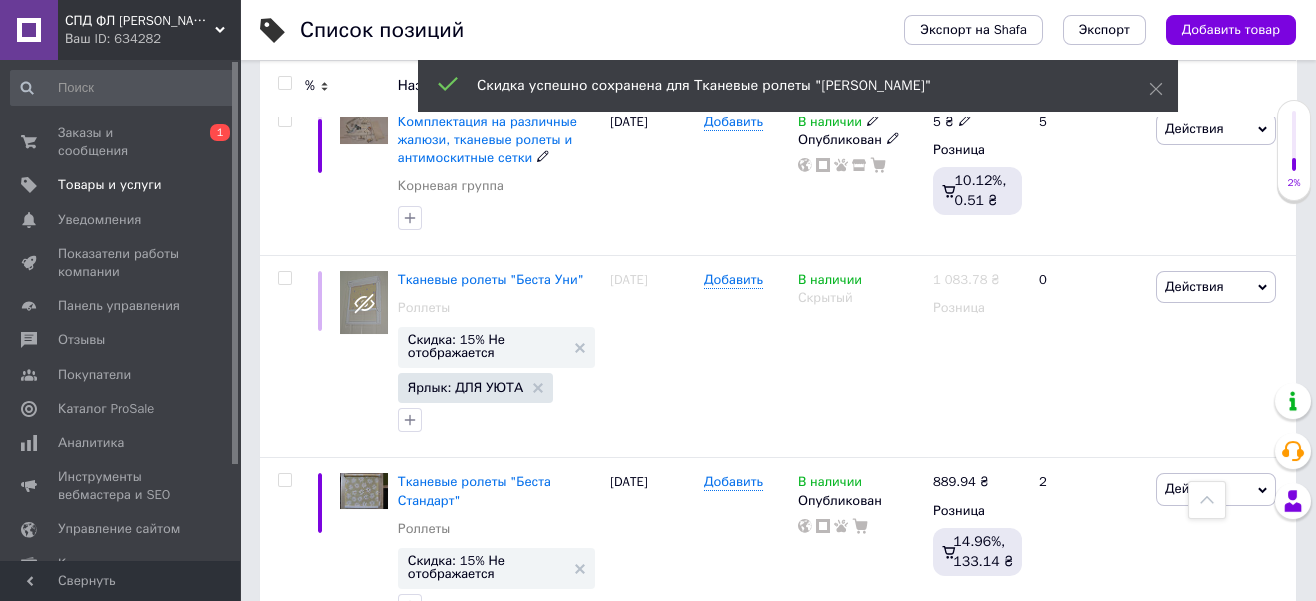 scroll, scrollTop: 888, scrollLeft: 0, axis: vertical 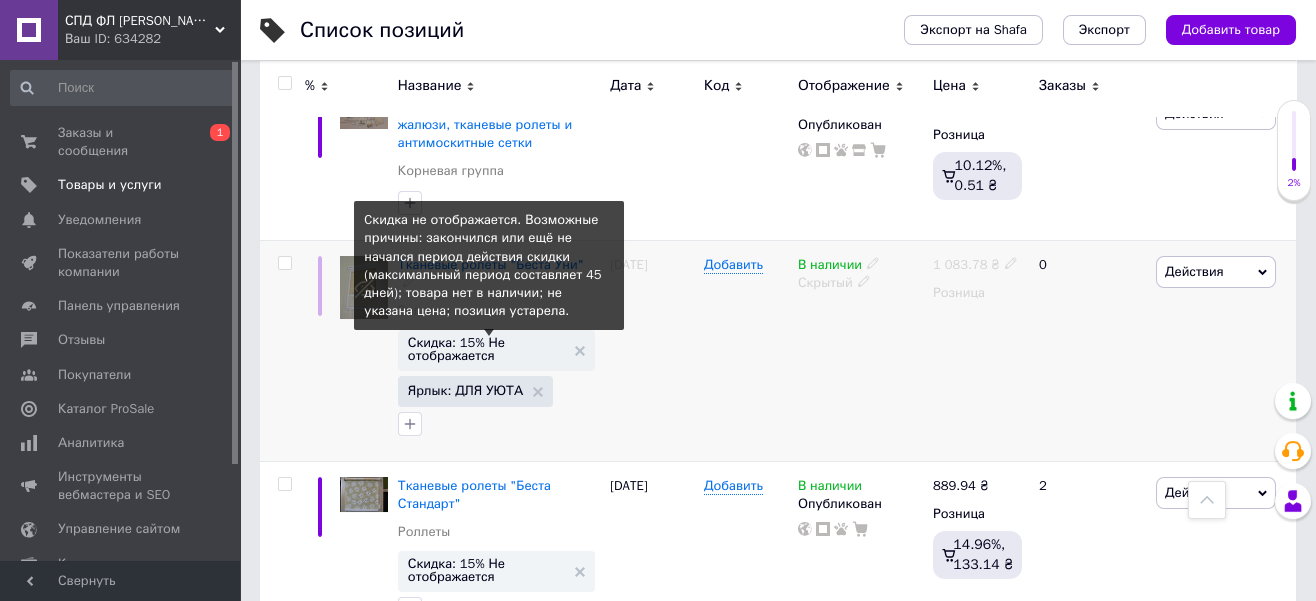 click on "Скидка: 15% Не отображается" at bounding box center [486, 349] 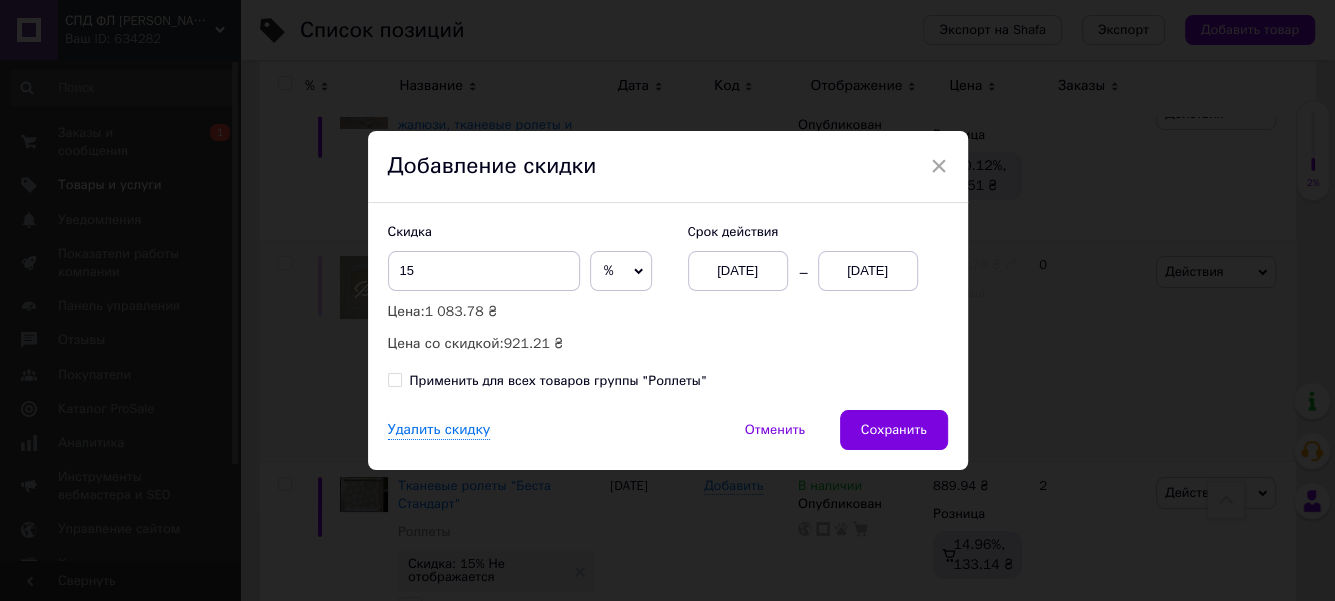 click on "[DATE]" at bounding box center [868, 271] 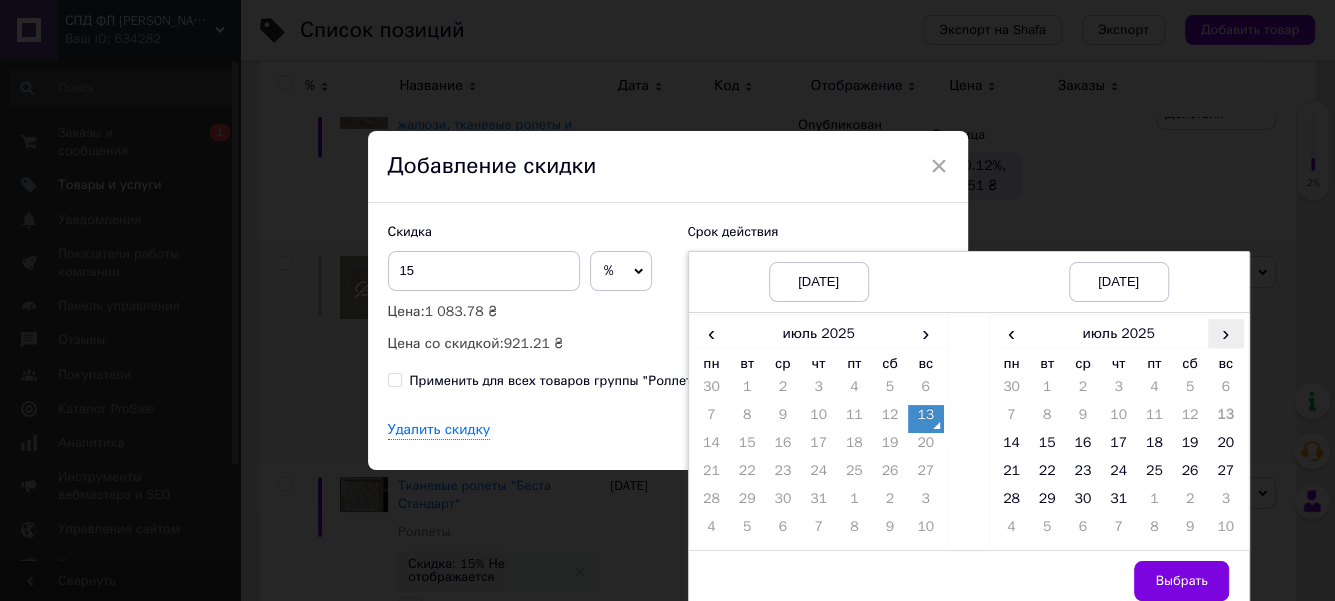 click on "›" at bounding box center (1226, 333) 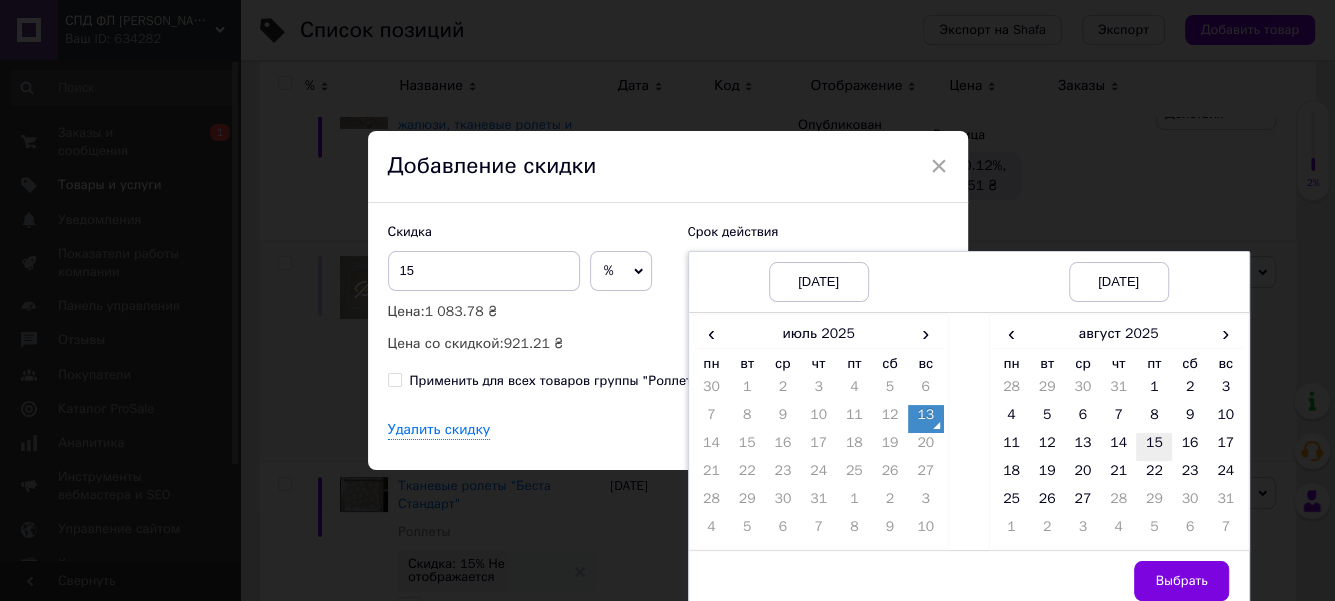 click on "15" at bounding box center (1154, 447) 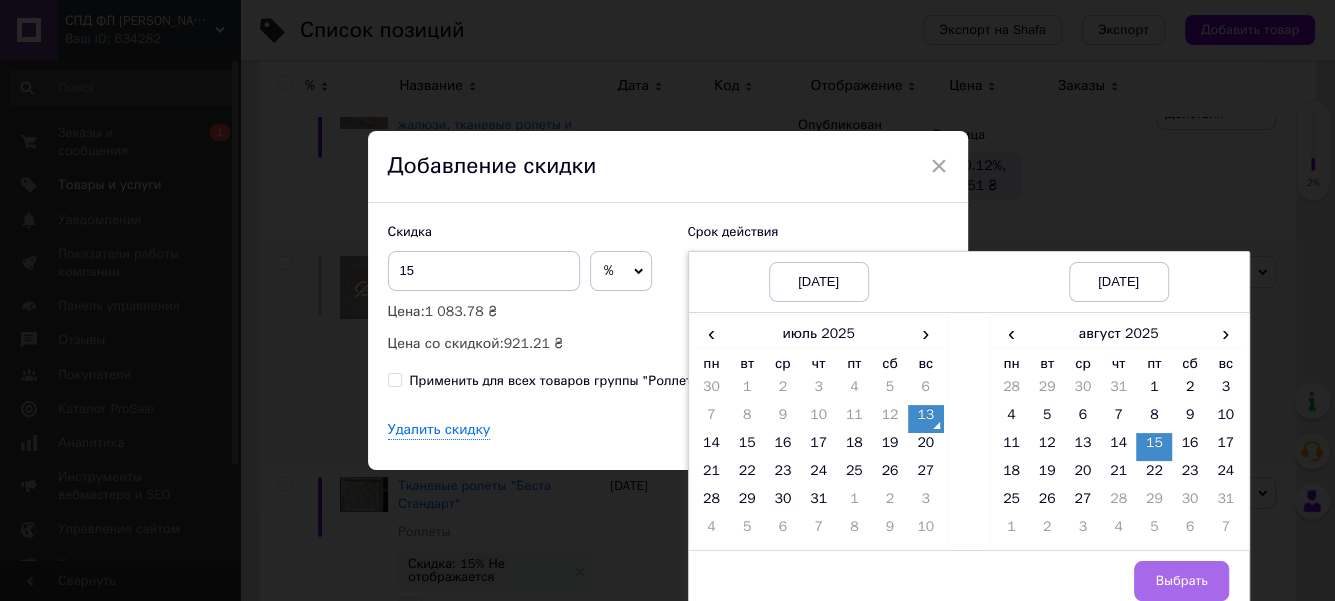 click on "Выбрать" at bounding box center [1181, 581] 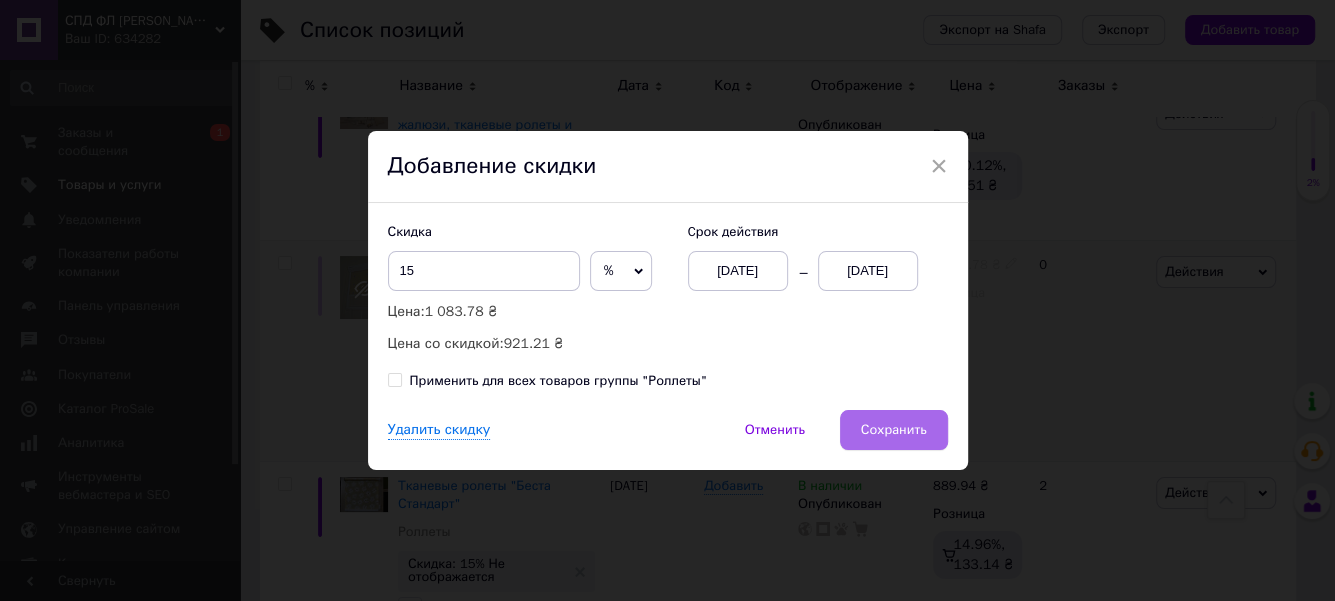 click on "Сохранить" at bounding box center [894, 430] 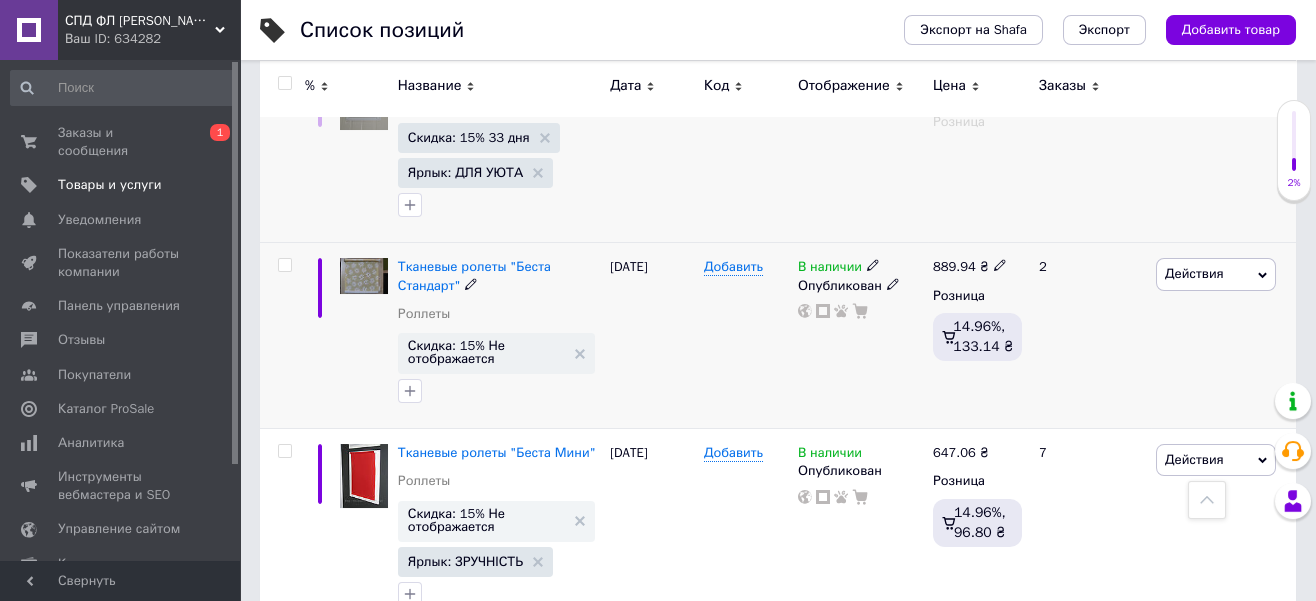 scroll, scrollTop: 1111, scrollLeft: 0, axis: vertical 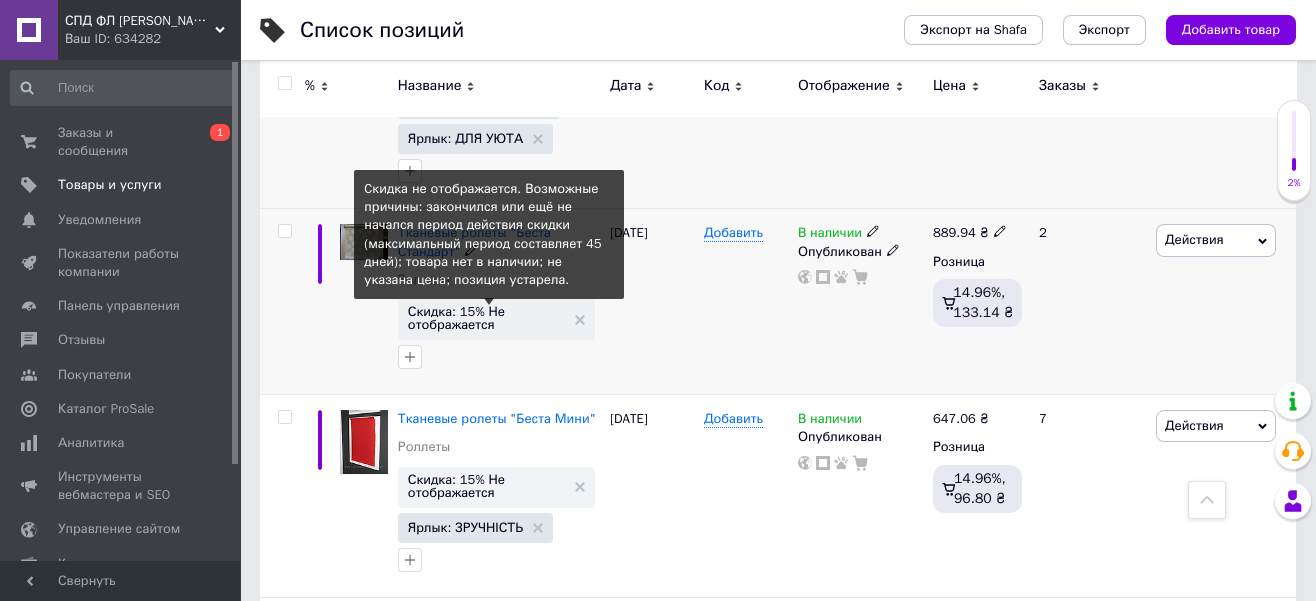 click on "Скидка: 15% Не отображается" at bounding box center [486, 318] 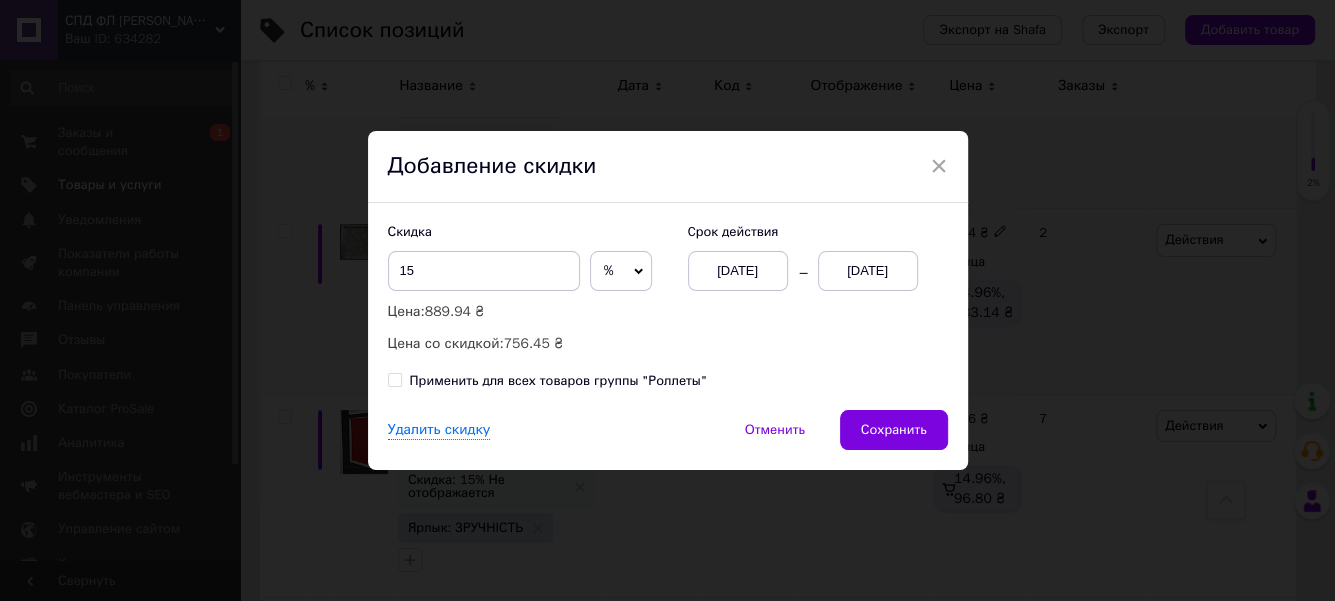 click on "[DATE]" at bounding box center (868, 271) 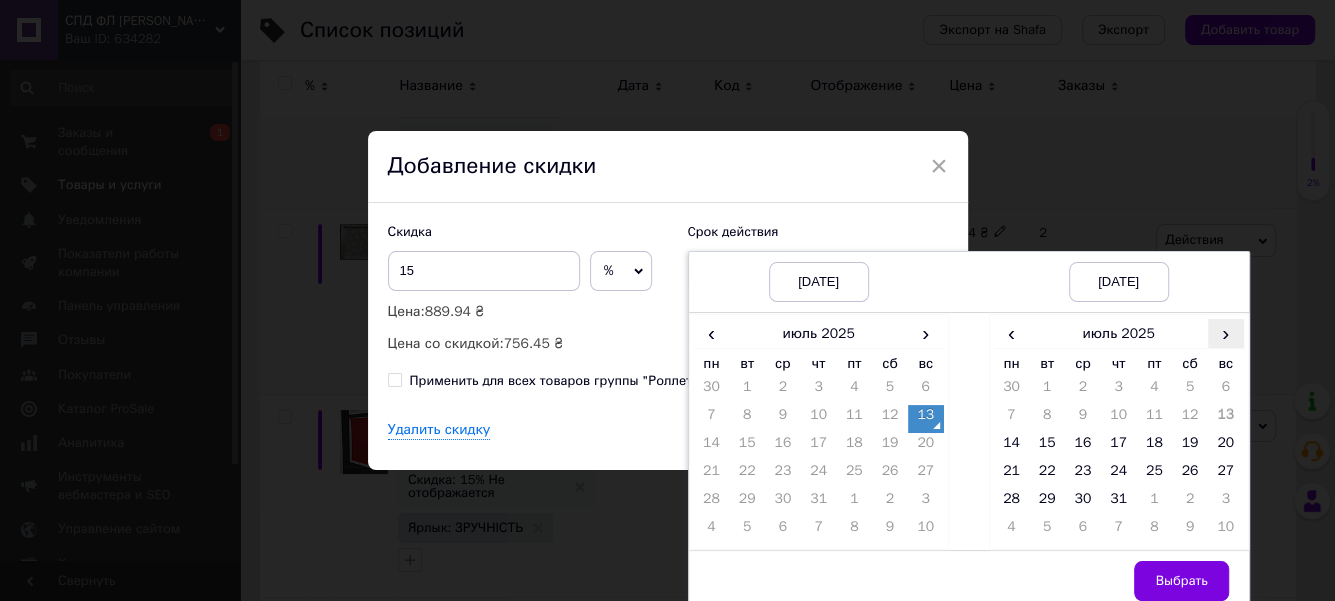 click on "›" at bounding box center (1226, 333) 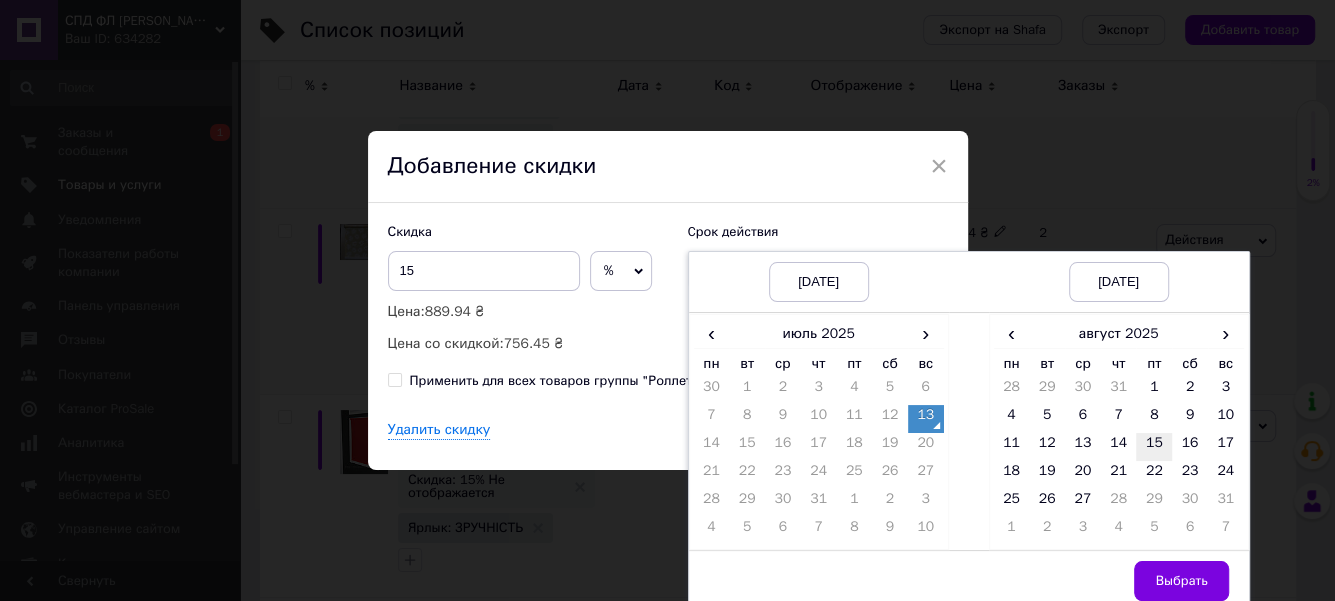 click on "15" at bounding box center (1154, 447) 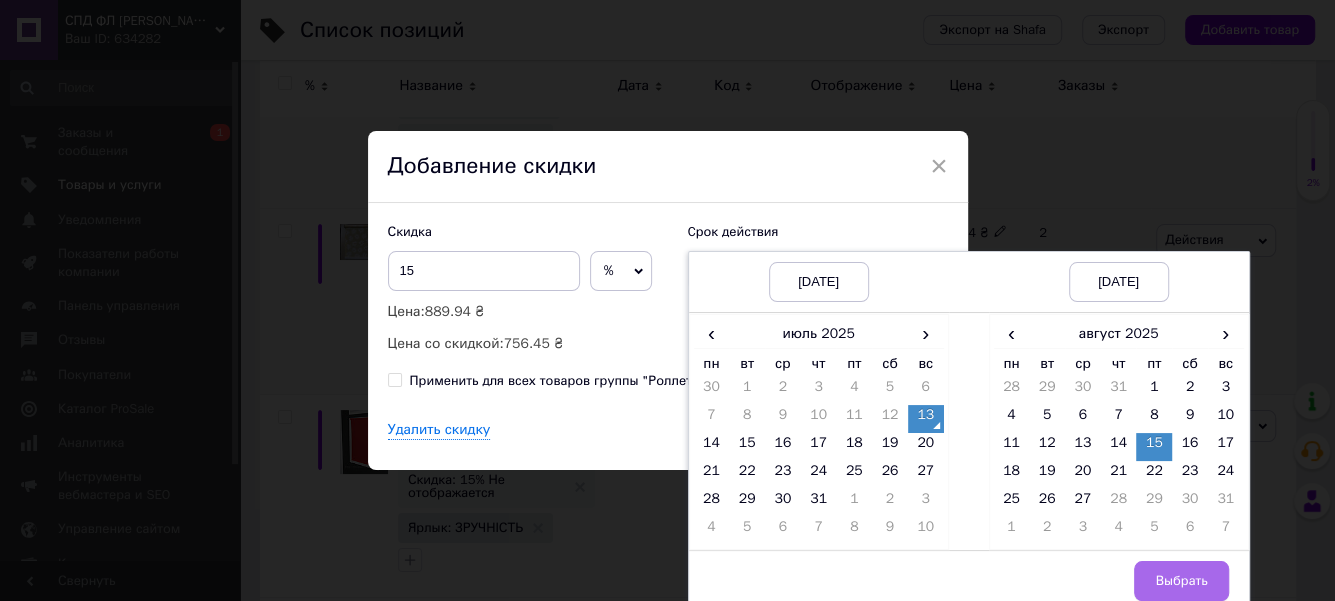 click on "Выбрать" at bounding box center (1181, 581) 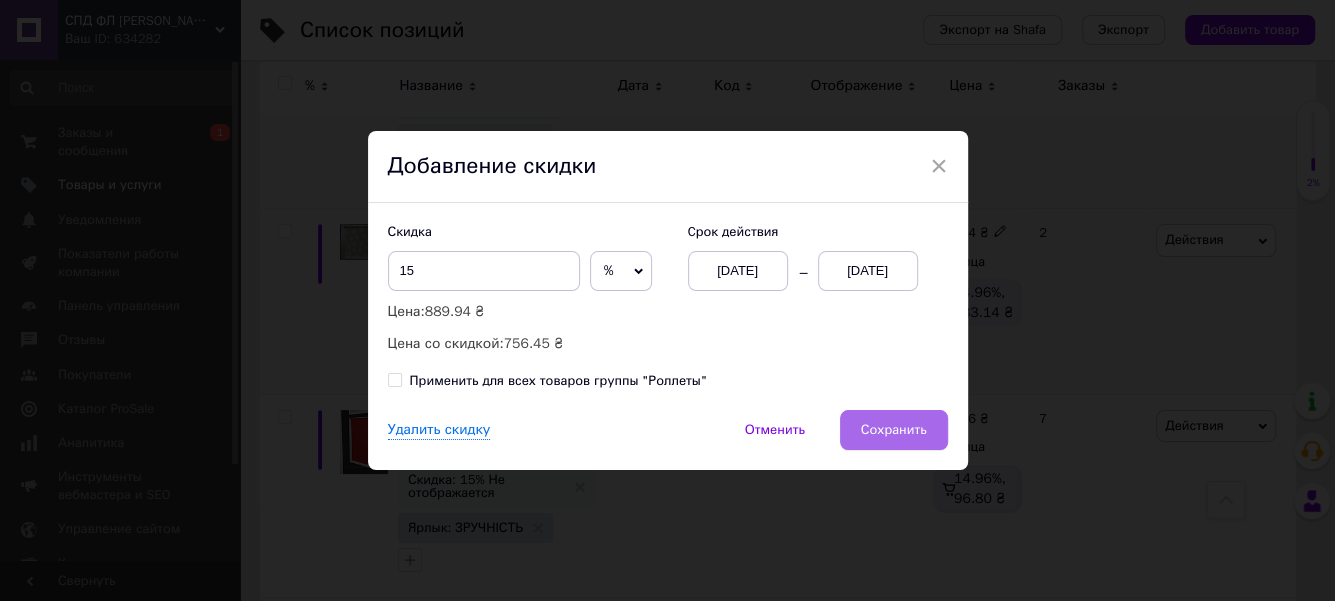 click on "Сохранить" at bounding box center (894, 430) 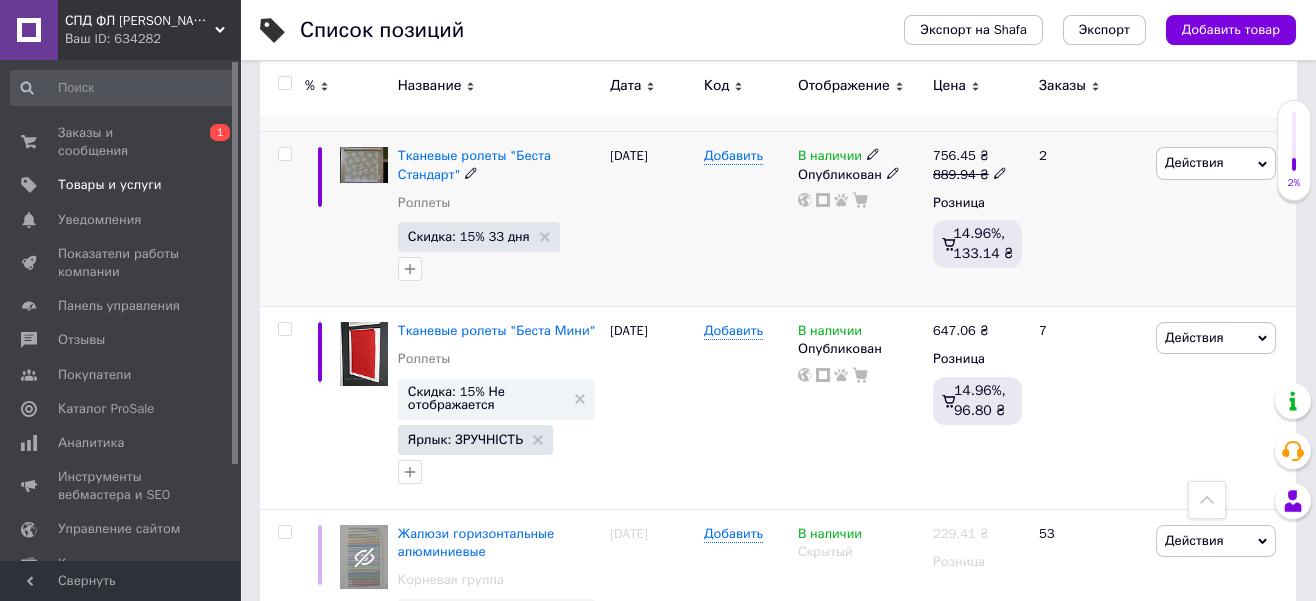 scroll, scrollTop: 1222, scrollLeft: 0, axis: vertical 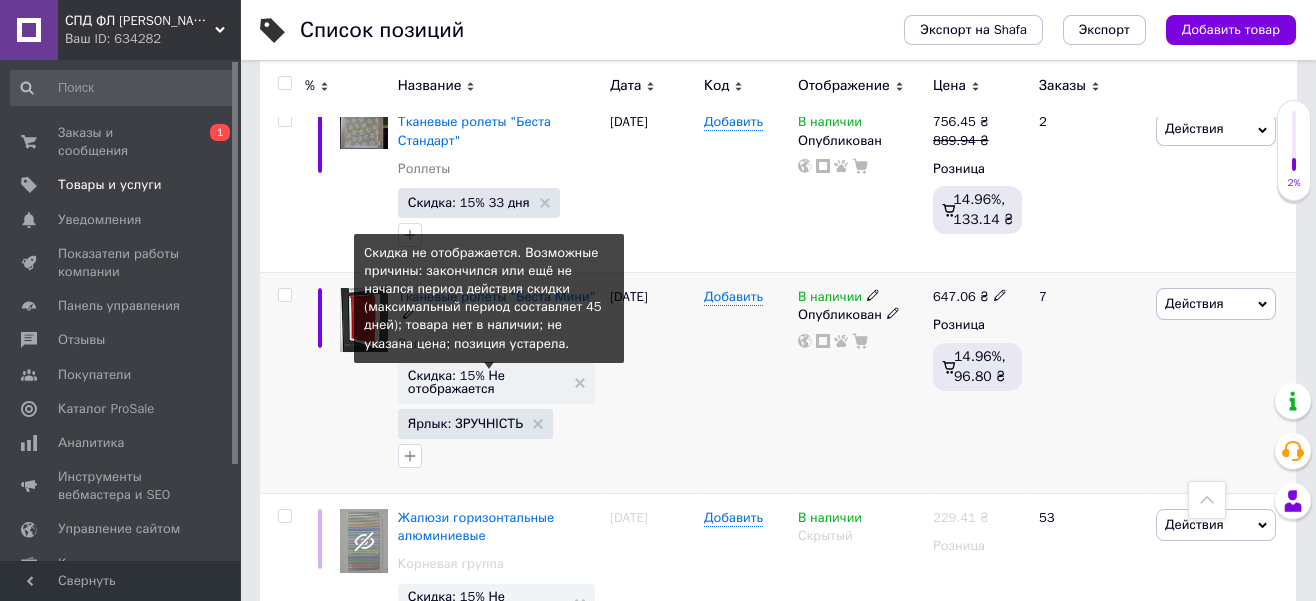 click on "Скидка: 15% Не отображается" at bounding box center [486, 382] 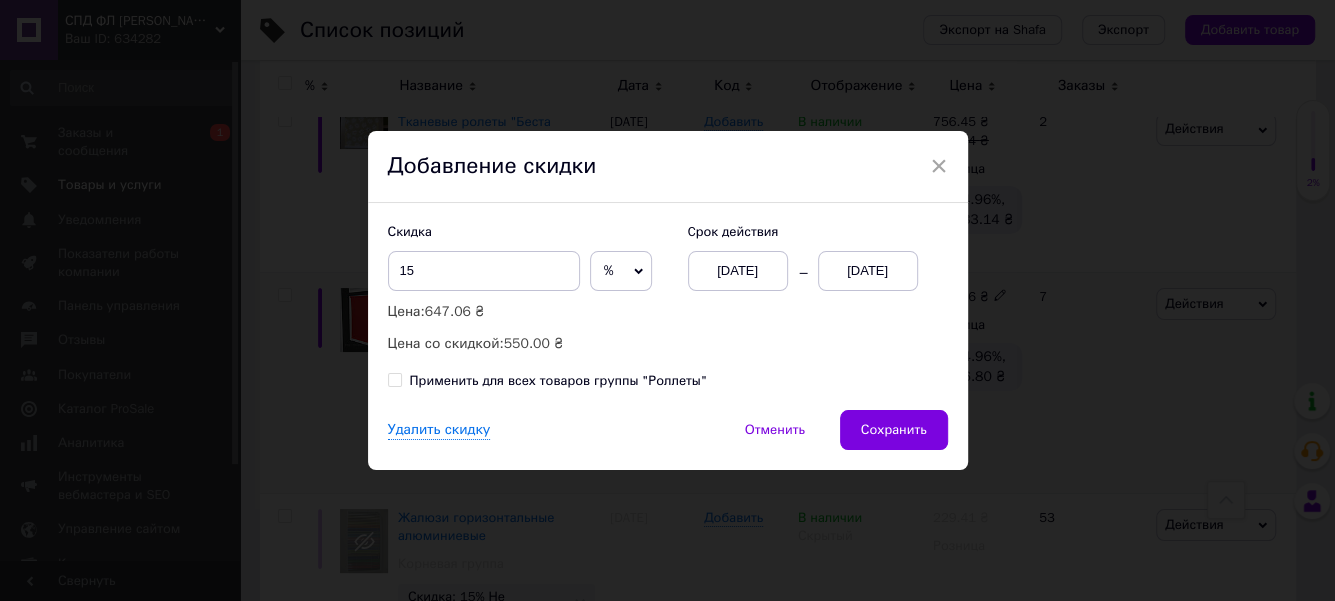 click on "[DATE]" at bounding box center (868, 271) 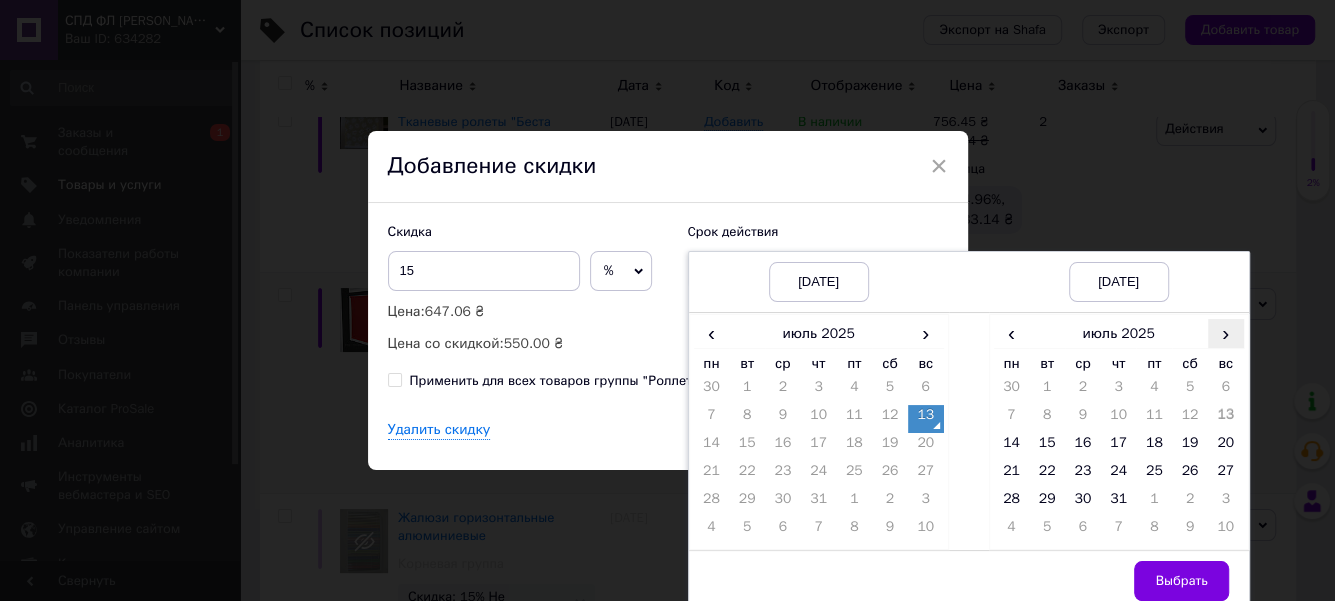click on "›" at bounding box center [1226, 333] 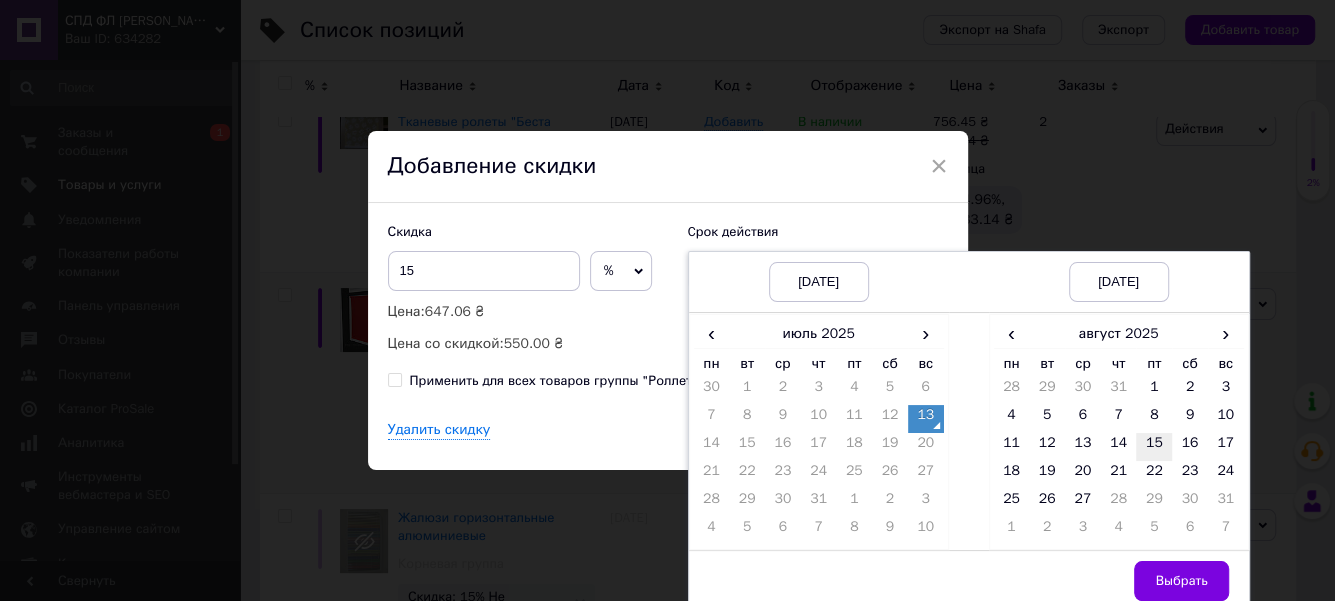 click on "15" at bounding box center (1154, 447) 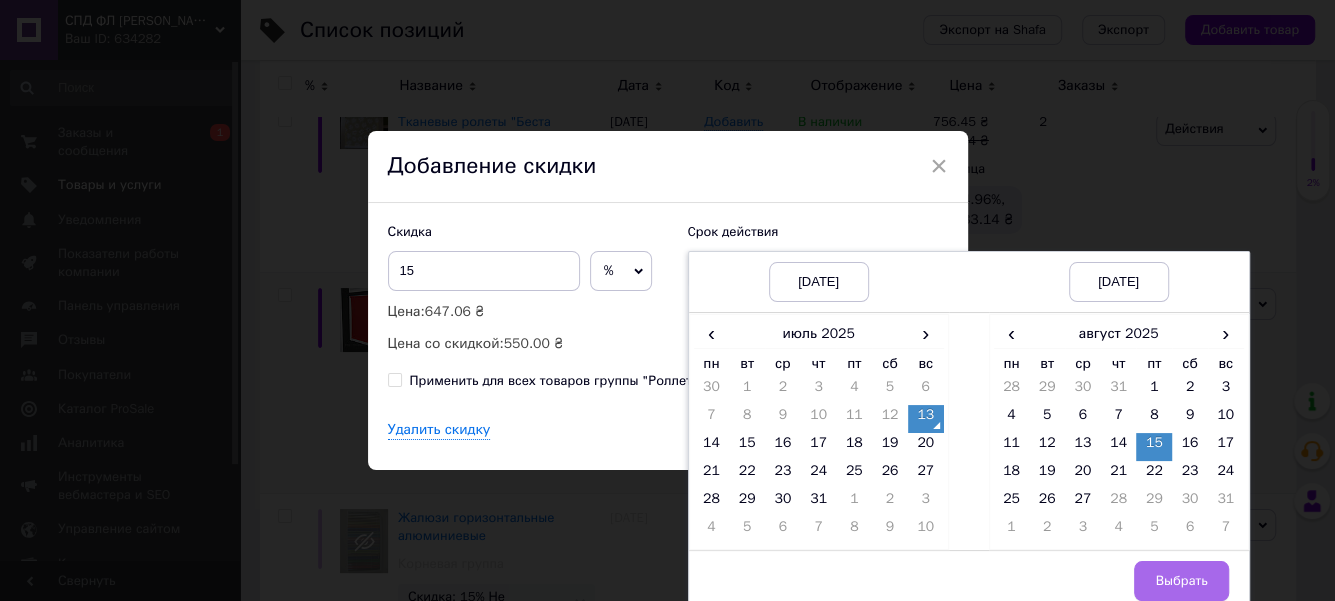 click on "Выбрать" at bounding box center (1181, 581) 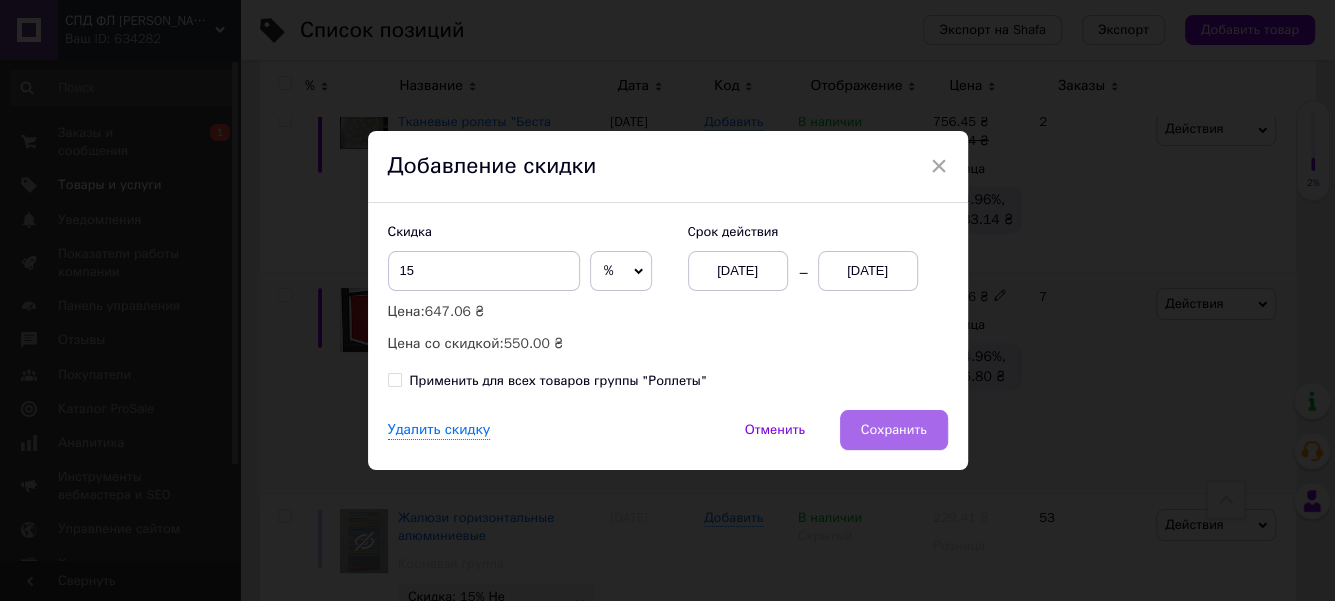 click on "Сохранить" at bounding box center (894, 430) 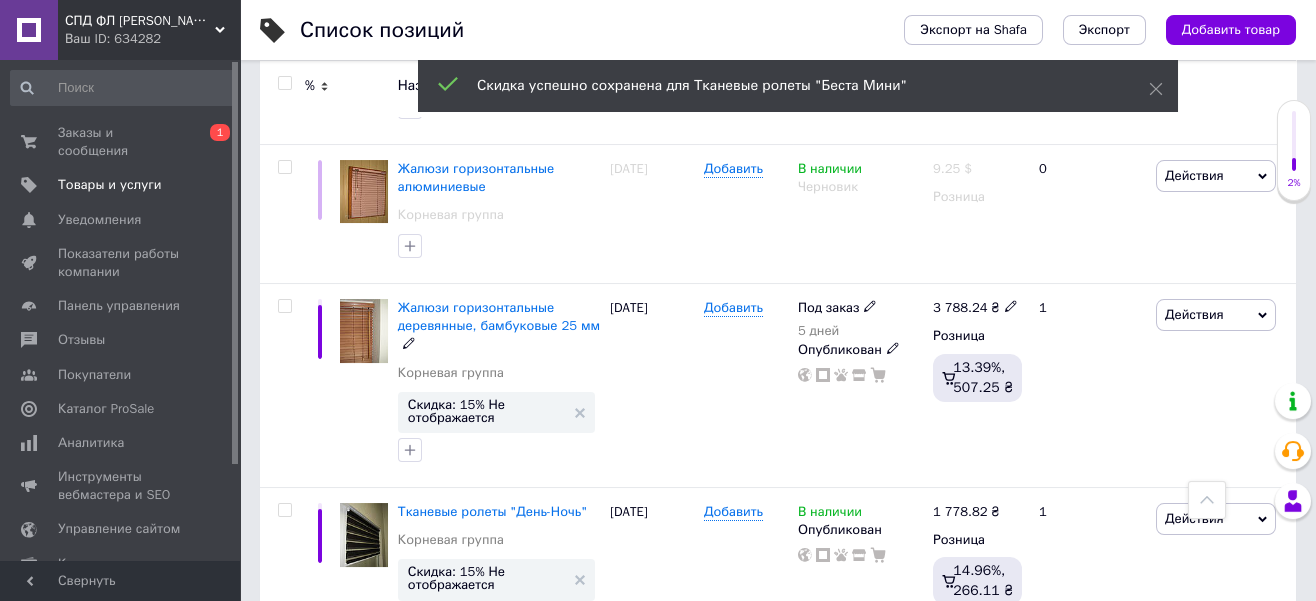 scroll, scrollTop: 2000, scrollLeft: 0, axis: vertical 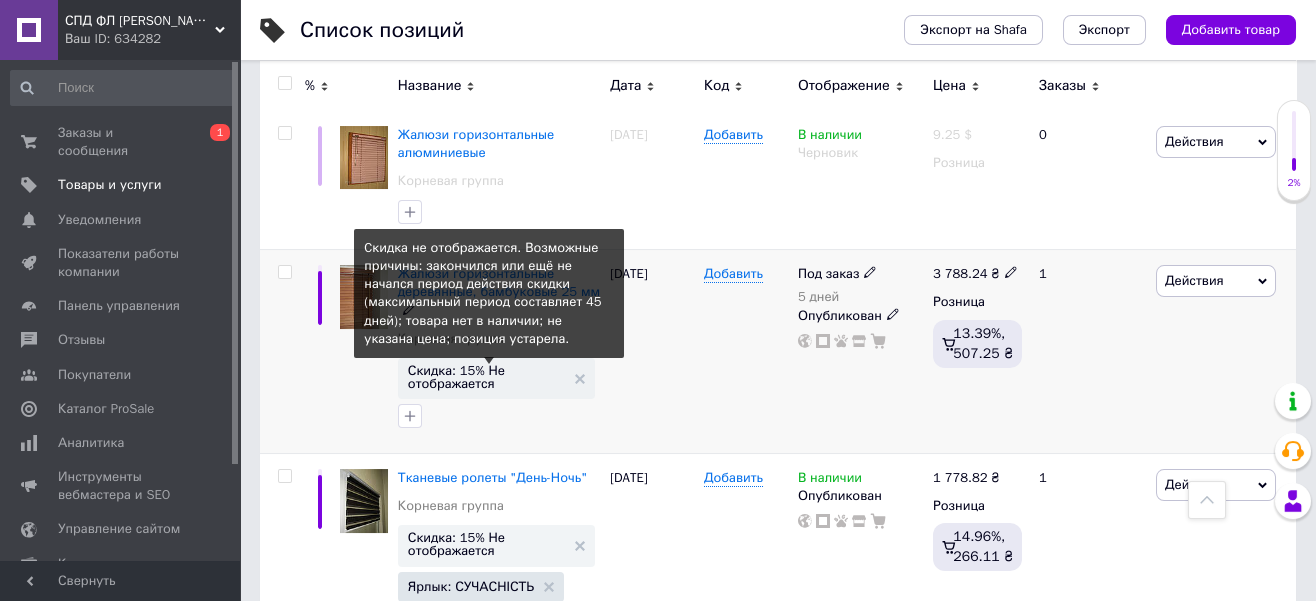 click on "Скидка: 15% Не отображается" at bounding box center [486, 377] 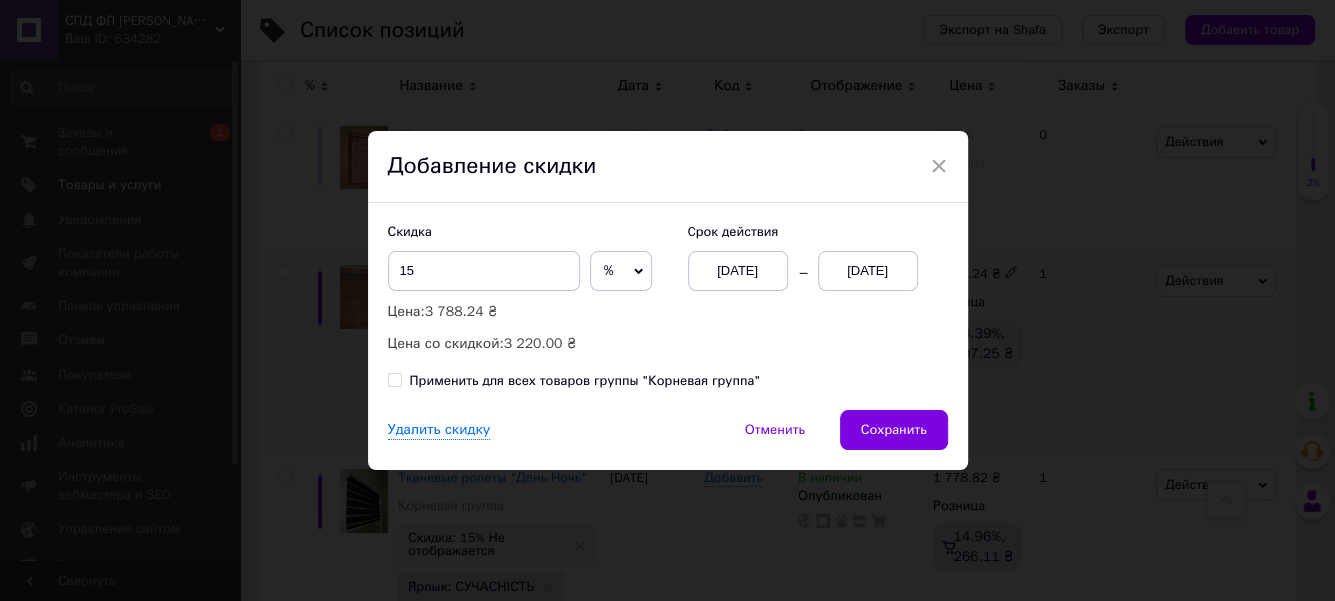 click on "[DATE]" at bounding box center [868, 271] 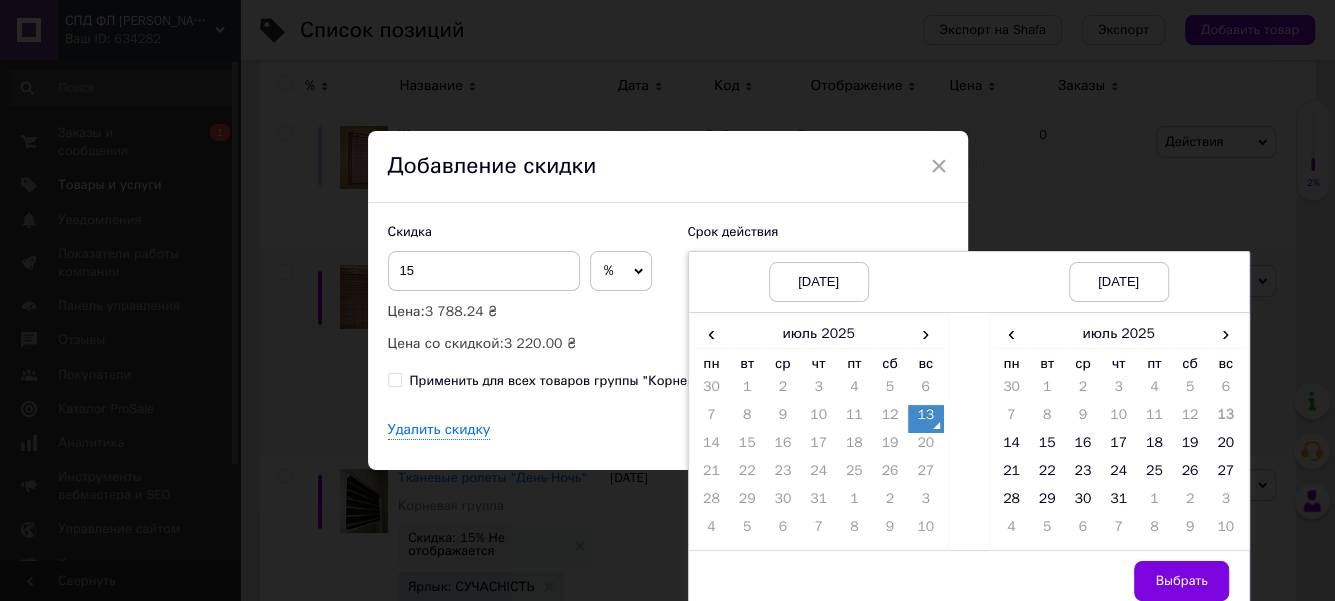click on "›" at bounding box center (1226, 333) 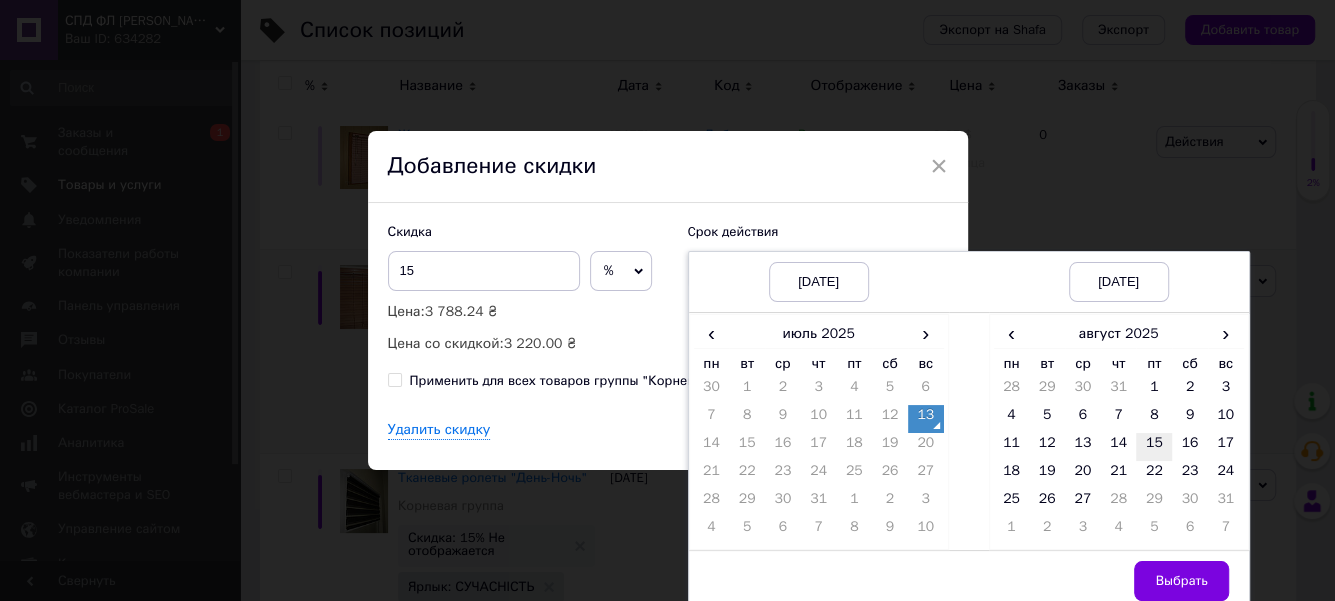click on "15" at bounding box center (1154, 447) 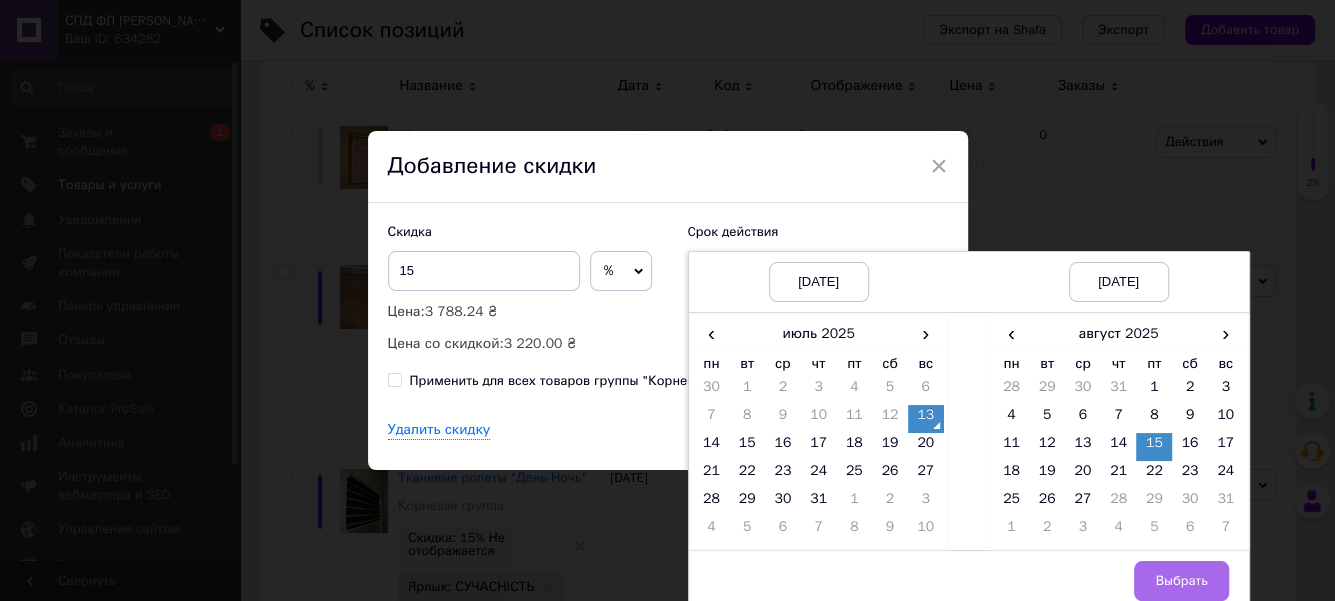 click on "Выбрать" at bounding box center (1181, 581) 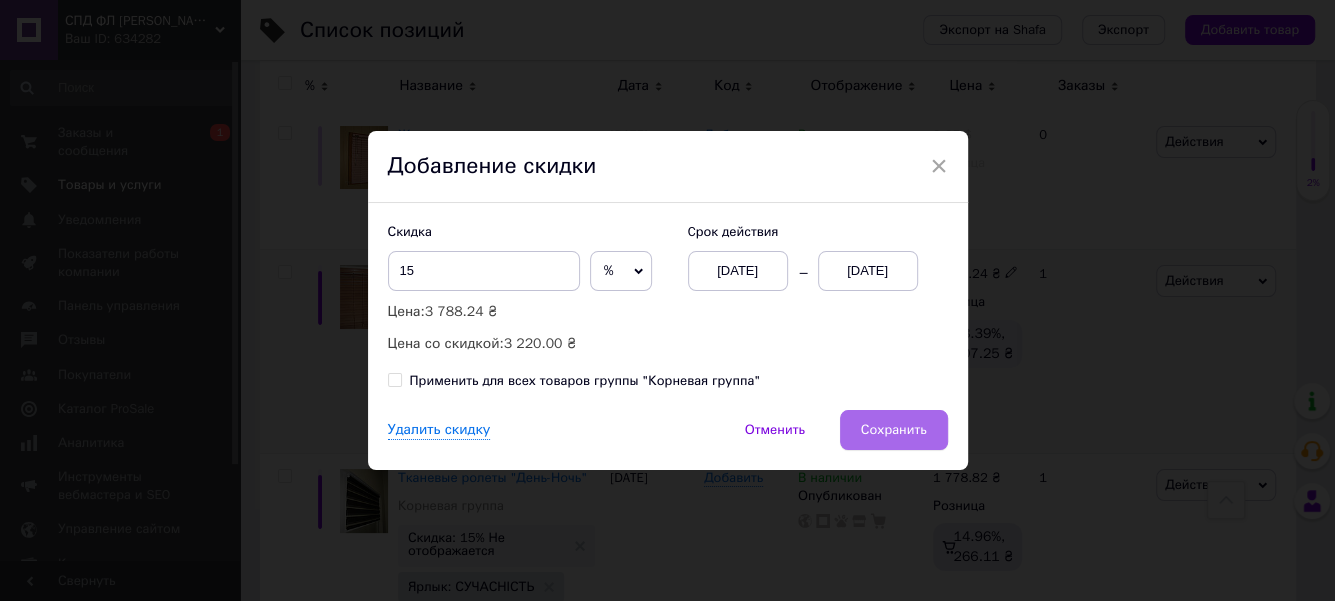 click on "Сохранить" at bounding box center [894, 430] 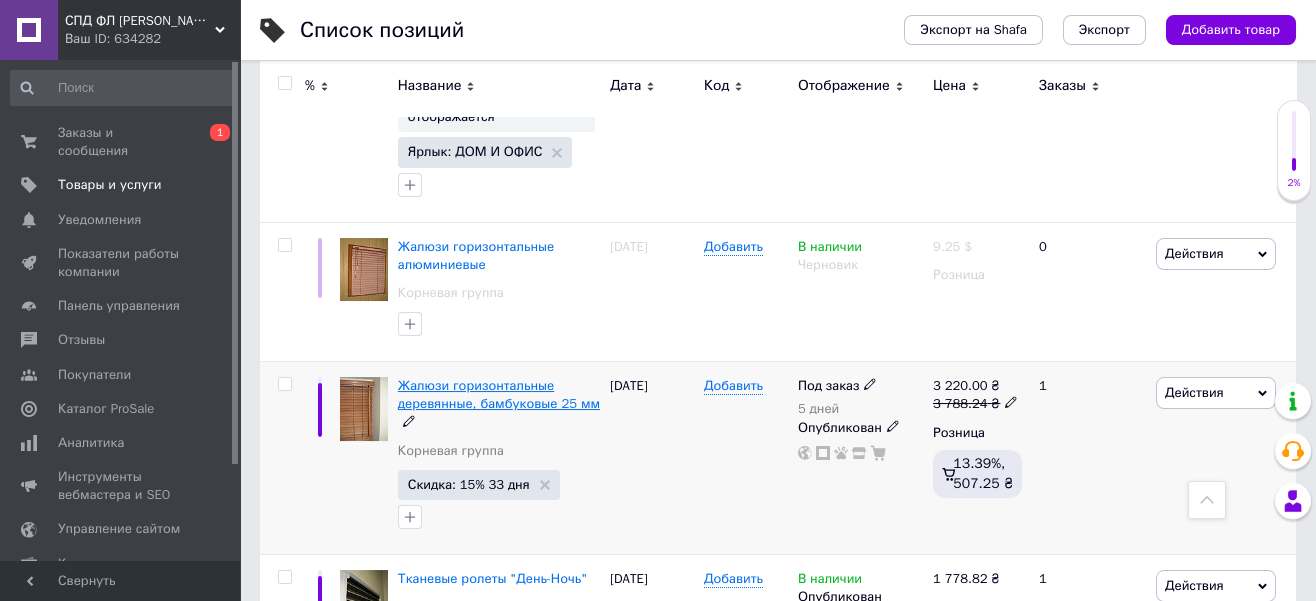 scroll, scrollTop: 2111, scrollLeft: 0, axis: vertical 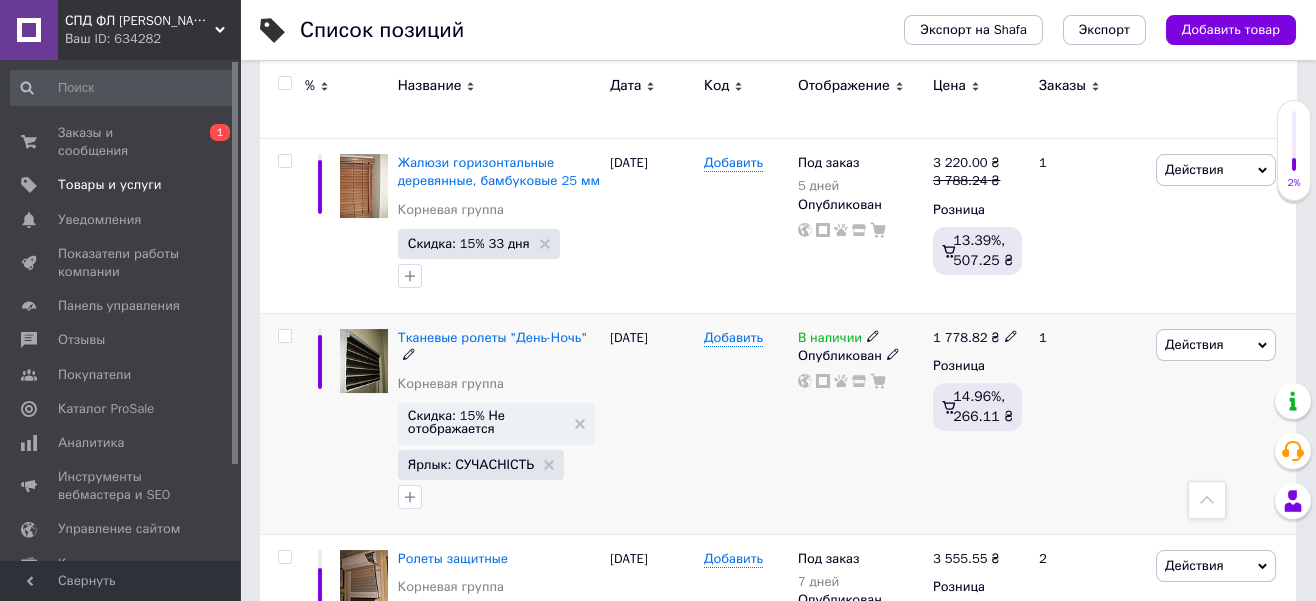 click 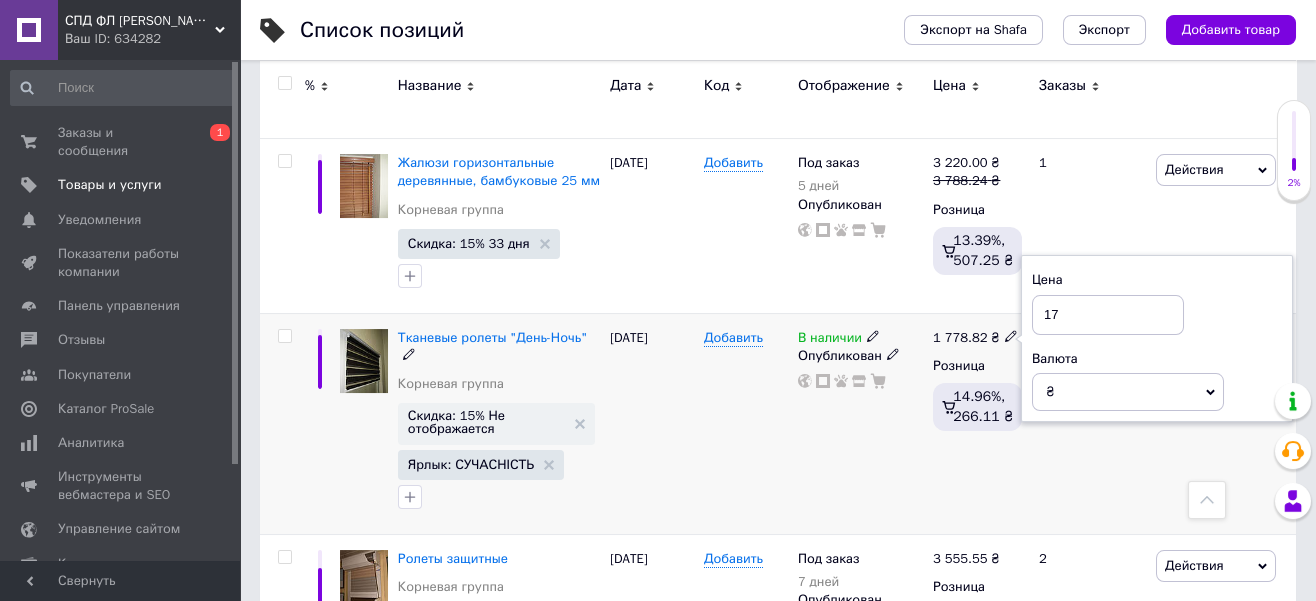 type on "1" 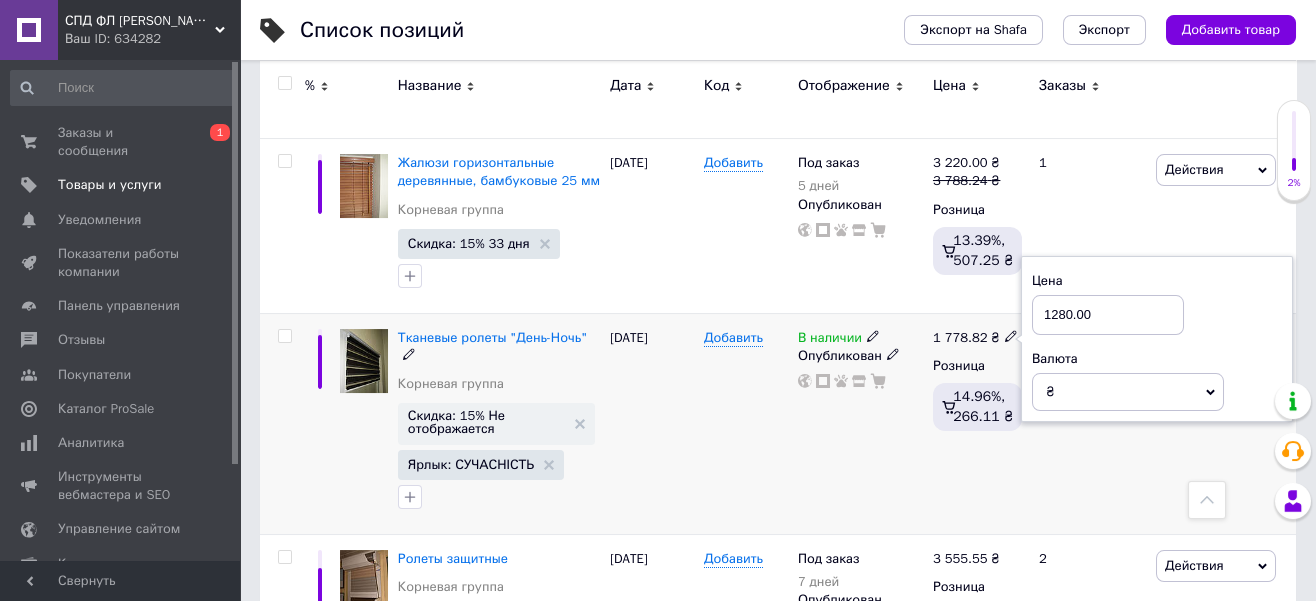 type on "1280.00" 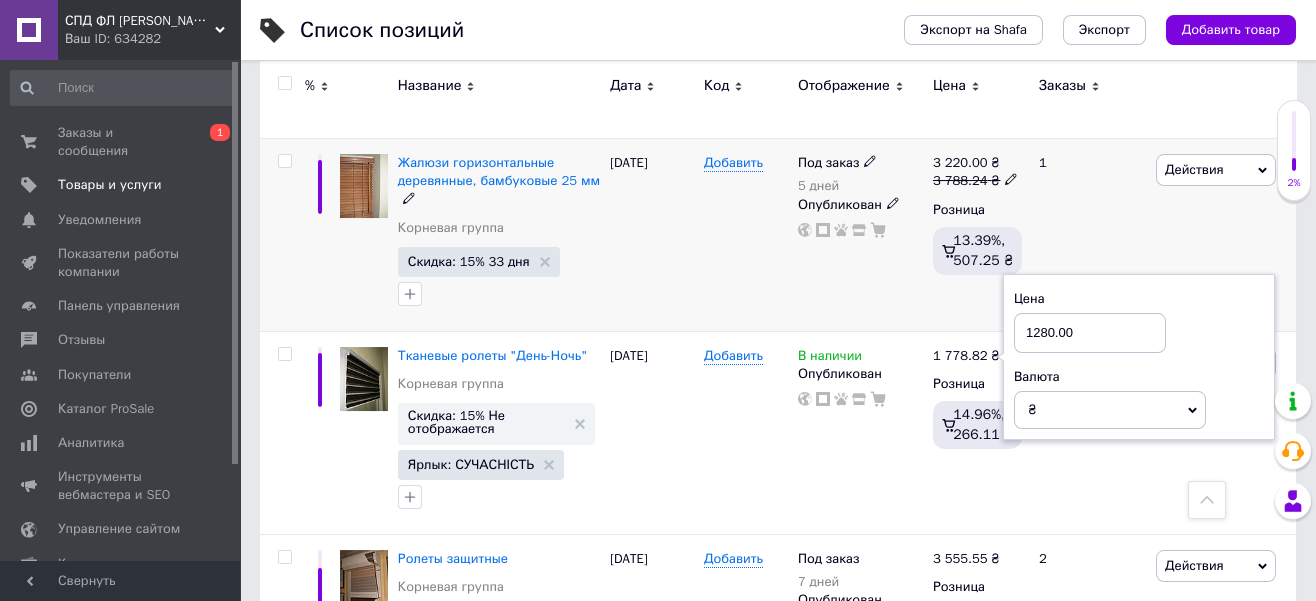 click on "Под заказ 5 дней Опубликован" at bounding box center (860, 235) 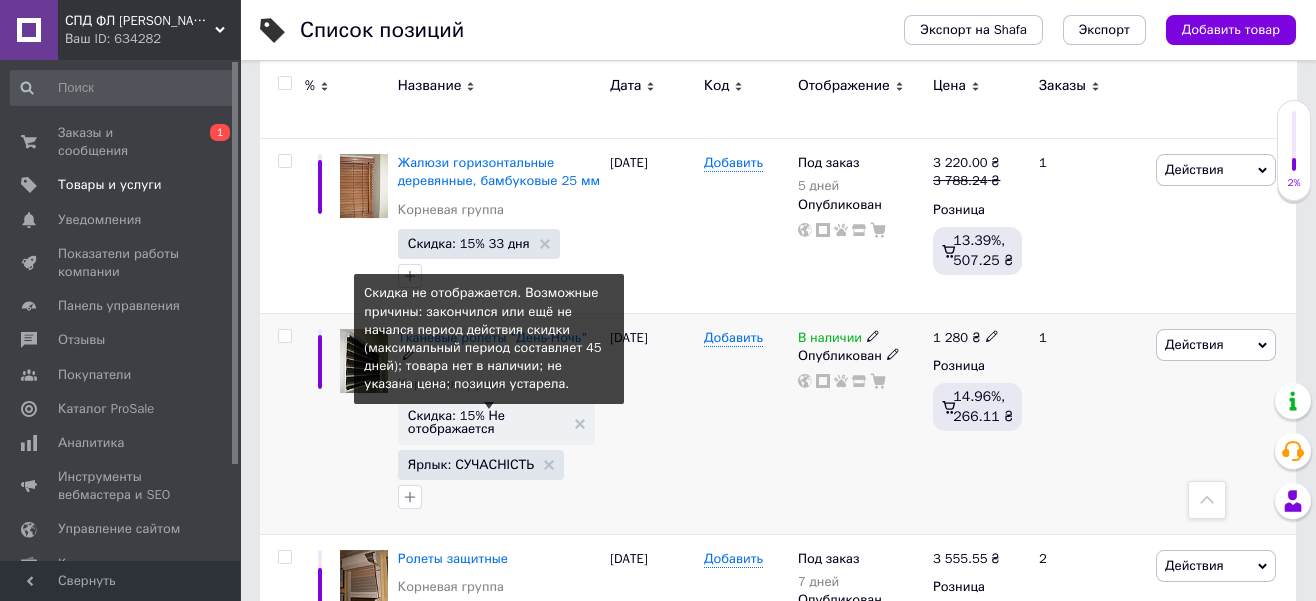 click on "Скидка: 15% Не отображается" at bounding box center [486, 422] 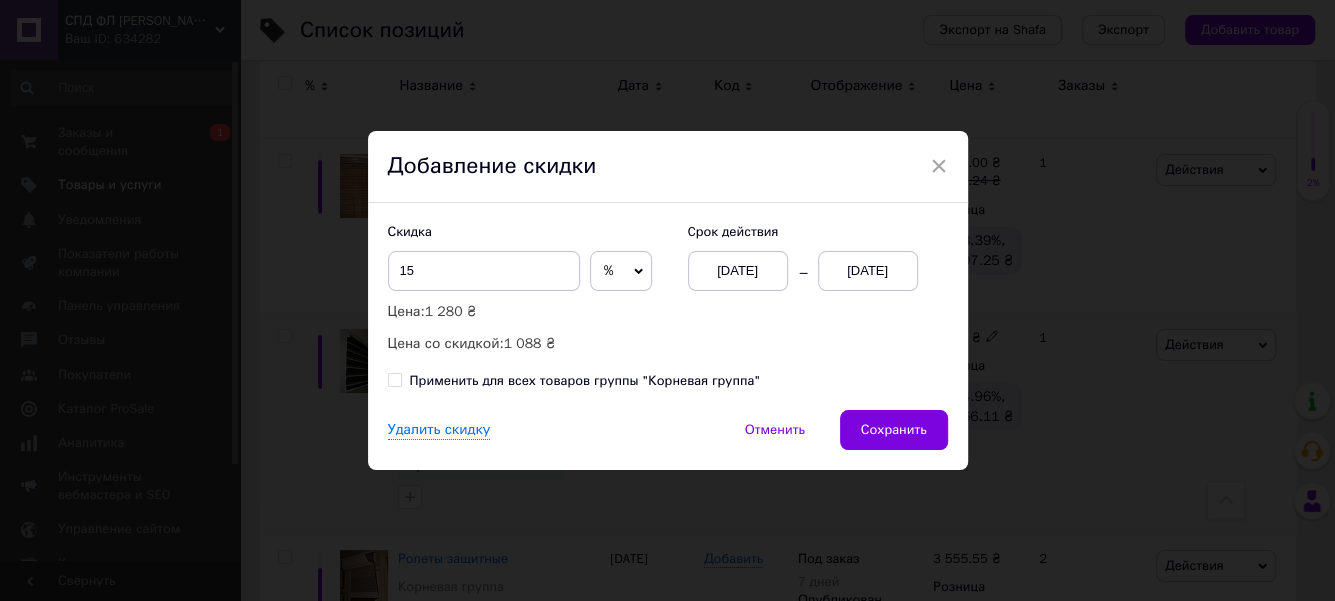 click on "[DATE]" at bounding box center [868, 271] 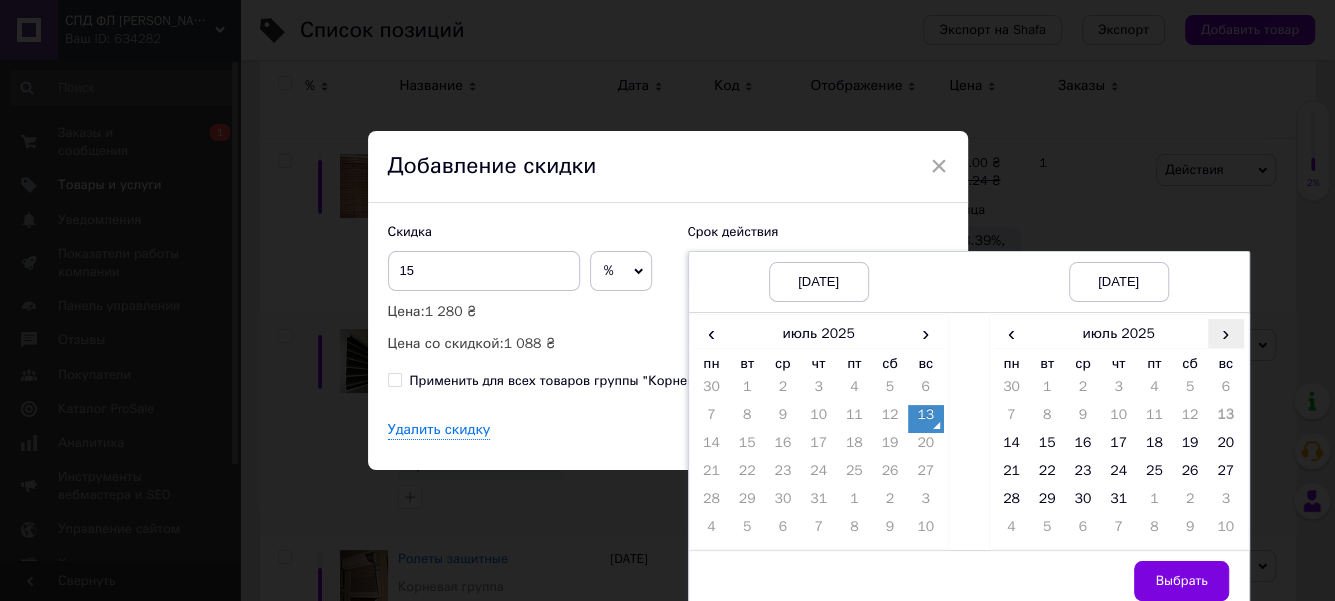 click on "›" at bounding box center (1226, 333) 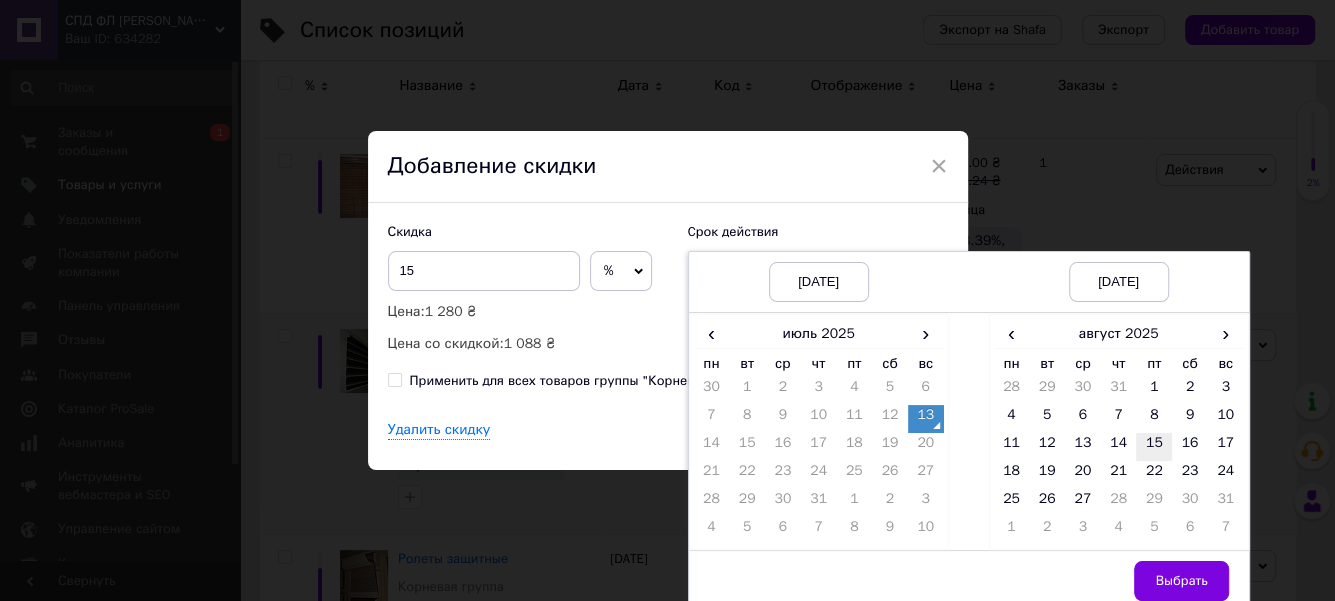 click on "15" at bounding box center [1154, 447] 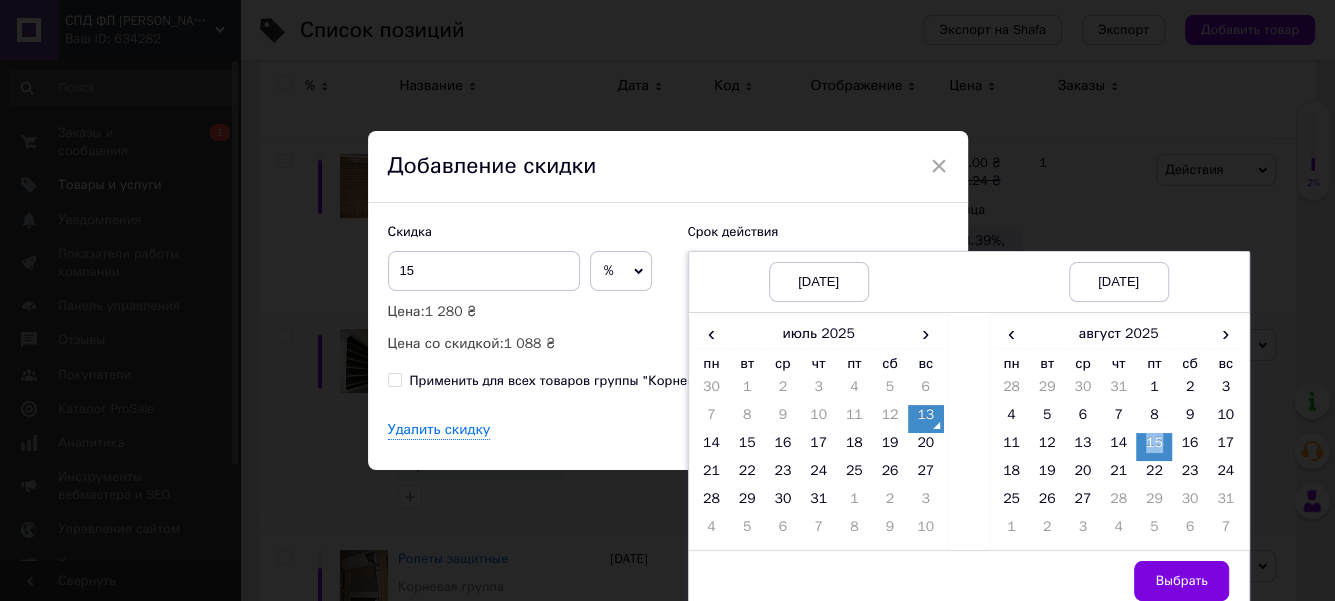 click on "15" at bounding box center (1154, 447) 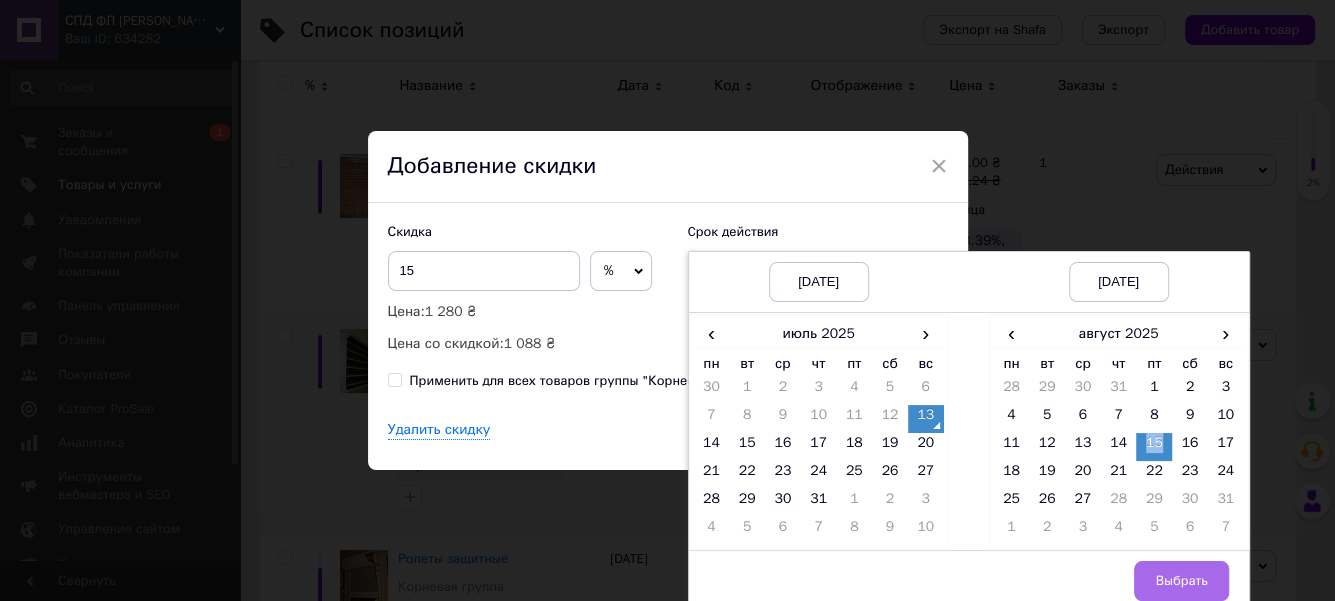 click on "Выбрать" at bounding box center [1181, 581] 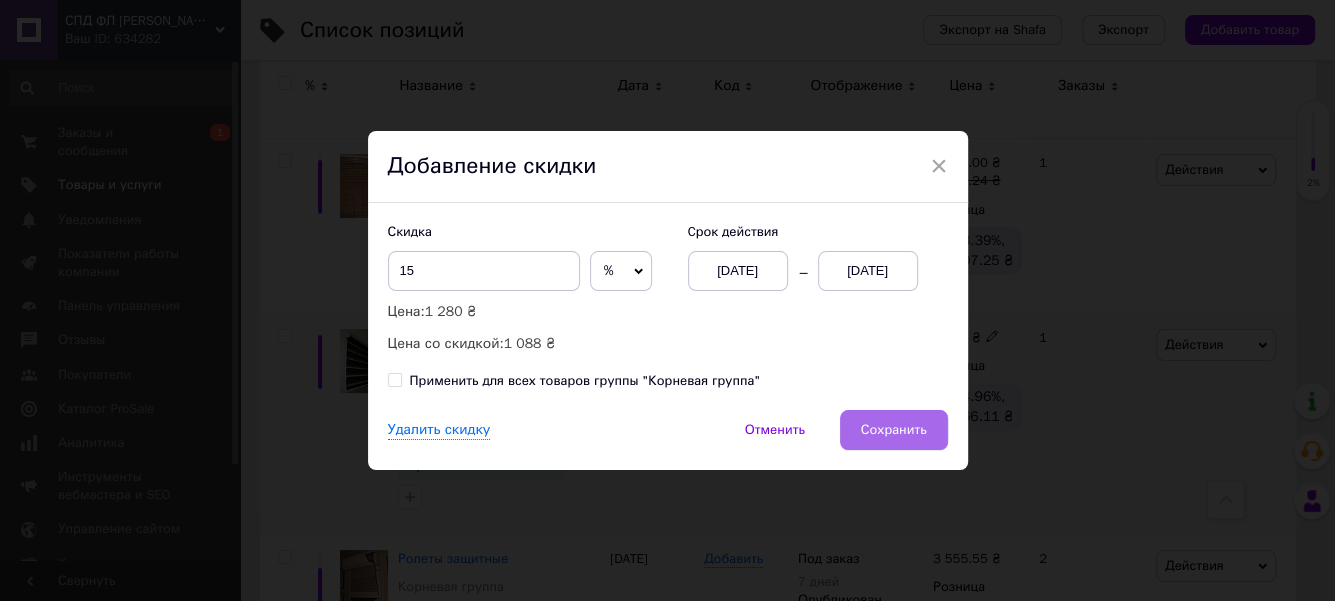click on "Сохранить" at bounding box center [894, 430] 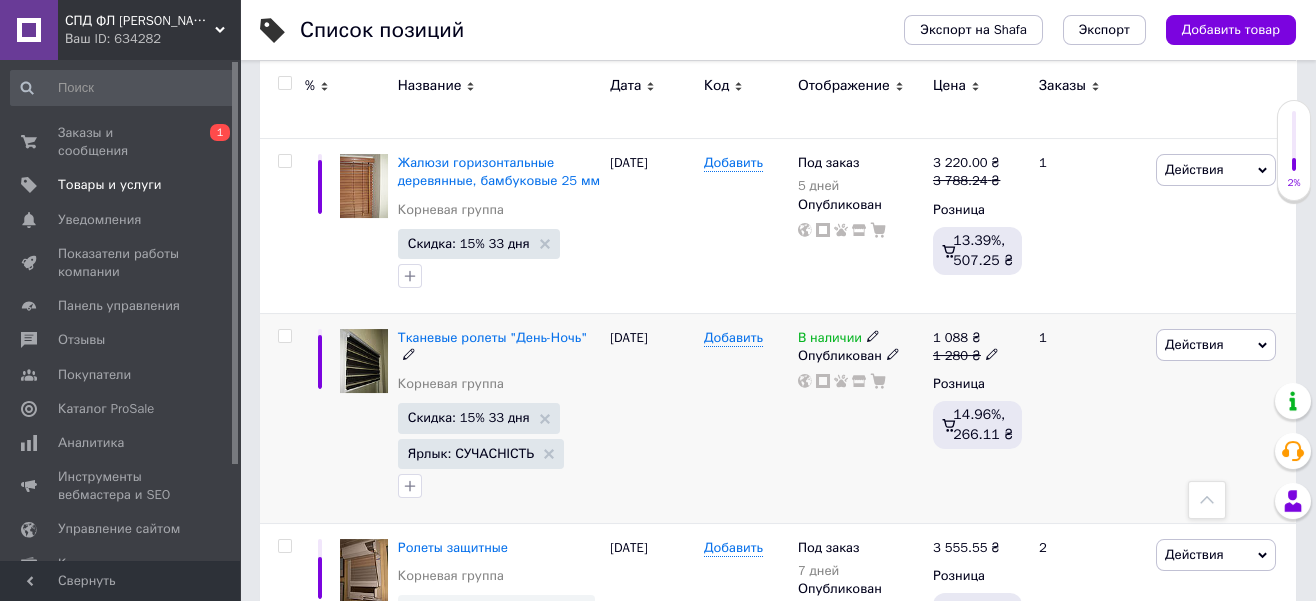click 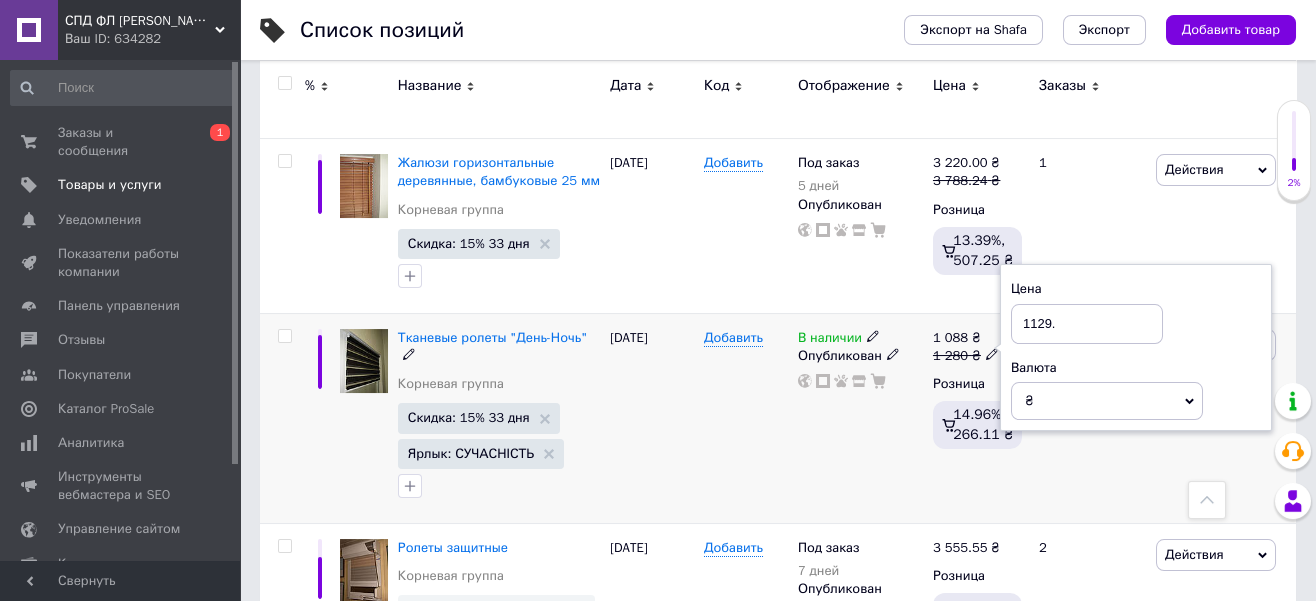 click on "Цена 1129." at bounding box center [1136, 311] 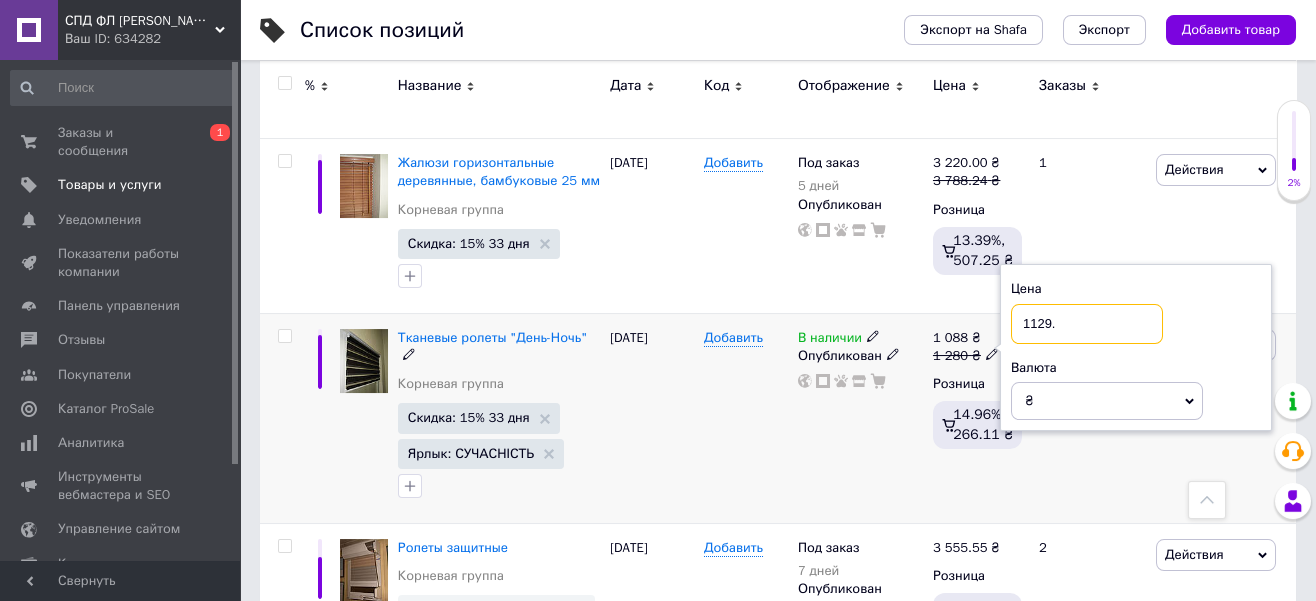 click on "1129." at bounding box center (1087, 324) 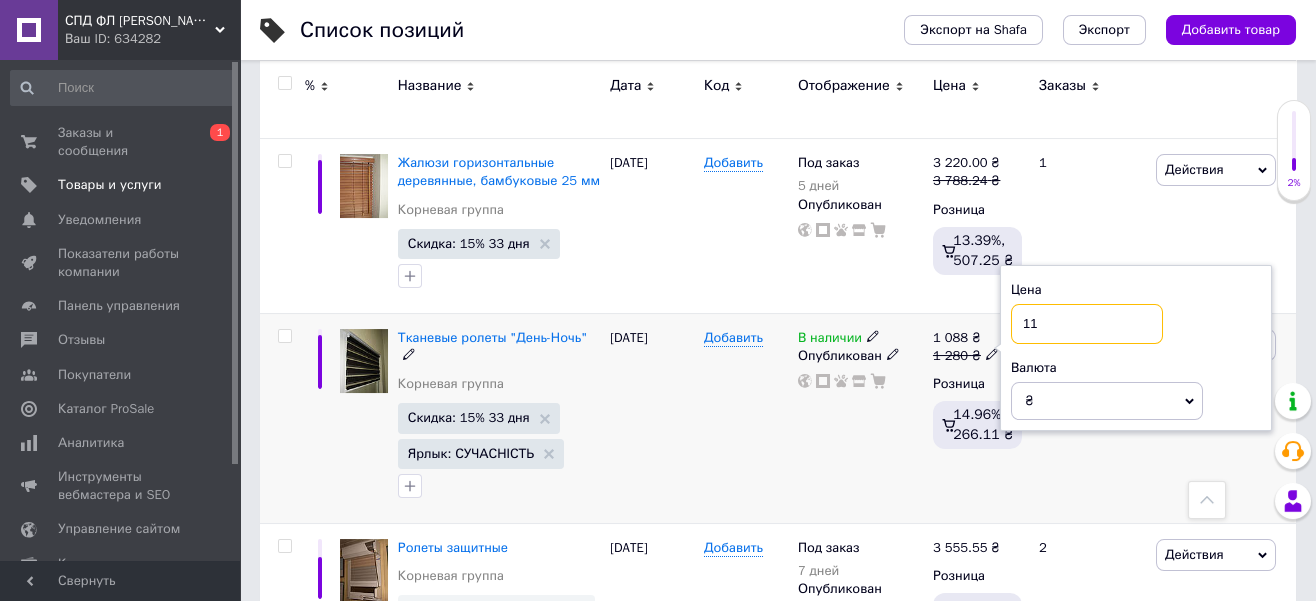 type on "1" 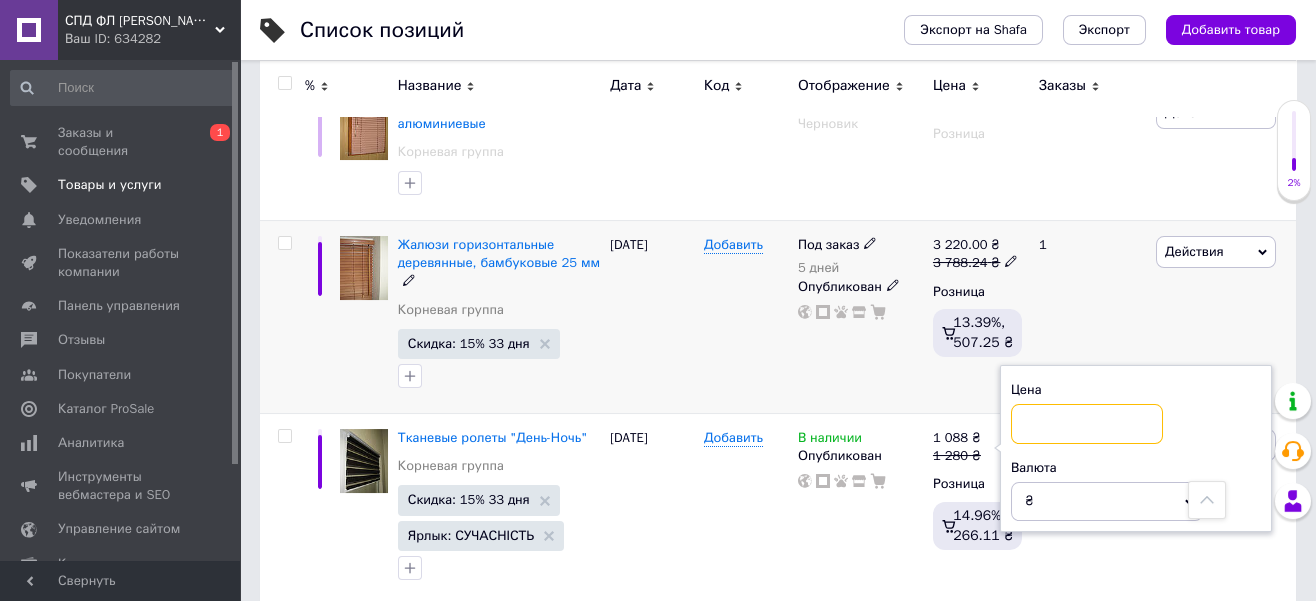 scroll, scrollTop: 2140, scrollLeft: 0, axis: vertical 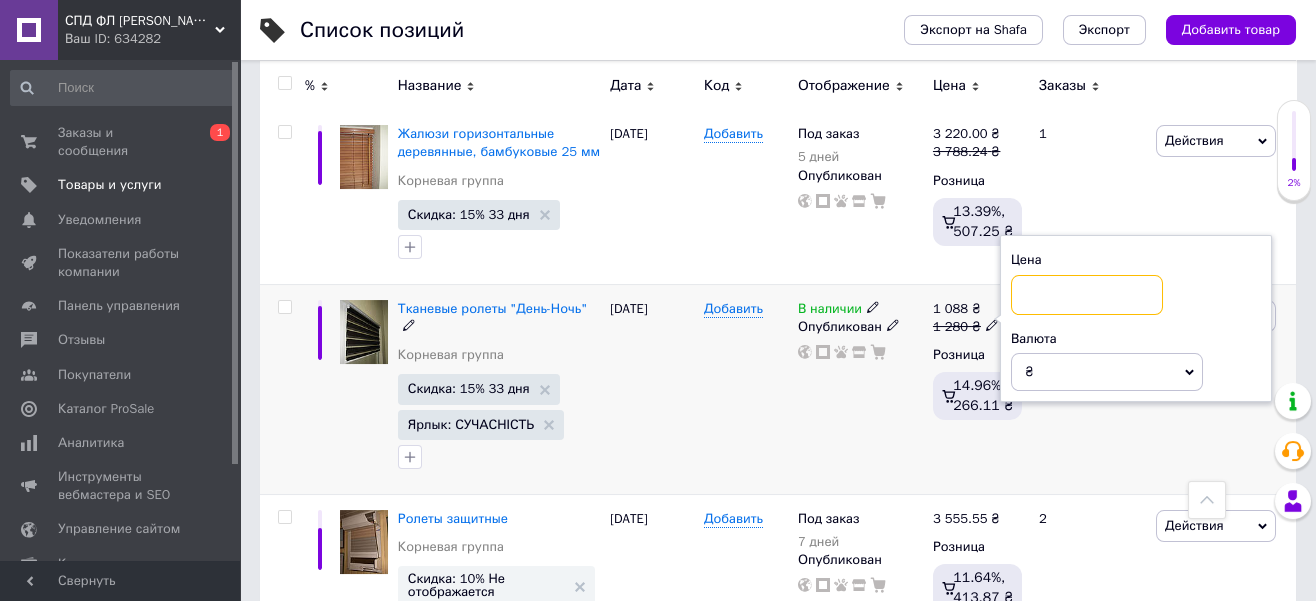 click at bounding box center (1087, 295) 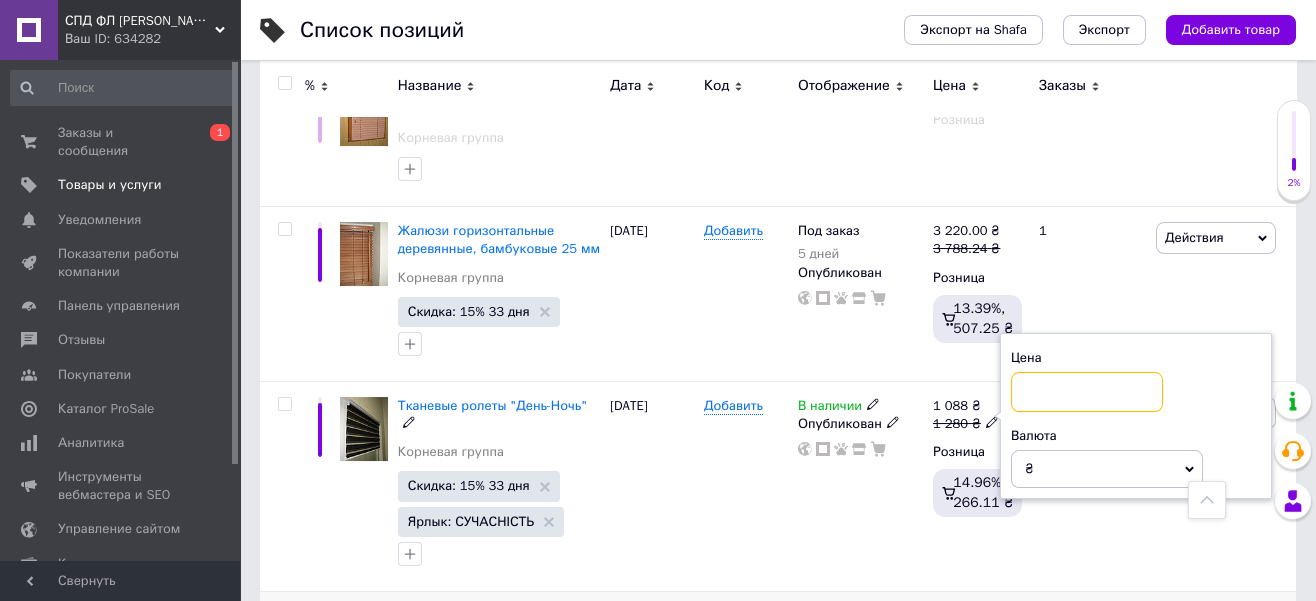 scroll, scrollTop: 2170, scrollLeft: 0, axis: vertical 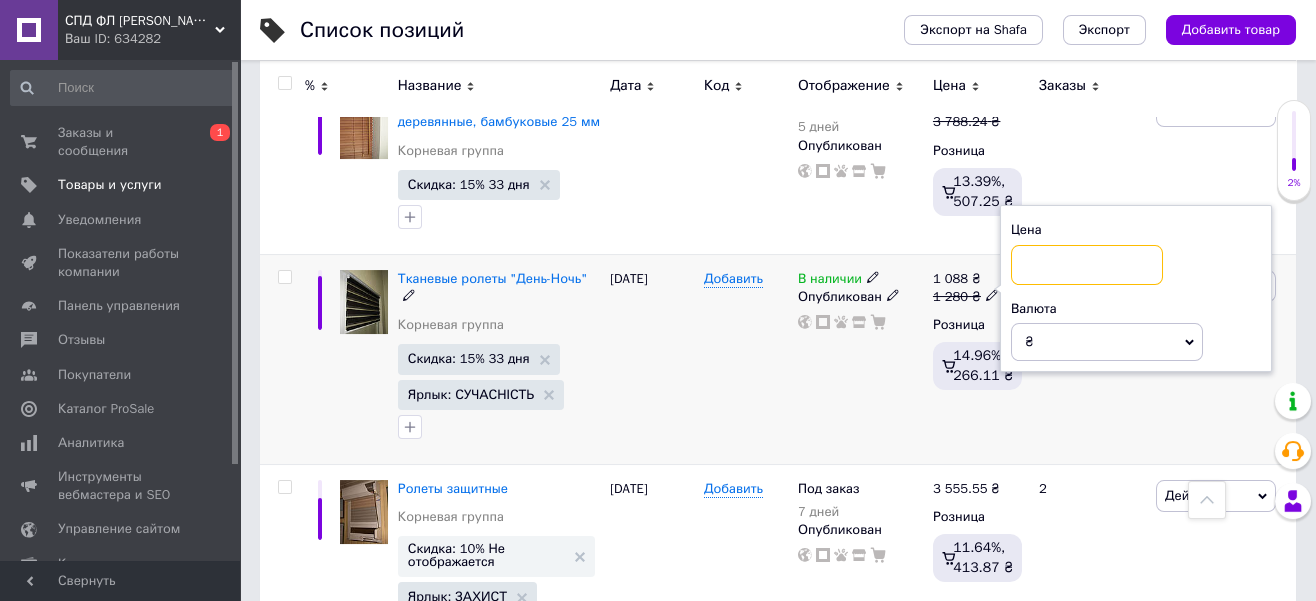 click at bounding box center [1087, 265] 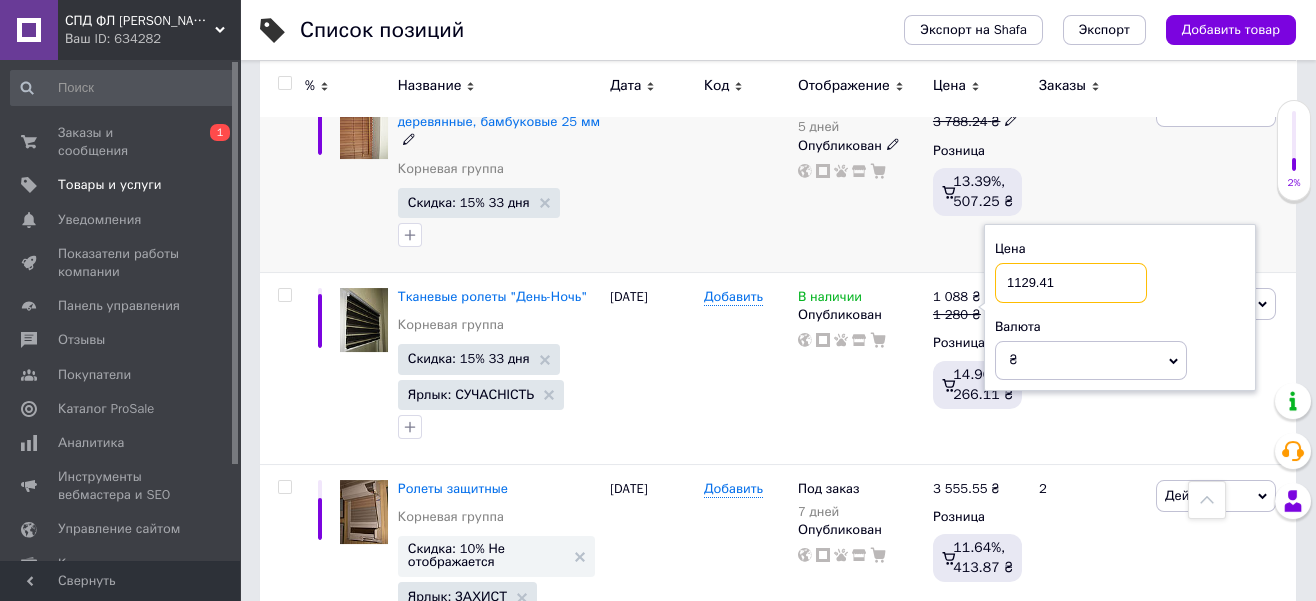 type on "1129.41" 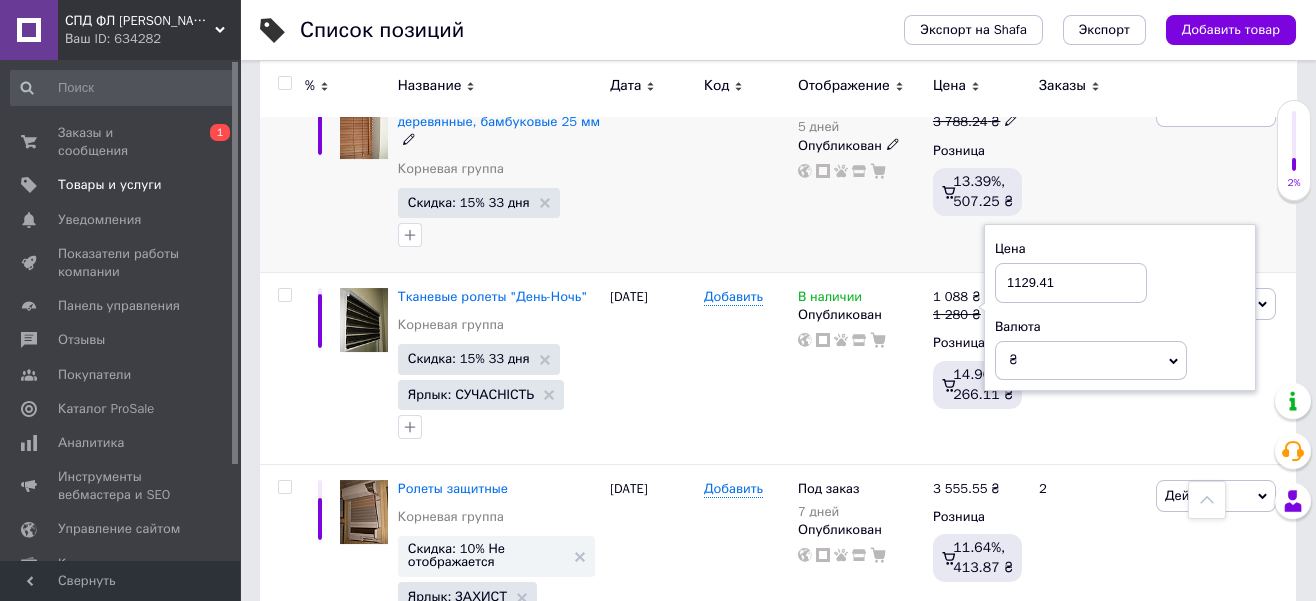 click on "Под заказ 5 дней Опубликован" at bounding box center [860, 176] 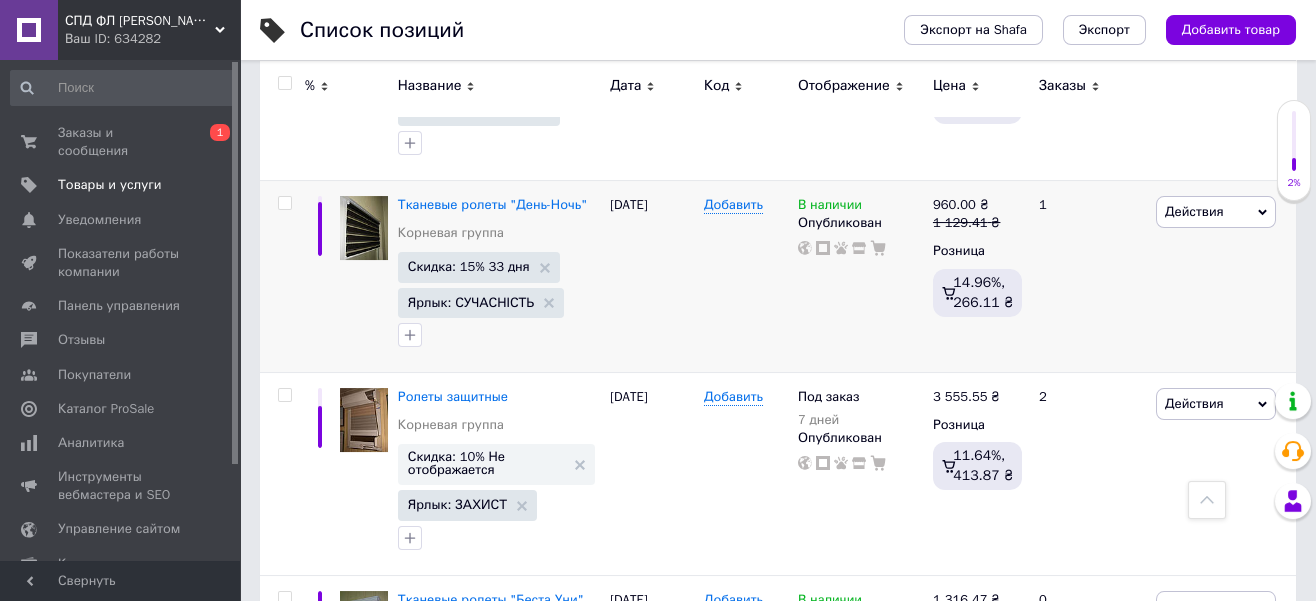 scroll, scrollTop: 2281, scrollLeft: 0, axis: vertical 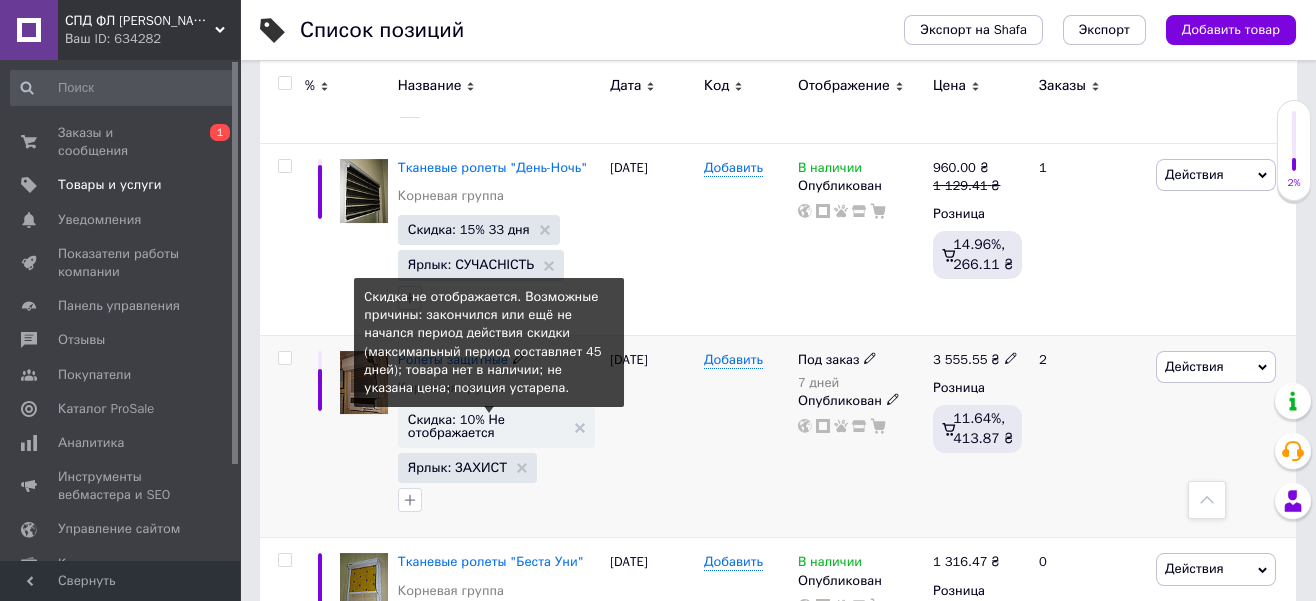 click on "Скидка: 10% Не отображается" at bounding box center [486, 426] 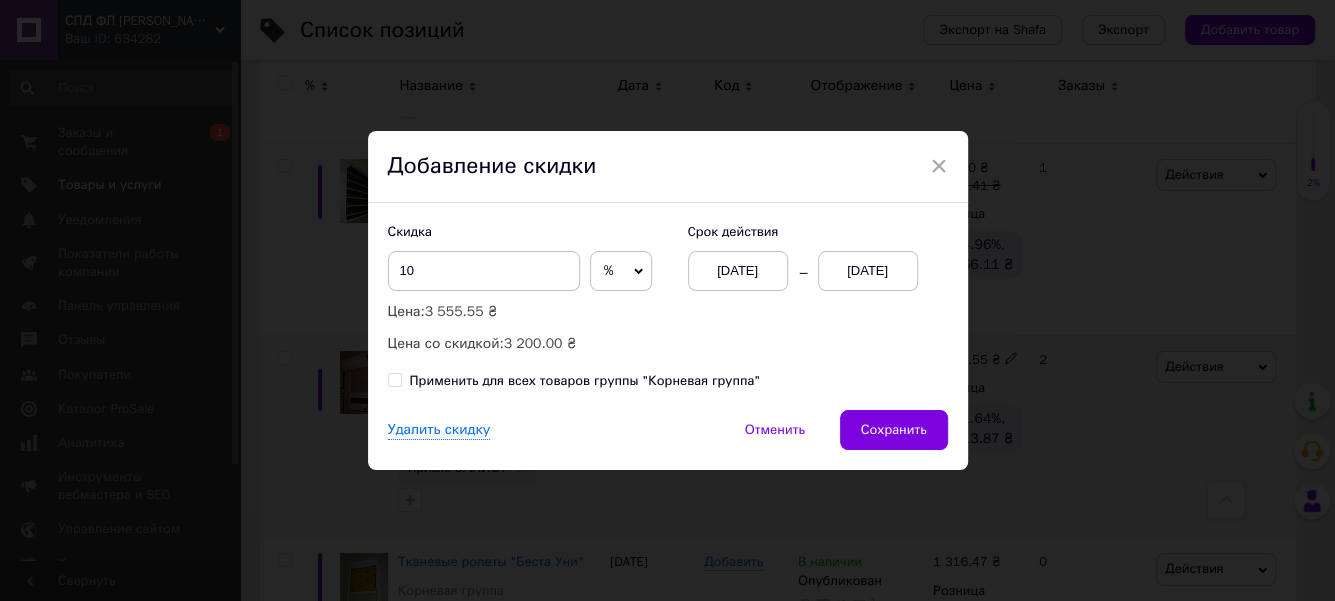 click on "[DATE]" at bounding box center [868, 271] 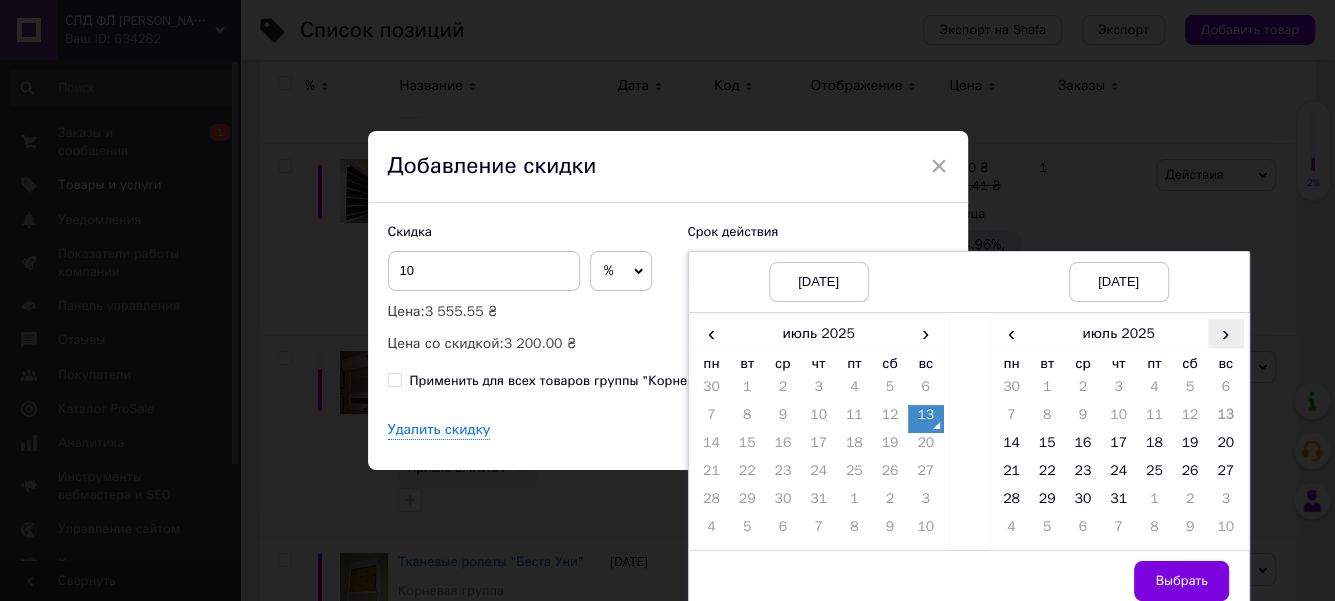 click on "›" at bounding box center (1226, 333) 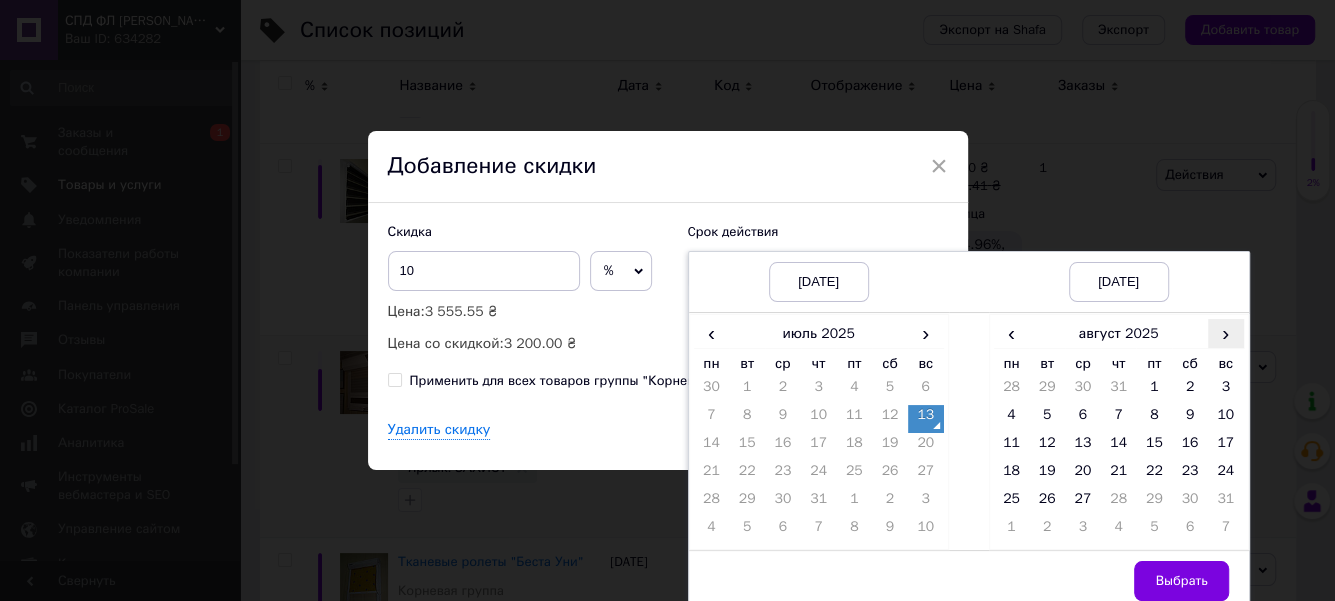 click on "›" at bounding box center [1226, 333] 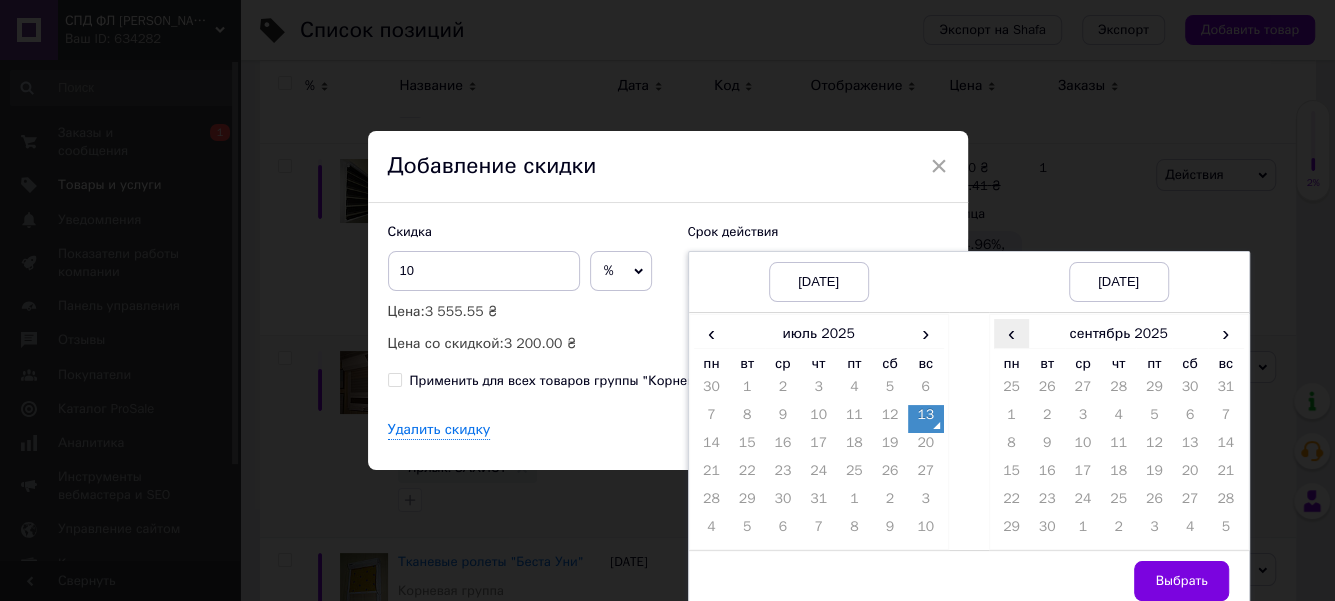 click on "‹" at bounding box center [1012, 333] 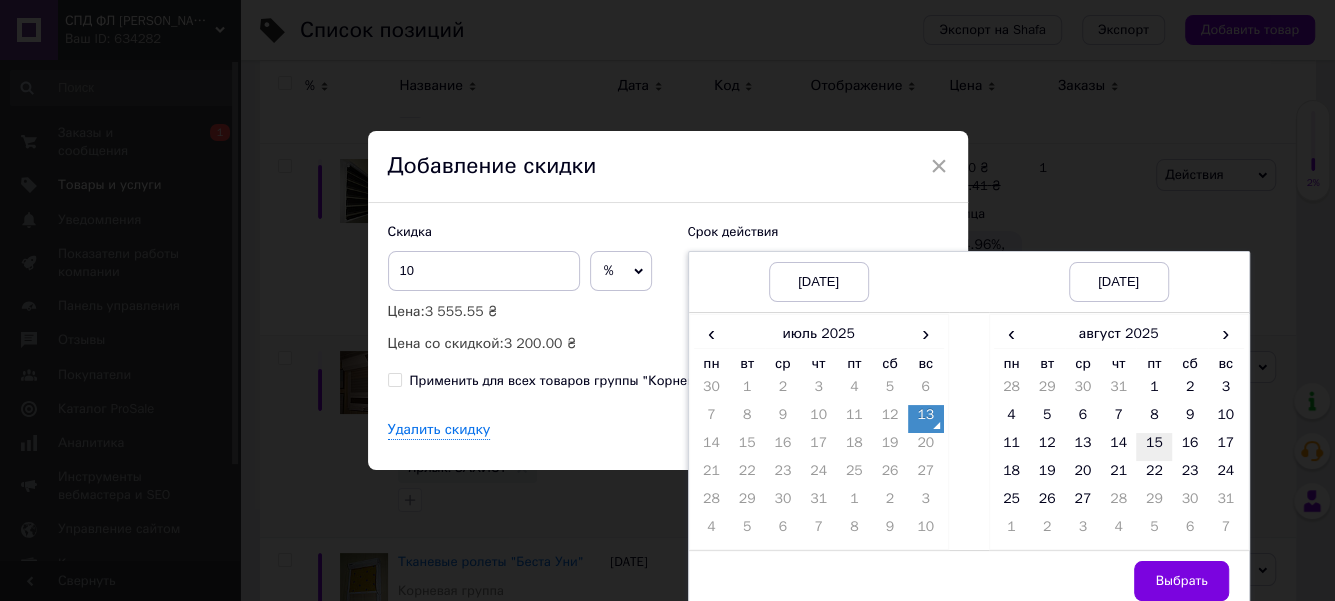 click on "15" at bounding box center [1154, 447] 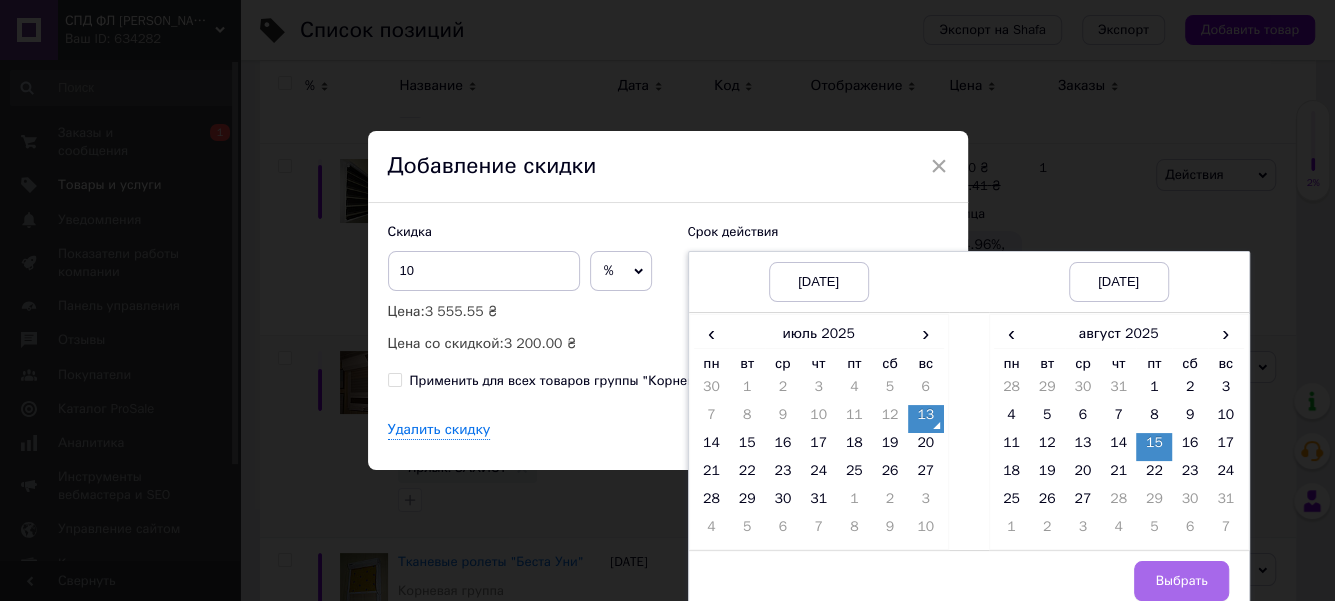 click on "Выбрать" at bounding box center [1181, 581] 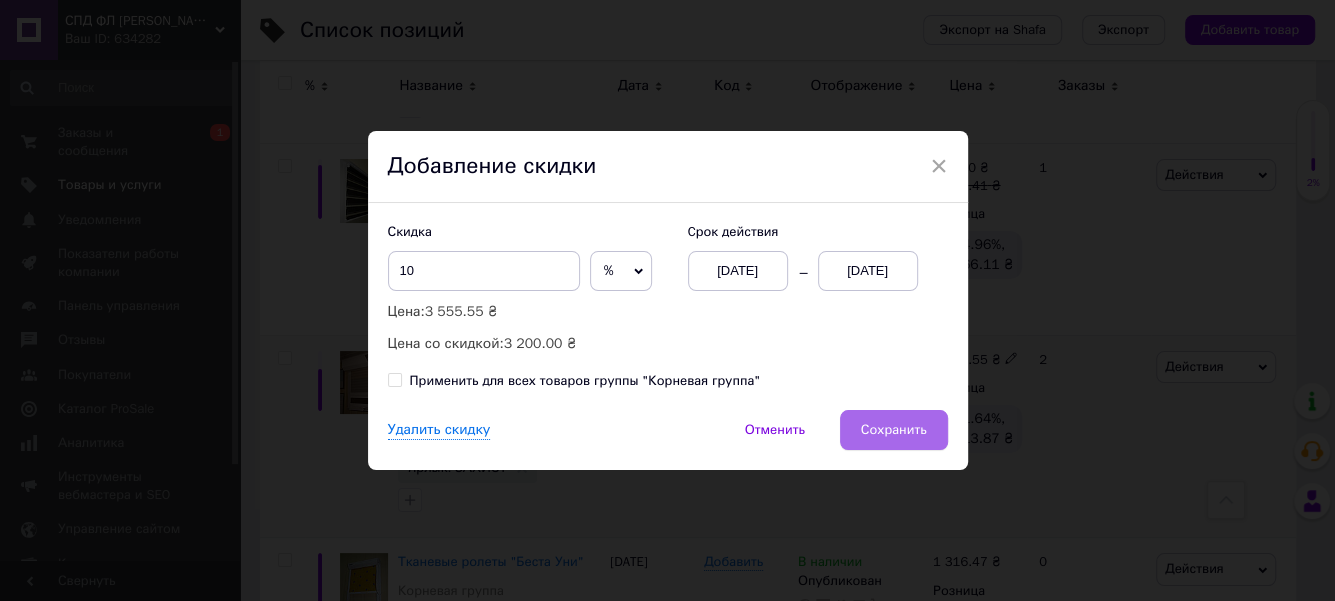 click on "Сохранить" at bounding box center [894, 430] 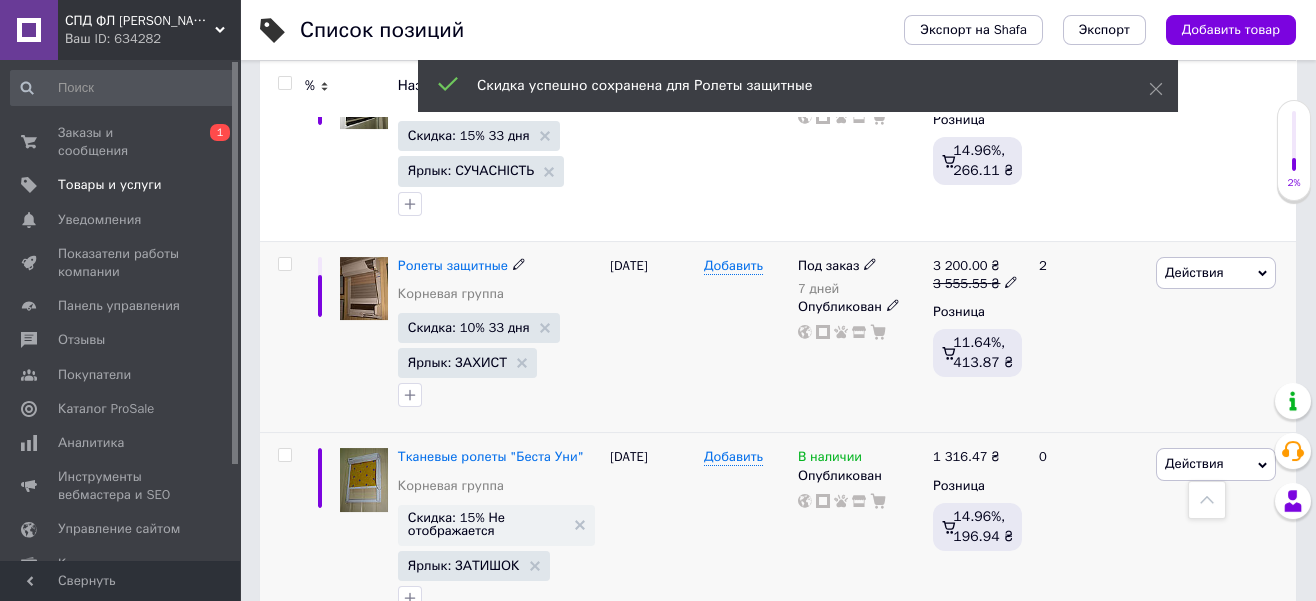 scroll, scrollTop: 2504, scrollLeft: 0, axis: vertical 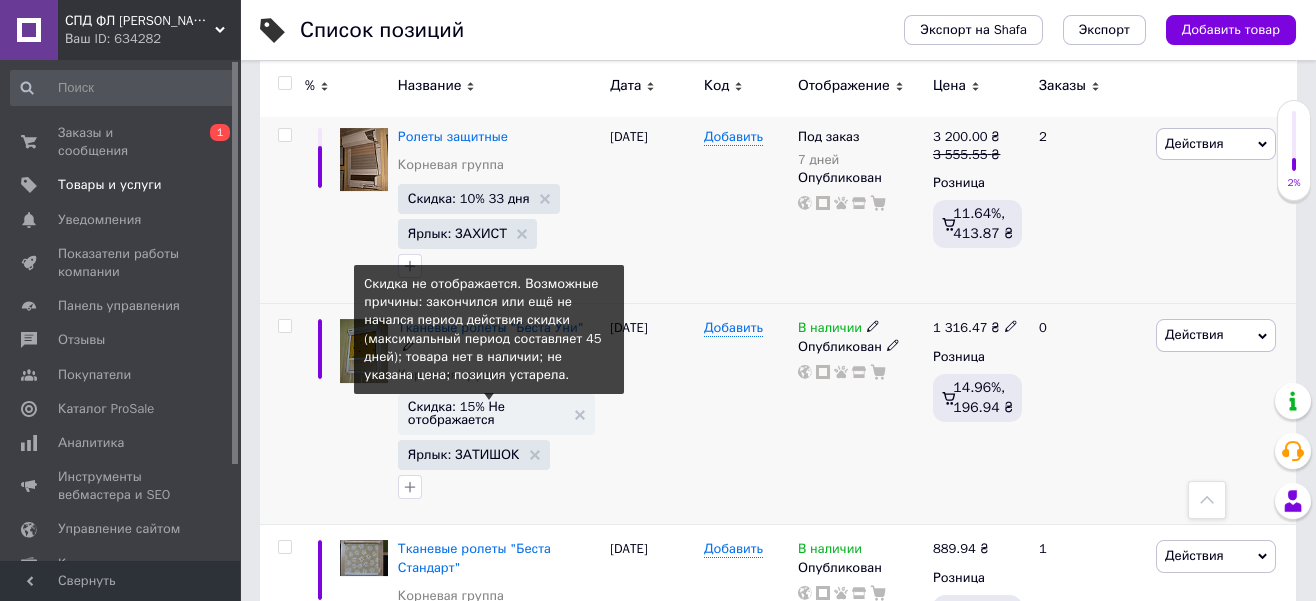 click on "Скидка: 15% Не отображается" at bounding box center [486, 413] 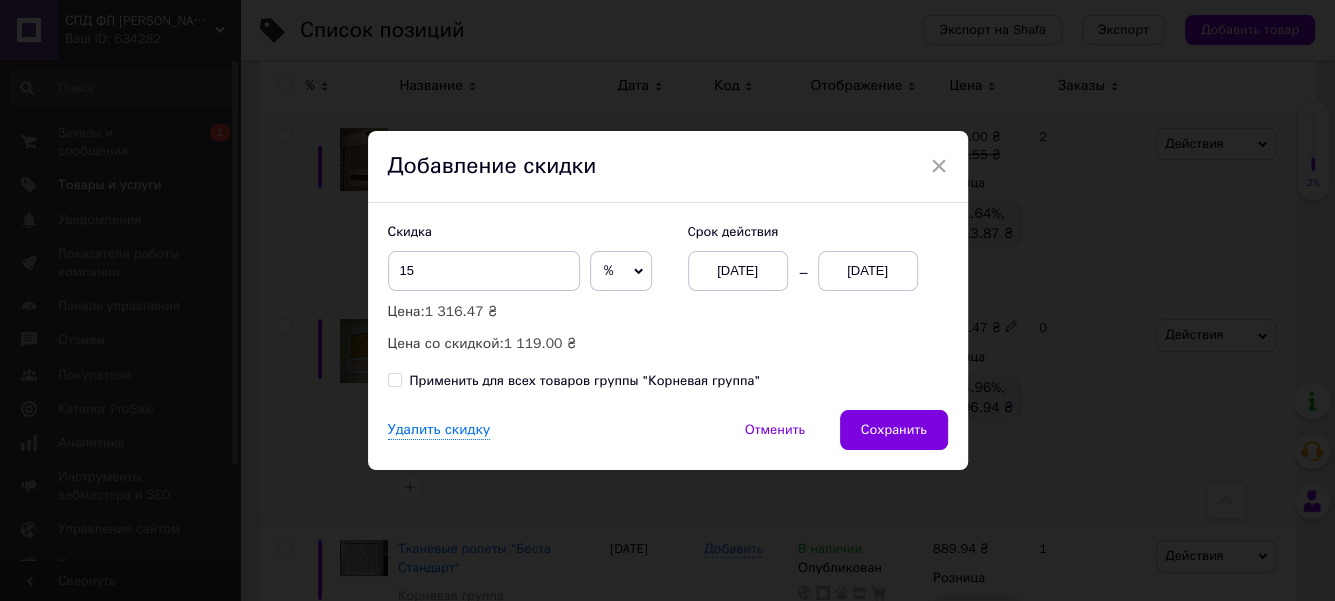 click on "[DATE]" at bounding box center (868, 271) 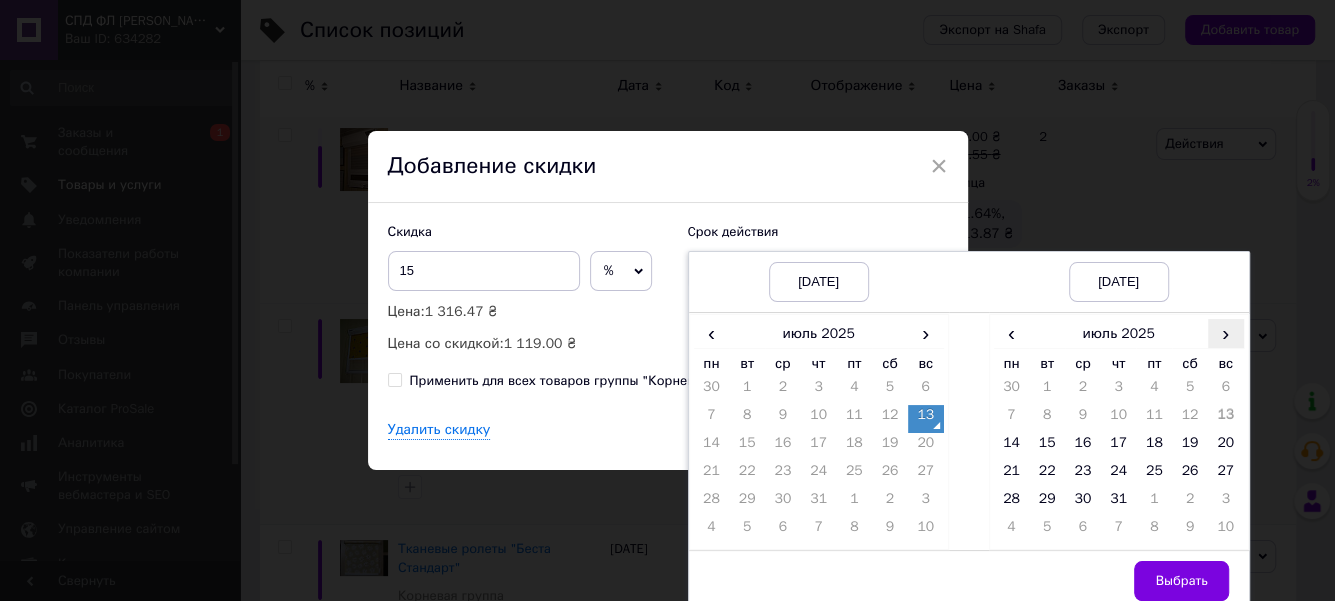 click on "›" at bounding box center [1226, 333] 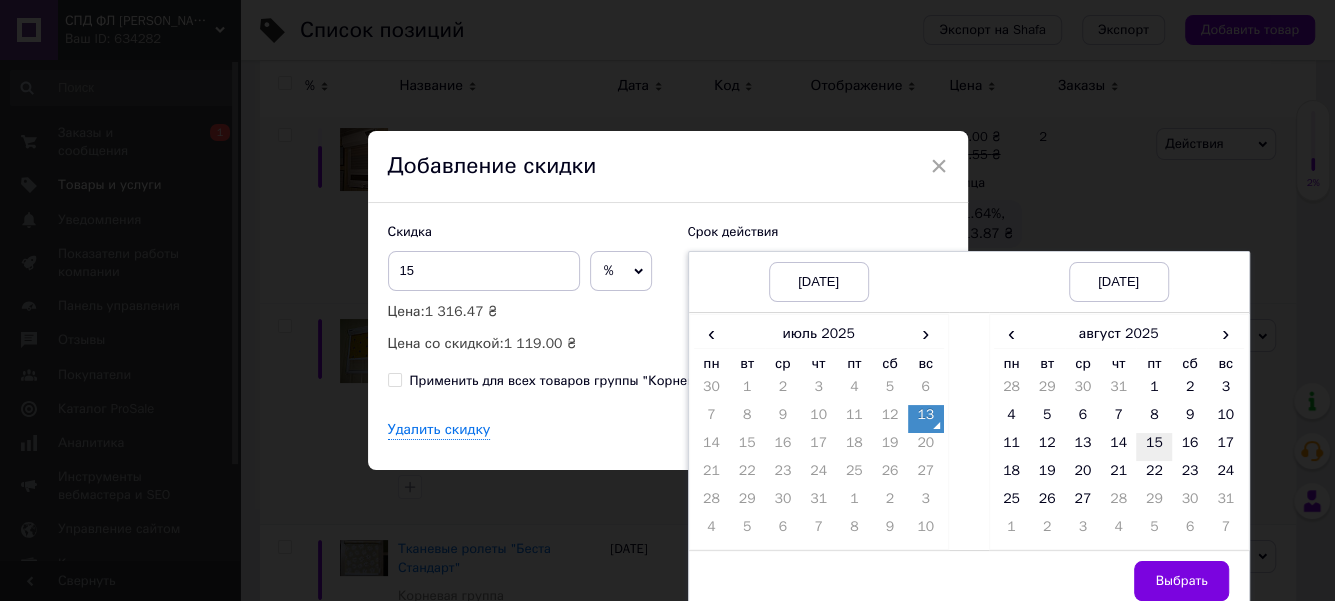 click on "15" at bounding box center (1154, 447) 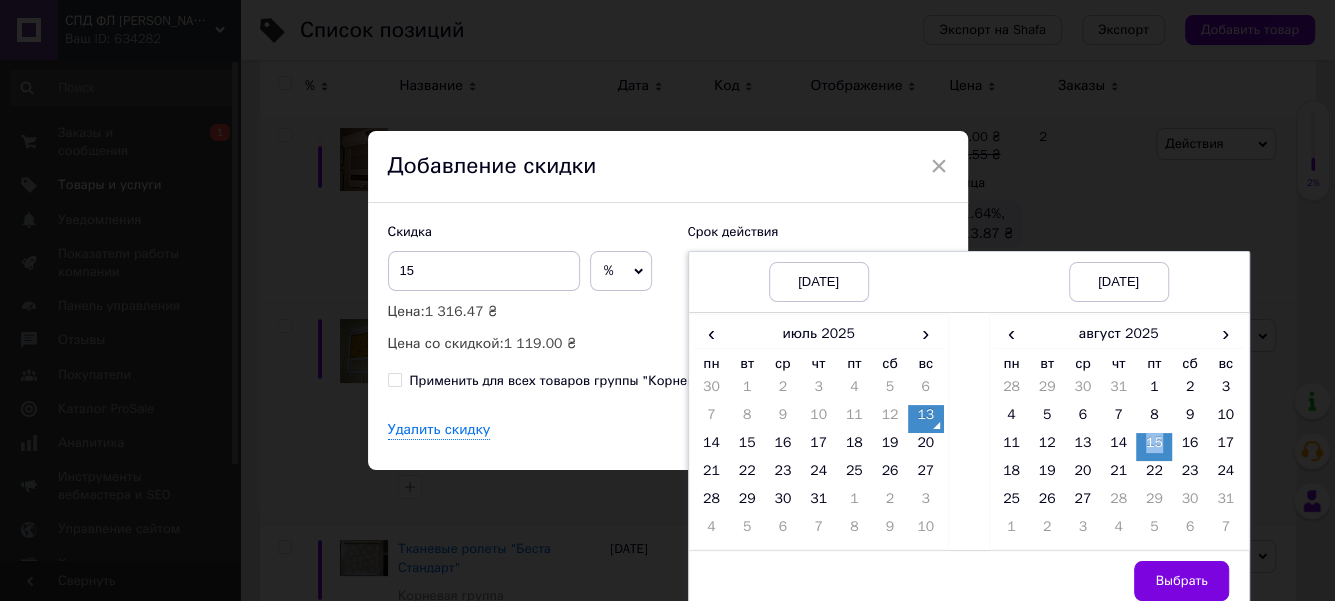click on "15" at bounding box center (1154, 447) 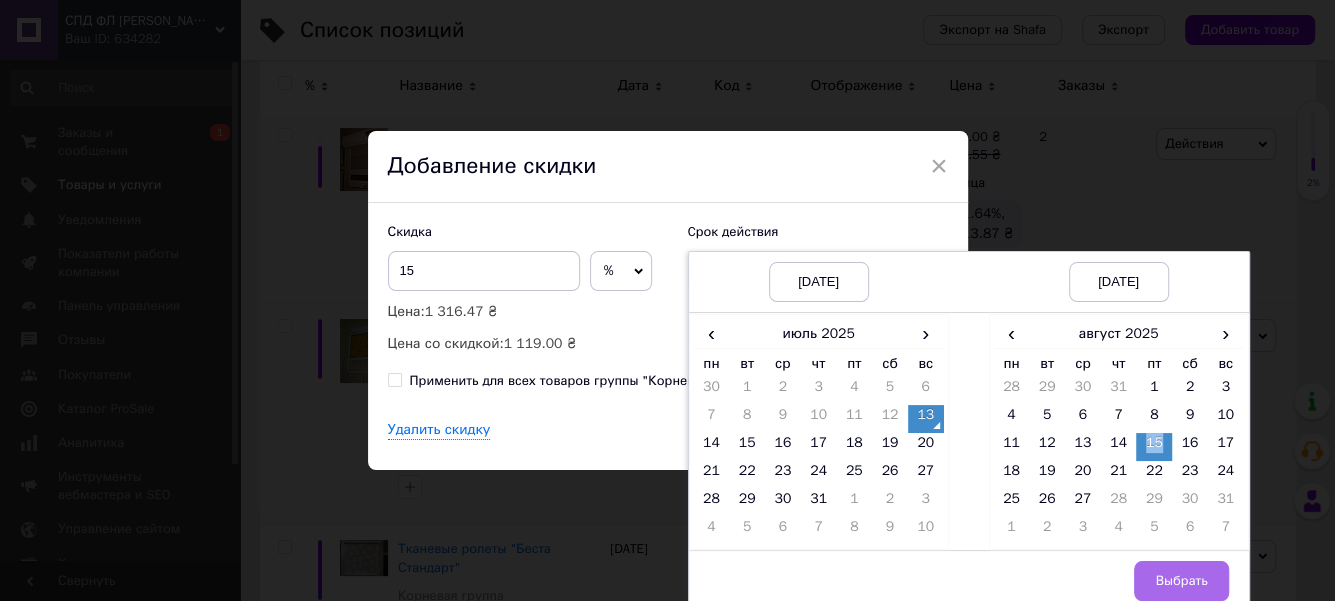 click on "Выбрать" at bounding box center (1181, 581) 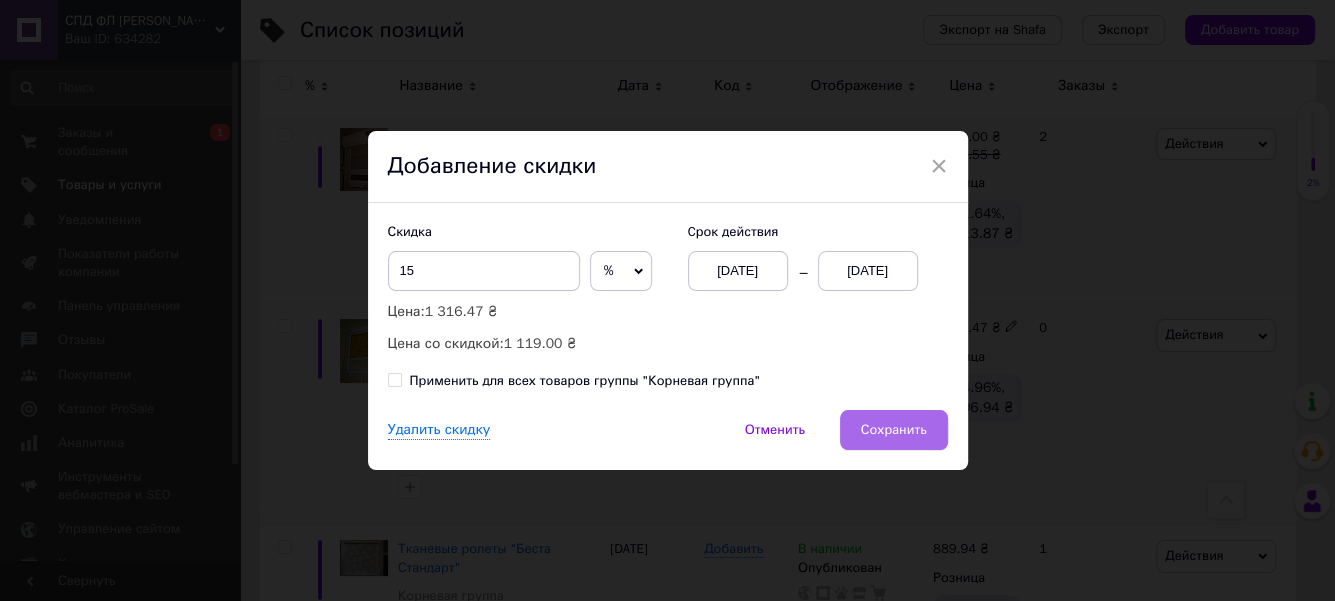 click on "Сохранить" at bounding box center [894, 430] 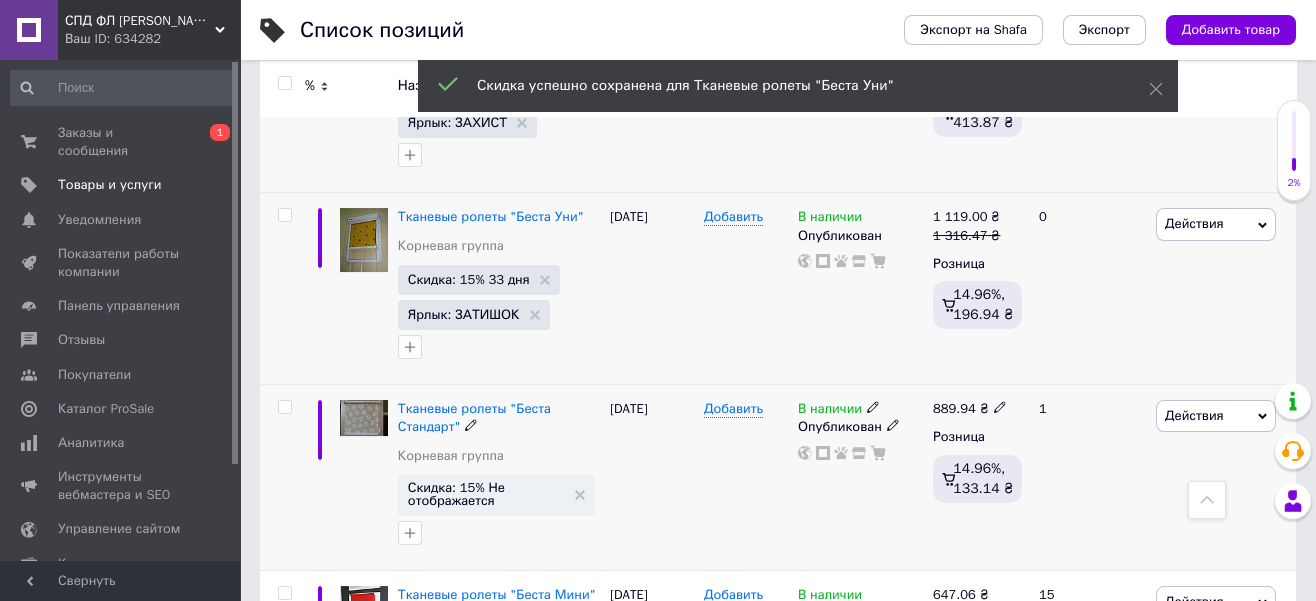 scroll, scrollTop: 2726, scrollLeft: 0, axis: vertical 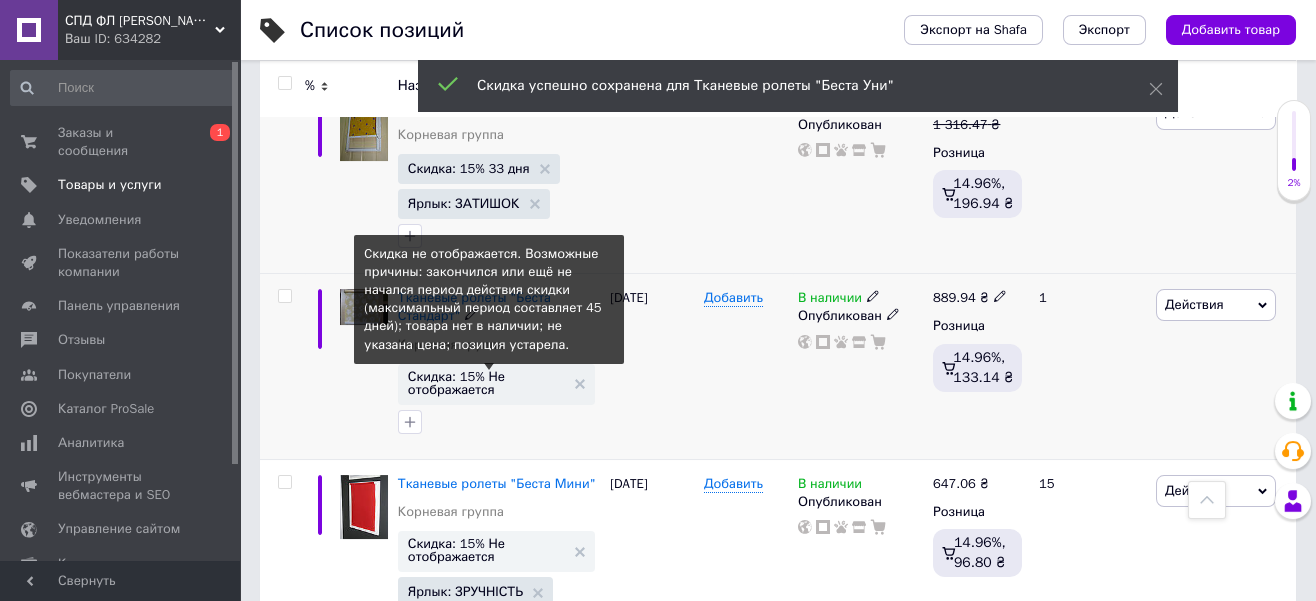 click on "Скидка: 15% Не отображается" at bounding box center (486, 383) 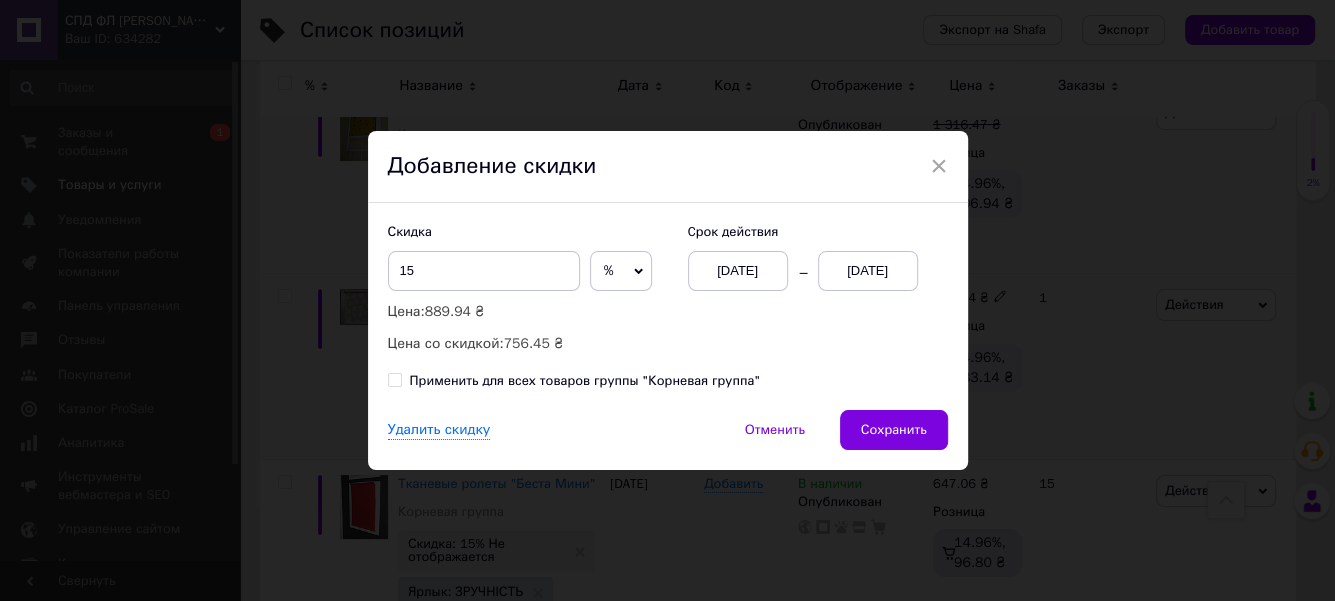 click on "[DATE]" at bounding box center (868, 271) 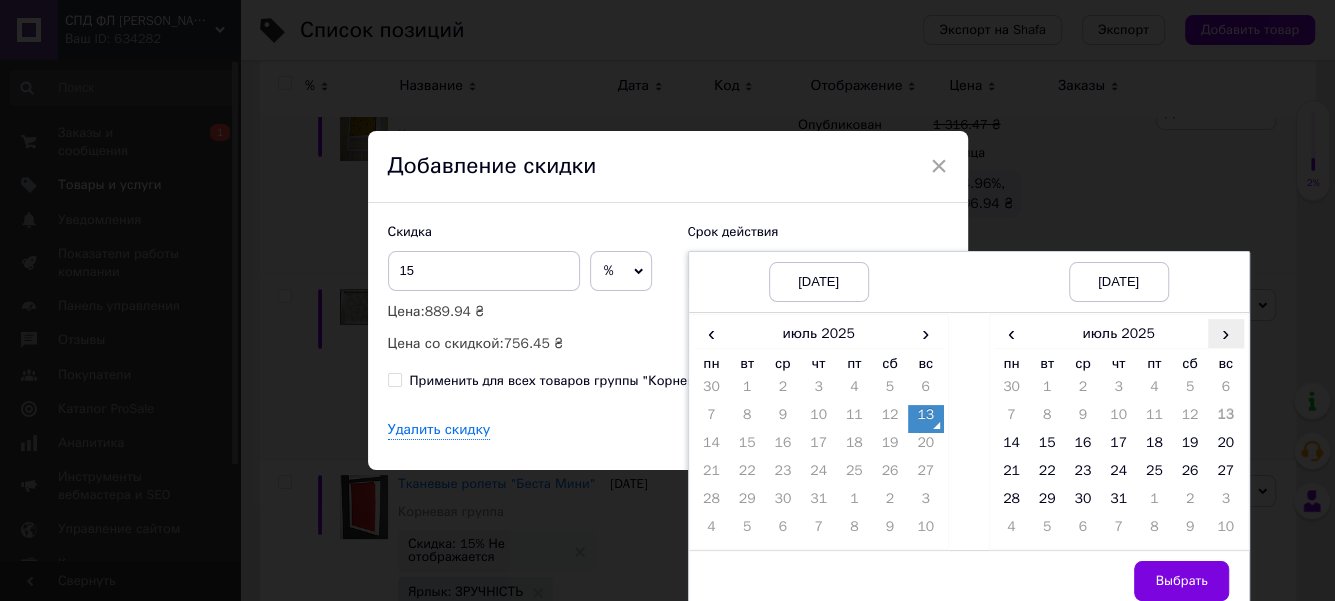 click on "›" at bounding box center [1226, 333] 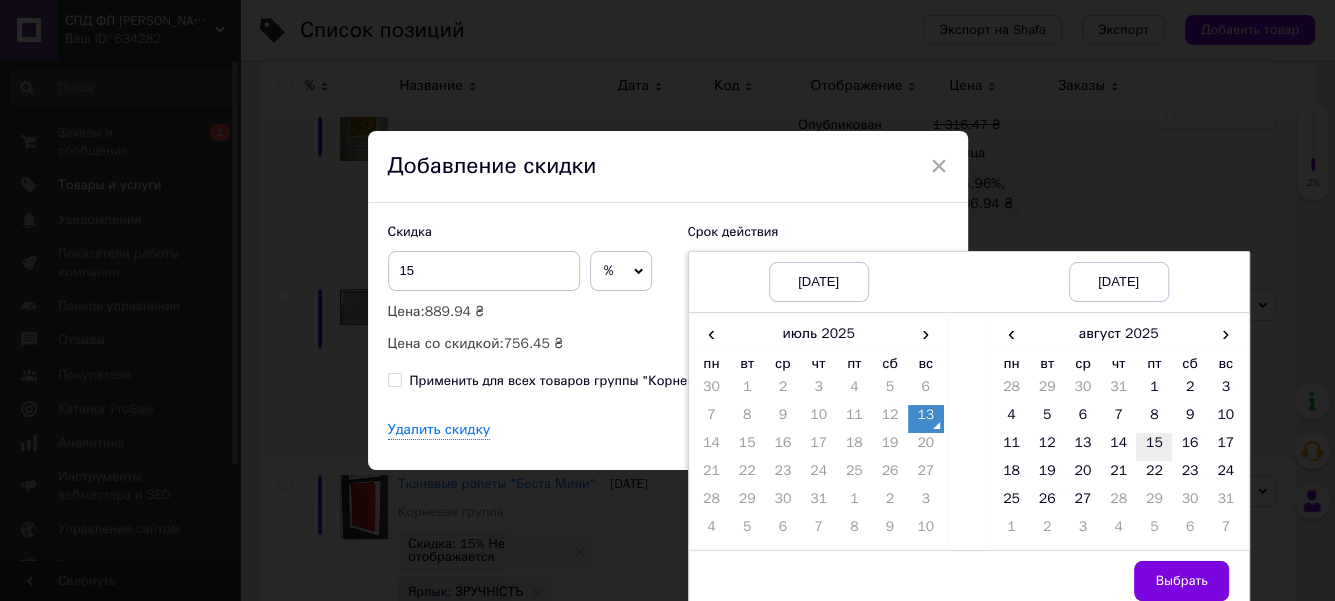 click on "15" at bounding box center (1154, 447) 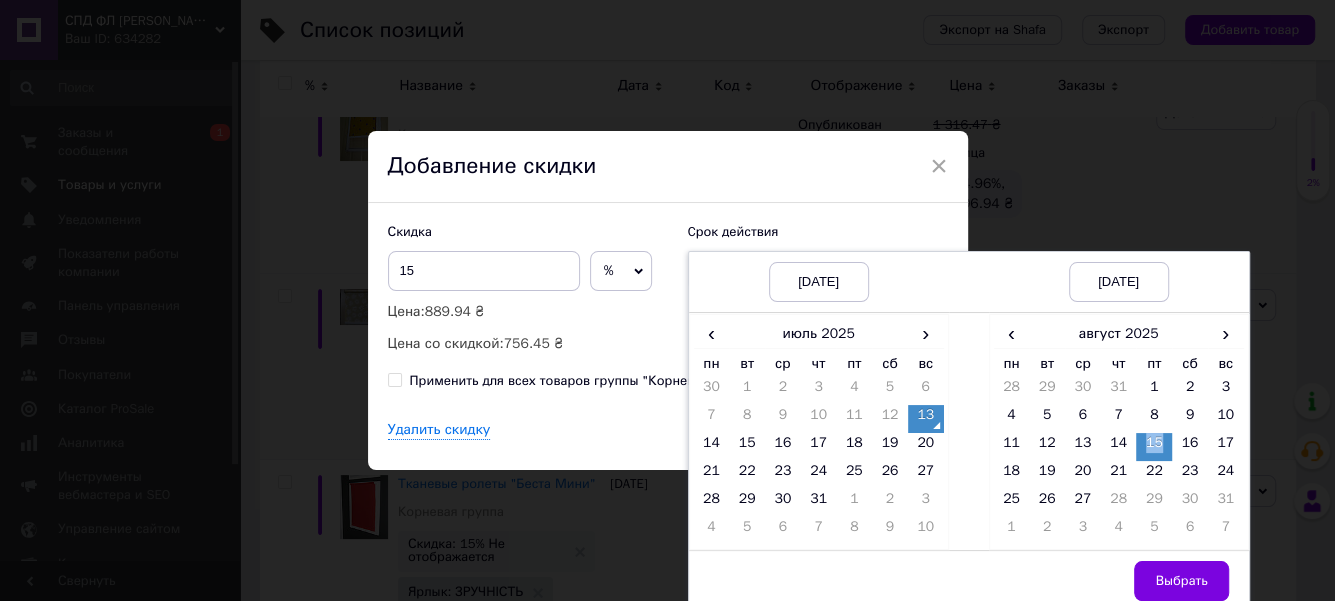 click on "15" at bounding box center [1154, 447] 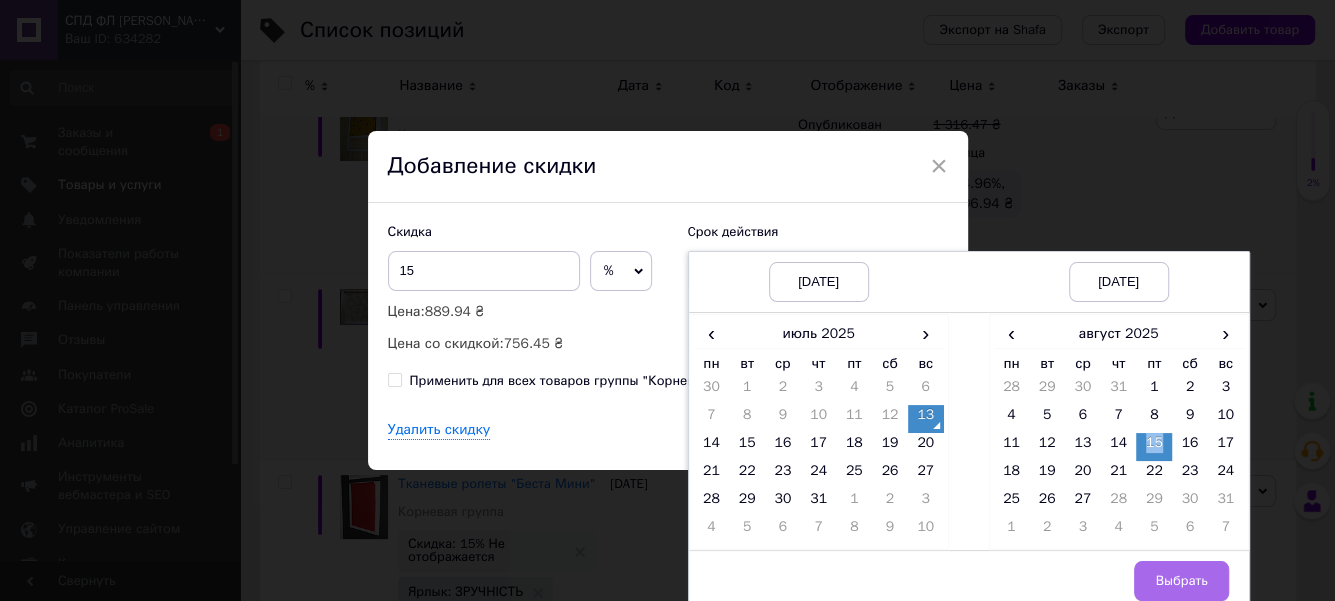 click on "Выбрать" at bounding box center (1181, 581) 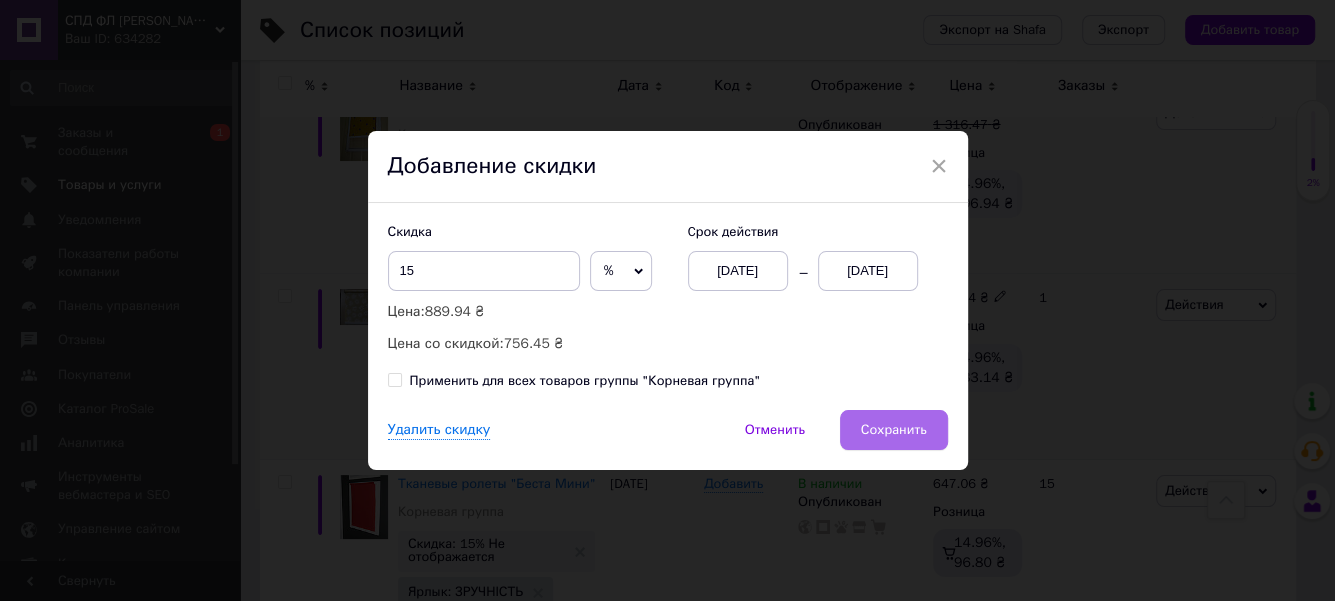 click on "Сохранить" at bounding box center [894, 430] 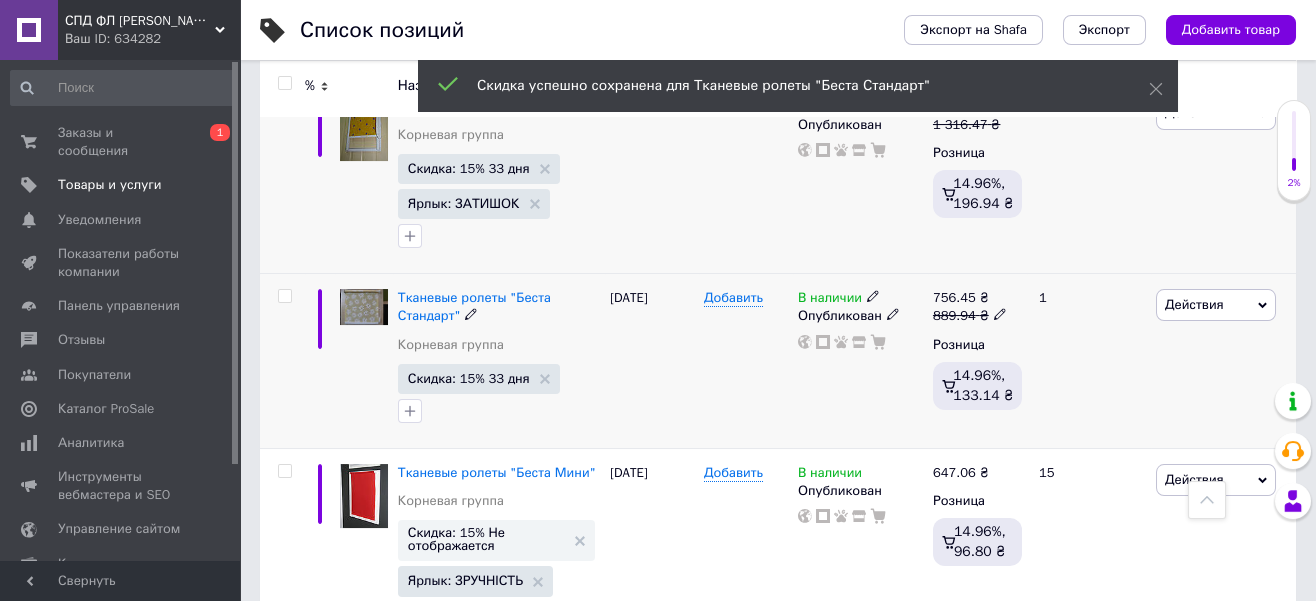 scroll, scrollTop: 2837, scrollLeft: 0, axis: vertical 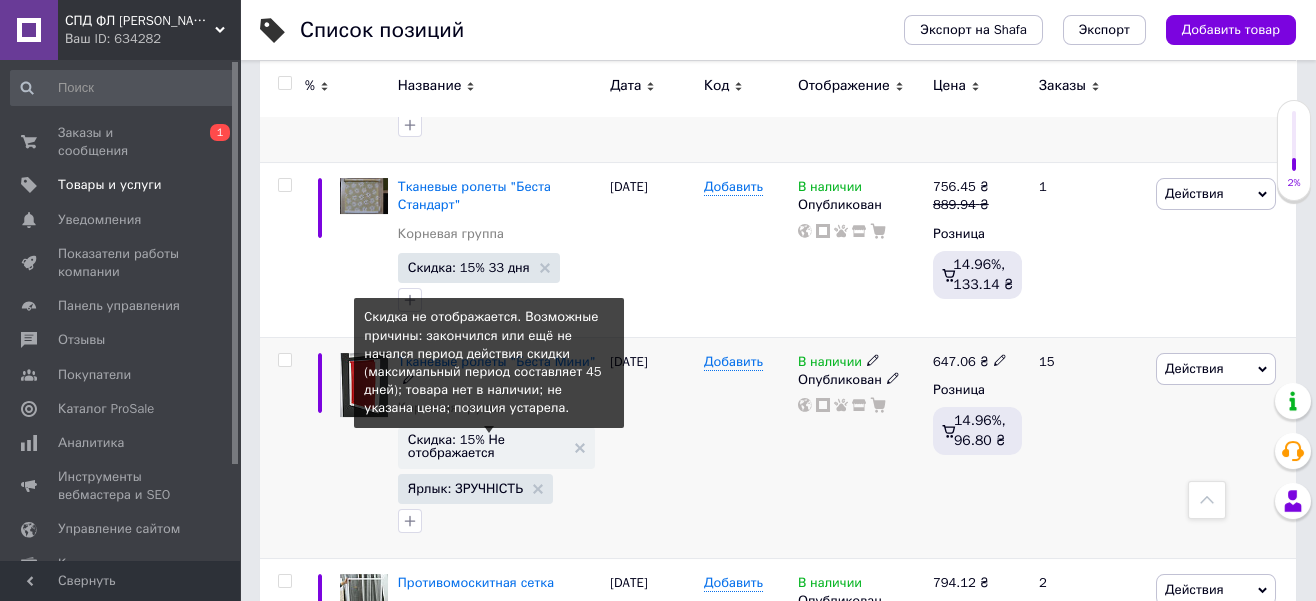 click on "Скидка: 15% Не отображается" at bounding box center [486, 446] 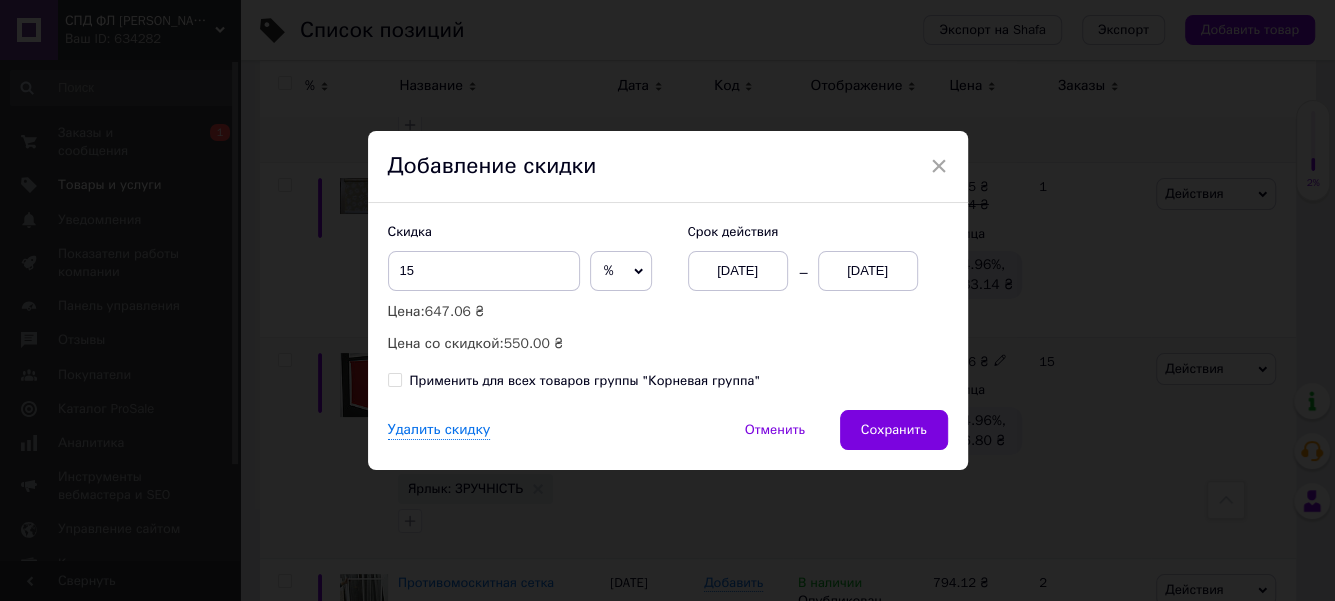 click on "[DATE]" at bounding box center (868, 271) 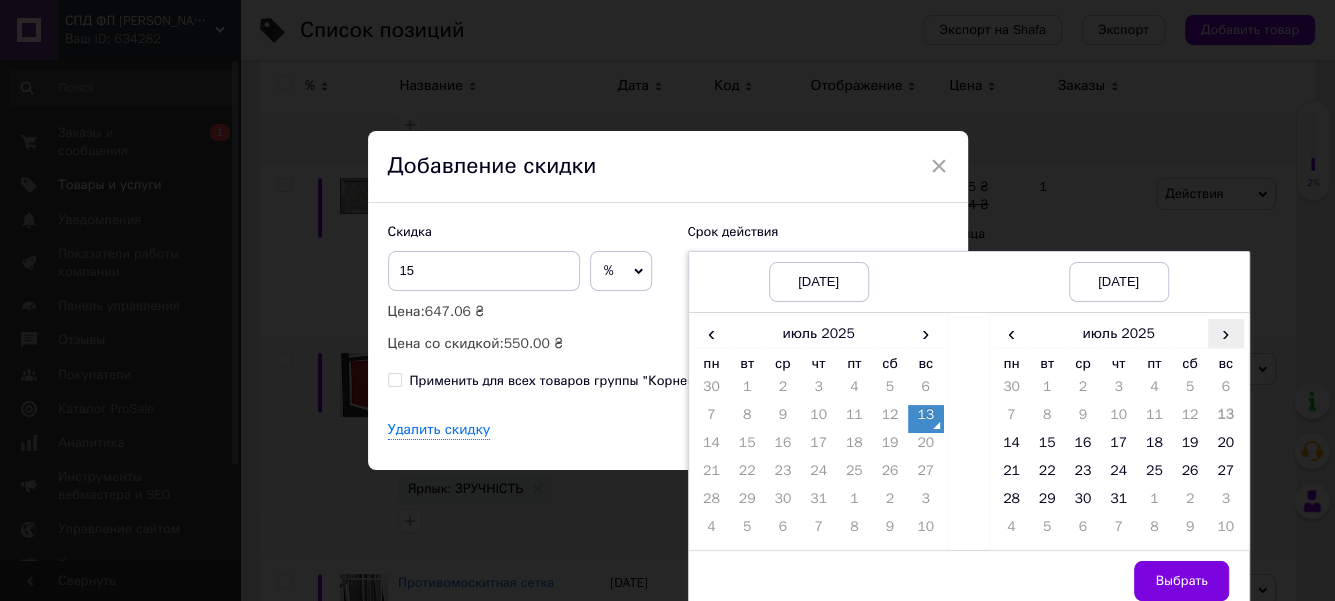 click on "›" at bounding box center (1226, 333) 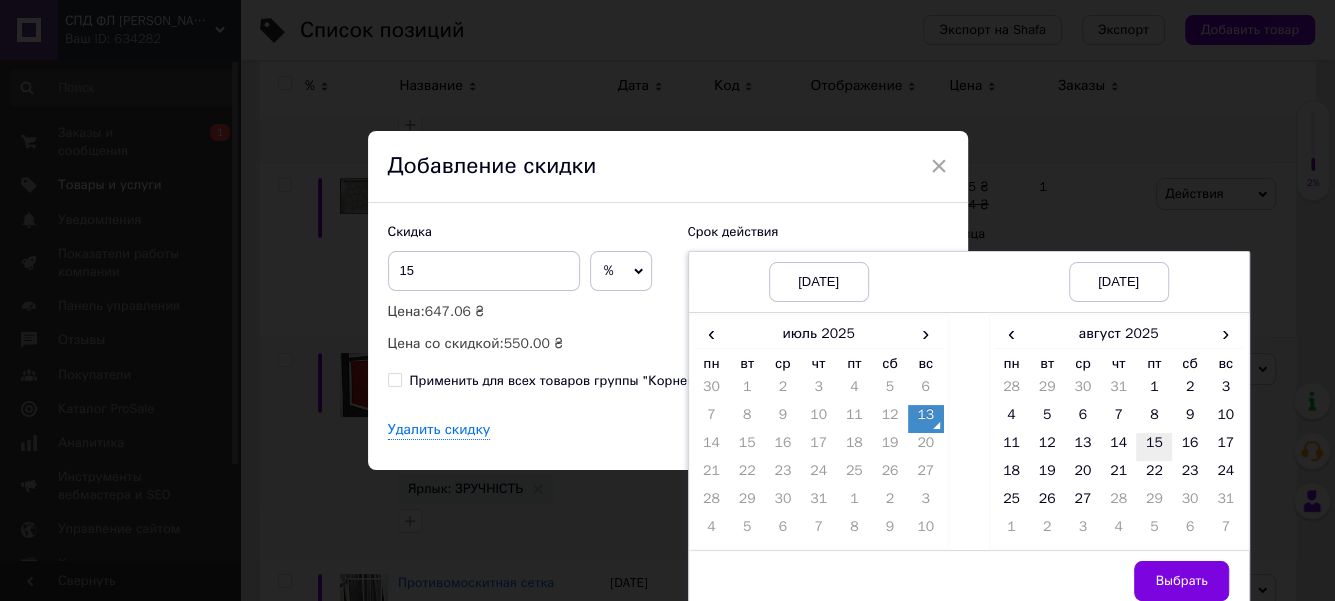 click on "15" at bounding box center [1154, 447] 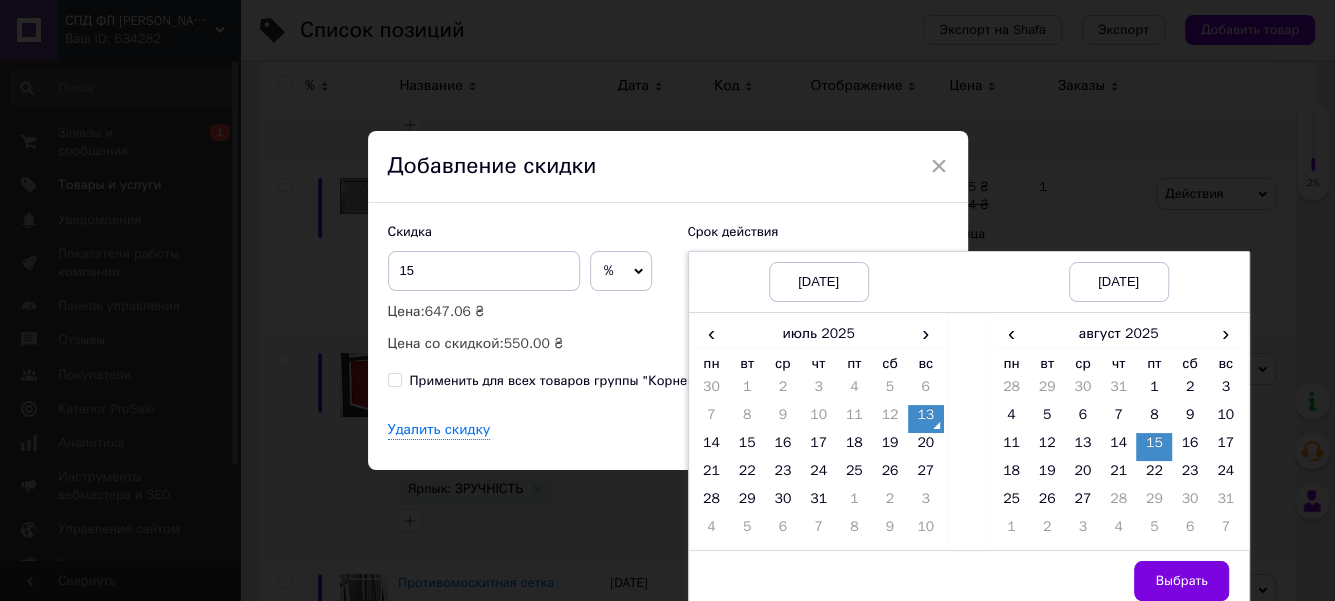 click on "15" at bounding box center [1154, 447] 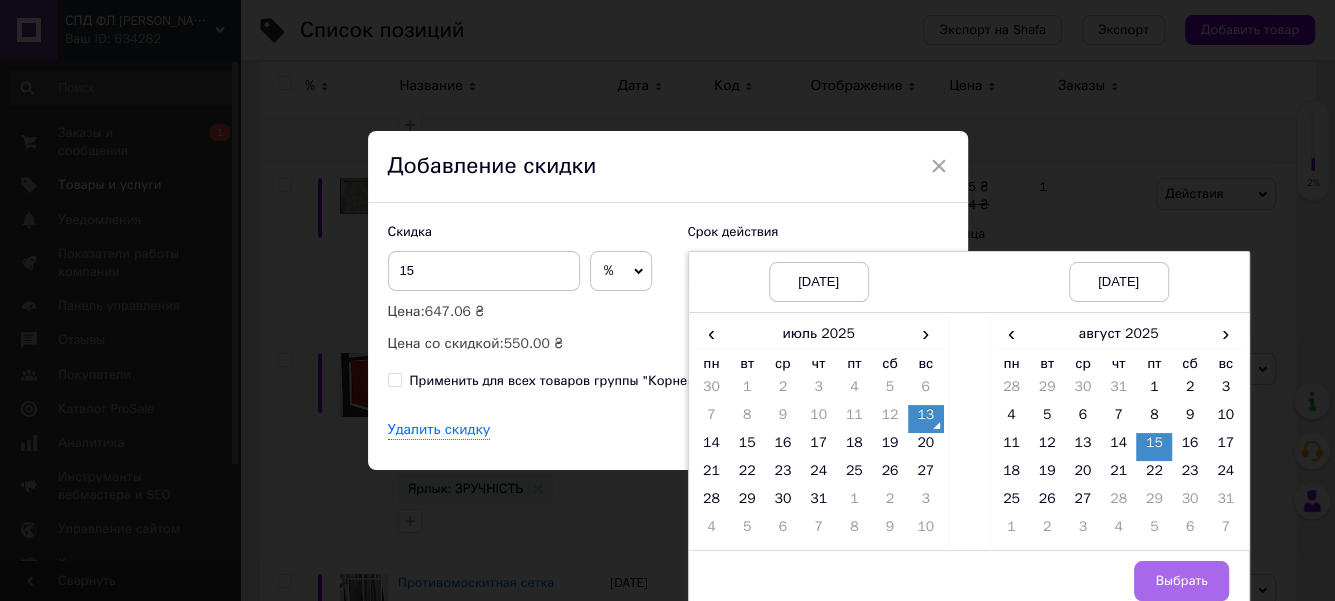 click on "Выбрать" at bounding box center (1181, 581) 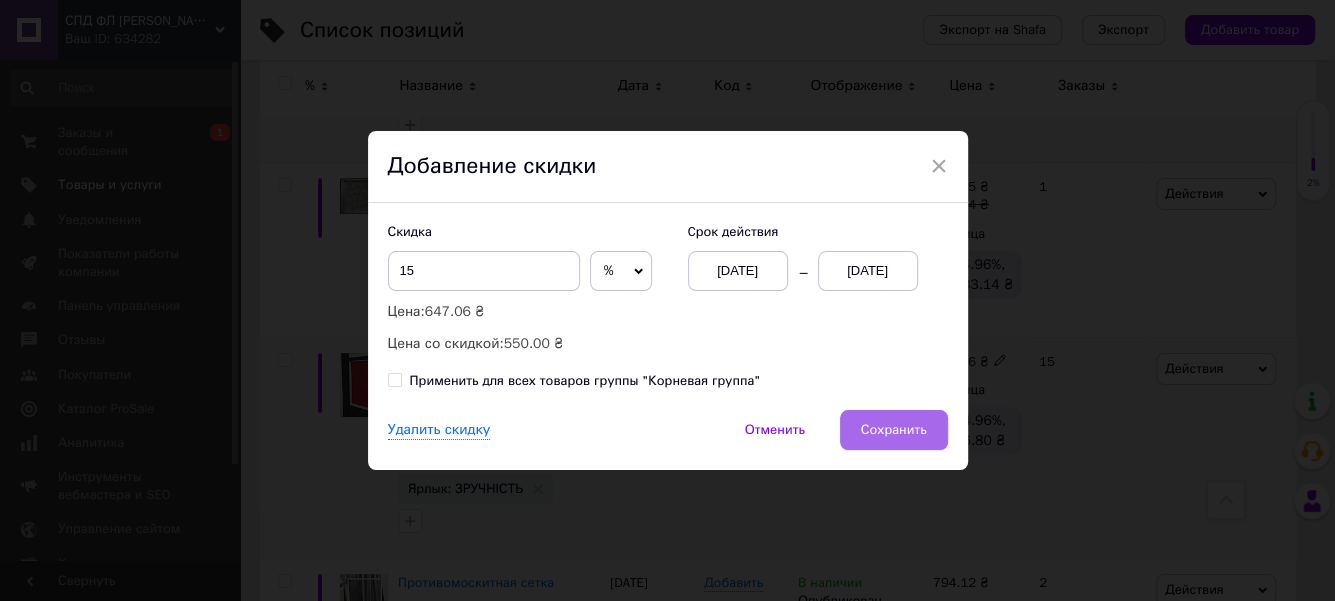 click on "Сохранить" at bounding box center (894, 430) 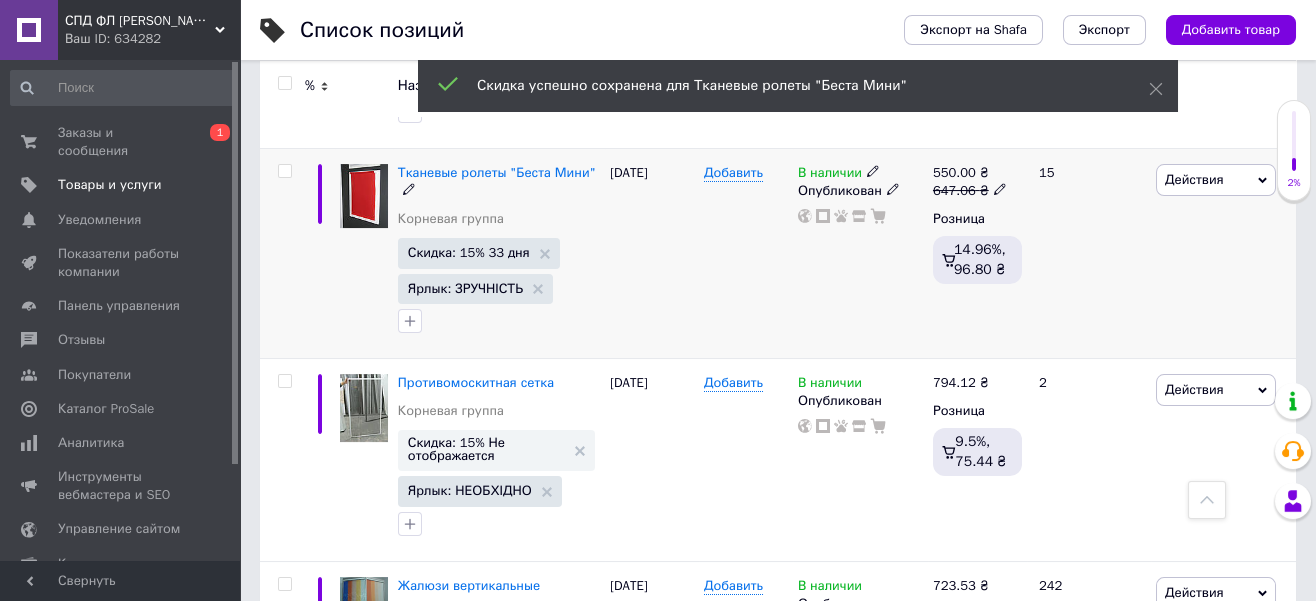 scroll, scrollTop: 3059, scrollLeft: 0, axis: vertical 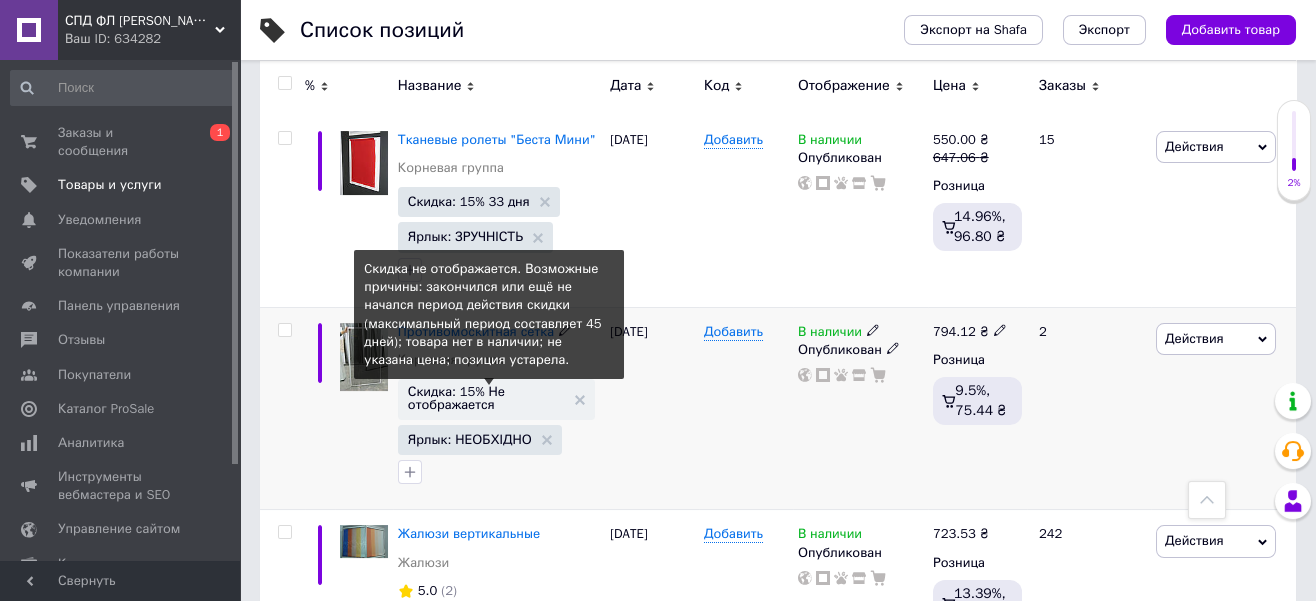 click on "Скидка: 15% Не отображается" at bounding box center [486, 398] 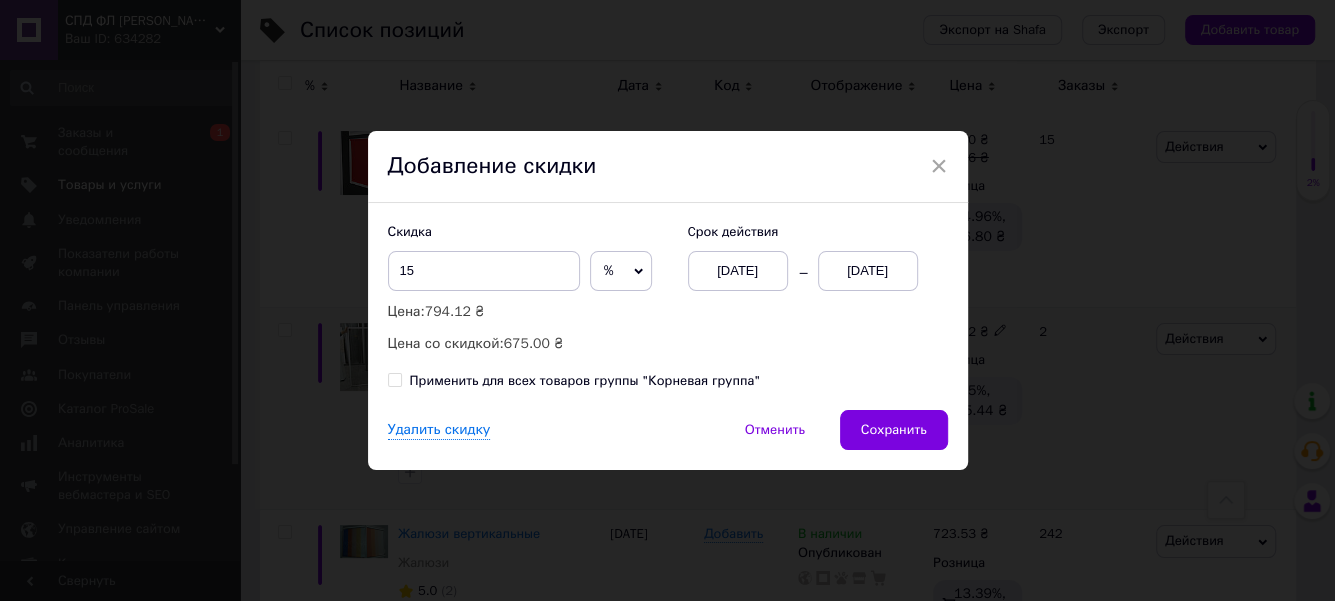click on "[DATE]" at bounding box center (868, 271) 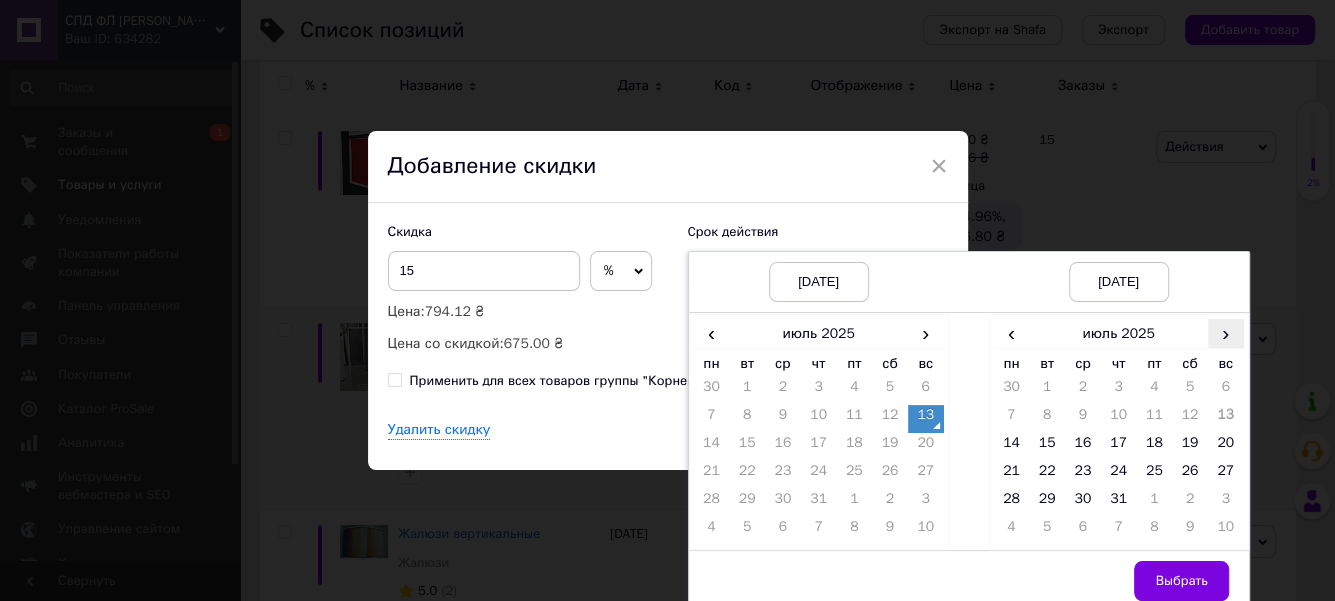 click on "›" at bounding box center (1226, 333) 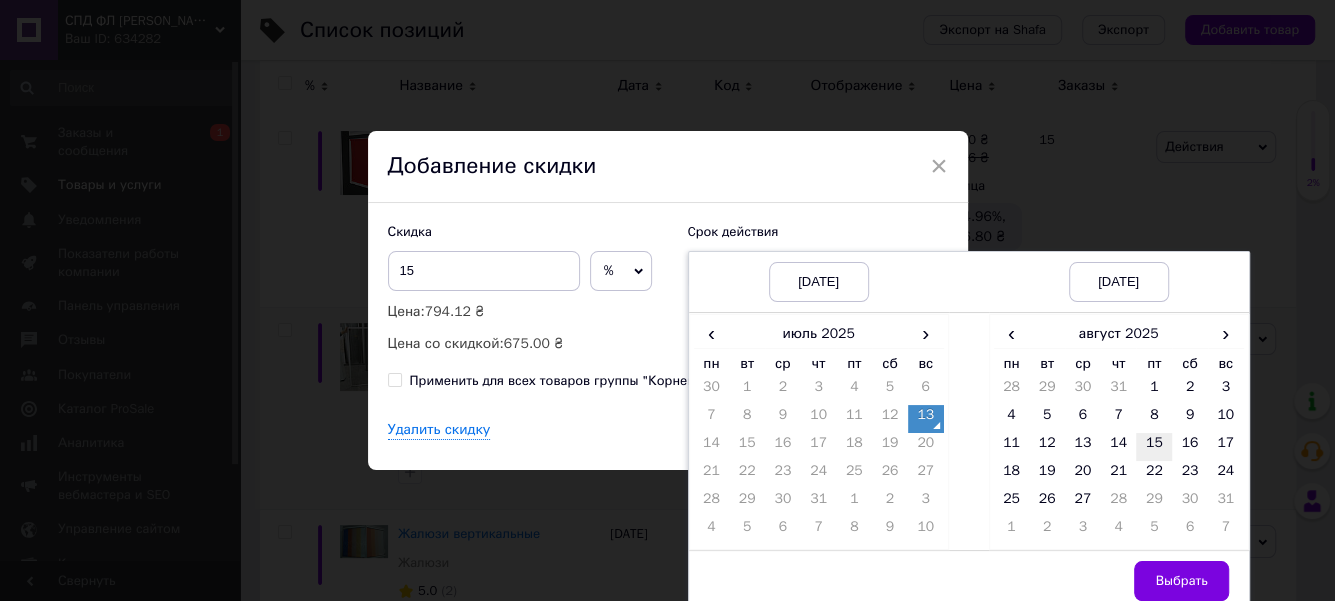 click on "15" at bounding box center [1154, 447] 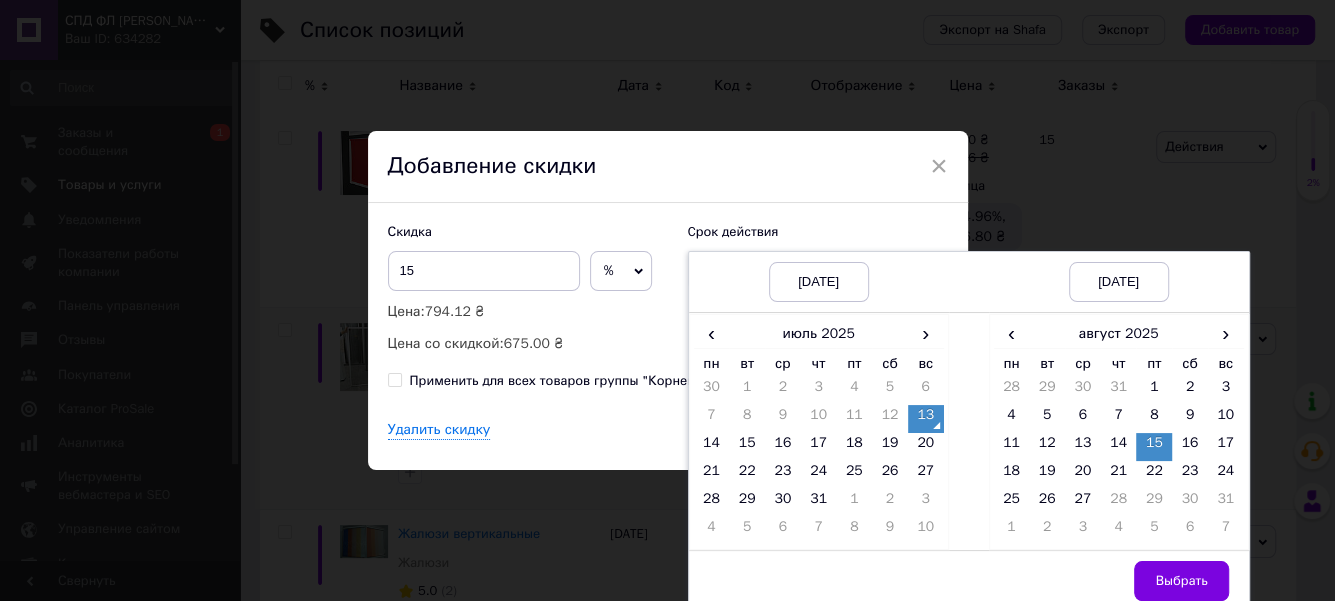 click on "Выбрать" at bounding box center [1181, 581] 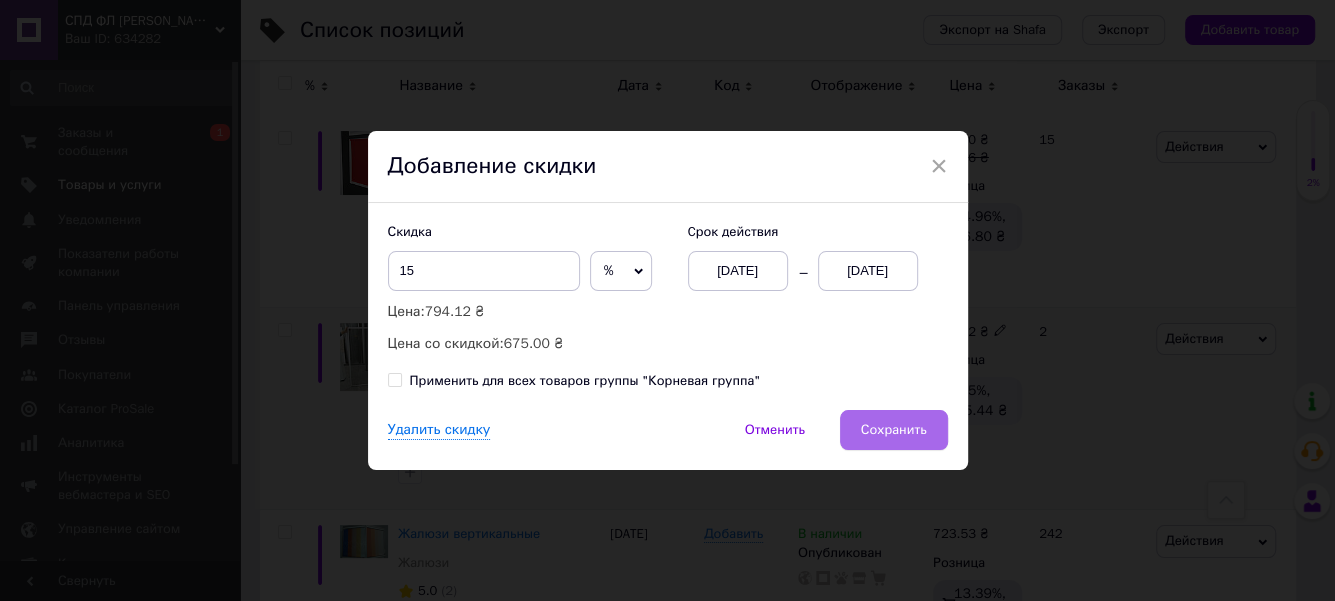 click on "Сохранить" at bounding box center (894, 430) 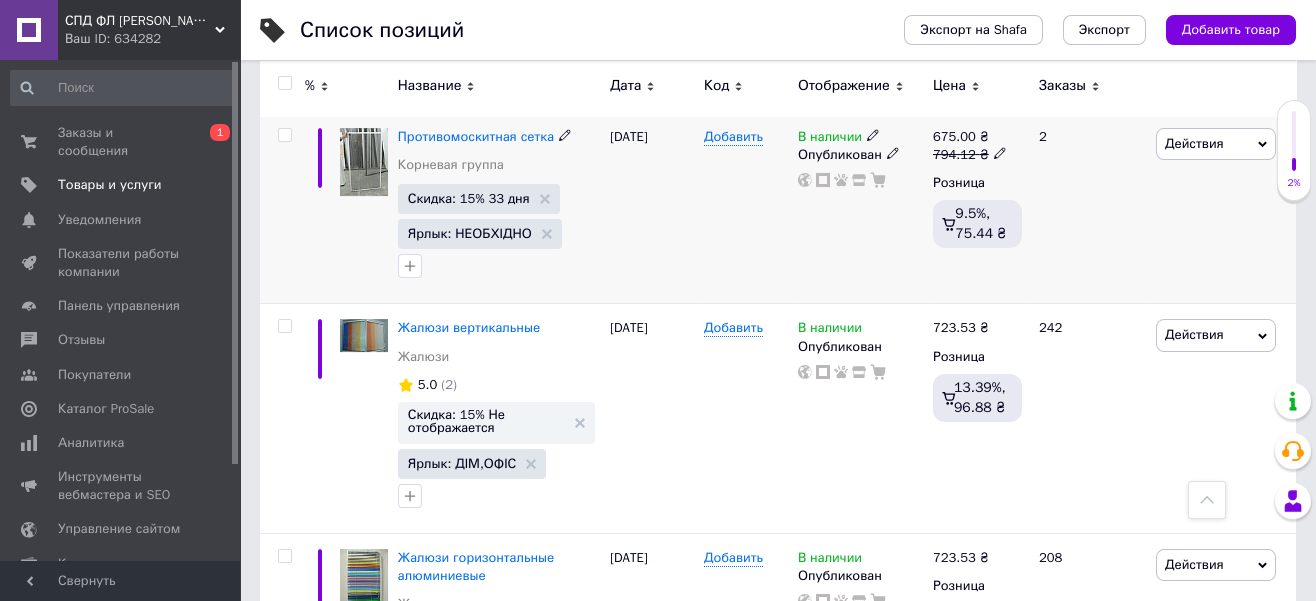 scroll, scrollTop: 3281, scrollLeft: 0, axis: vertical 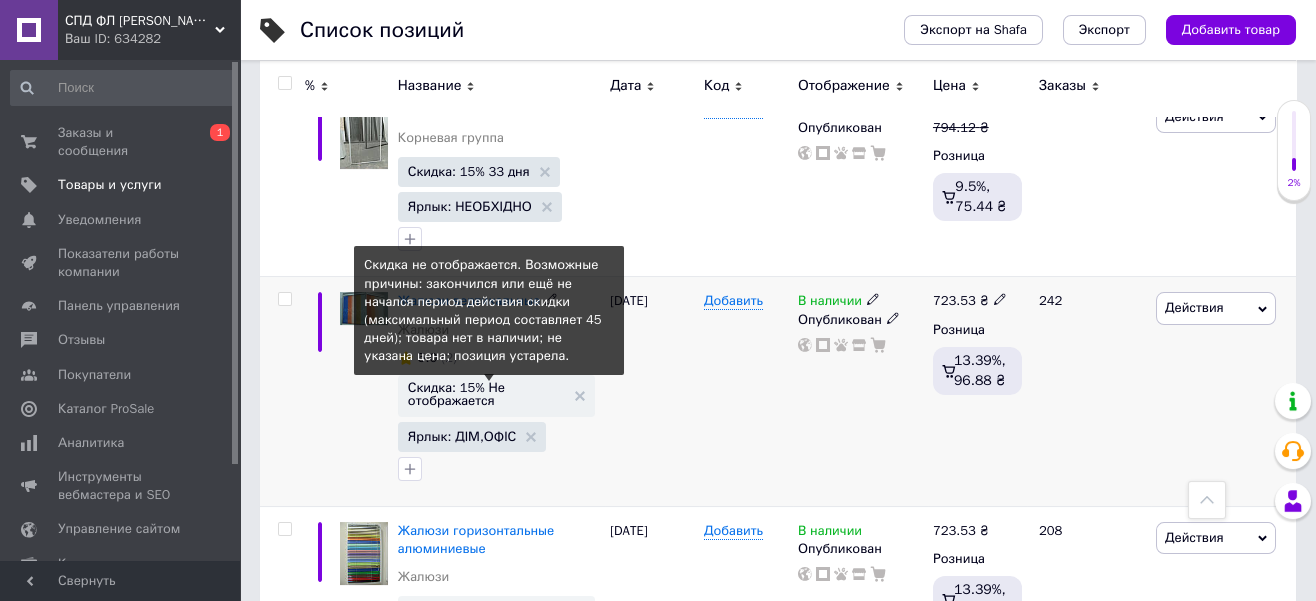 click on "Скидка: 15% Не отображается" at bounding box center (486, 394) 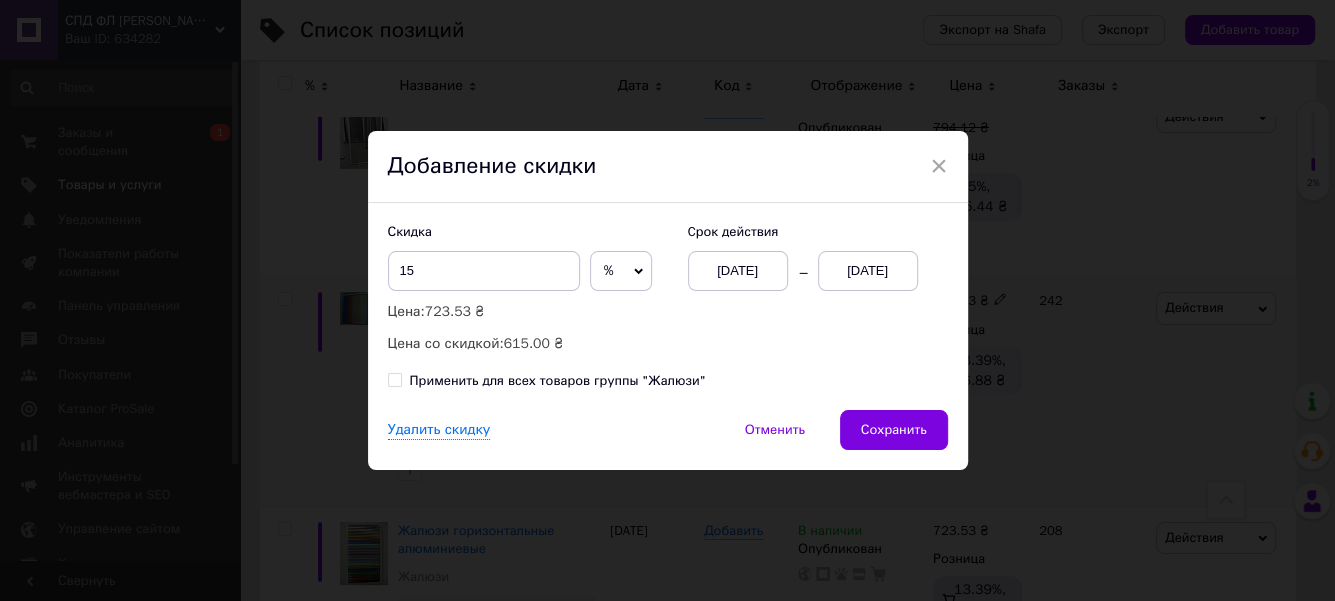 click on "[DATE]" at bounding box center (868, 271) 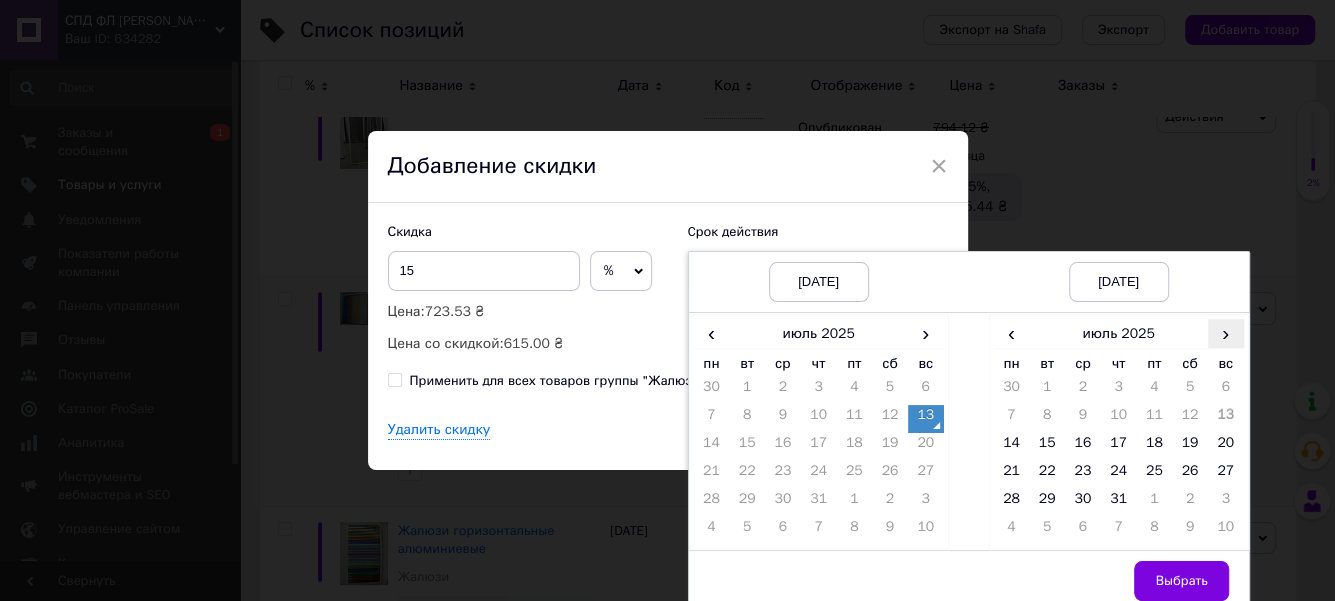 click on "›" at bounding box center [1226, 333] 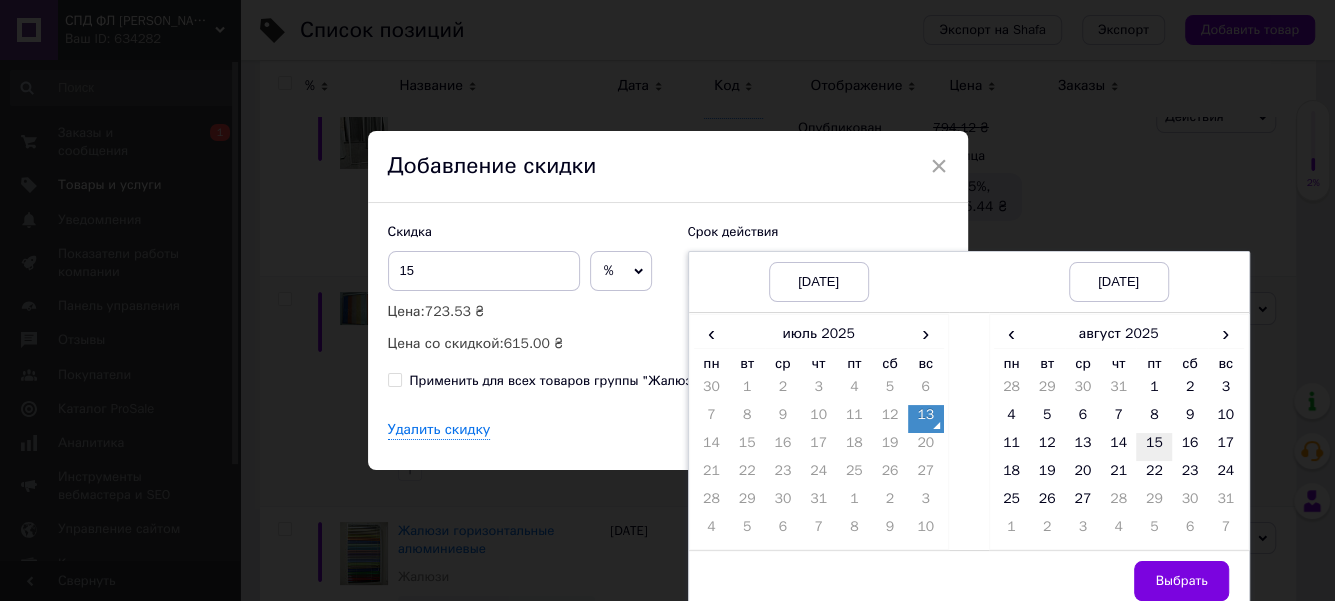 click on "15" at bounding box center [1154, 447] 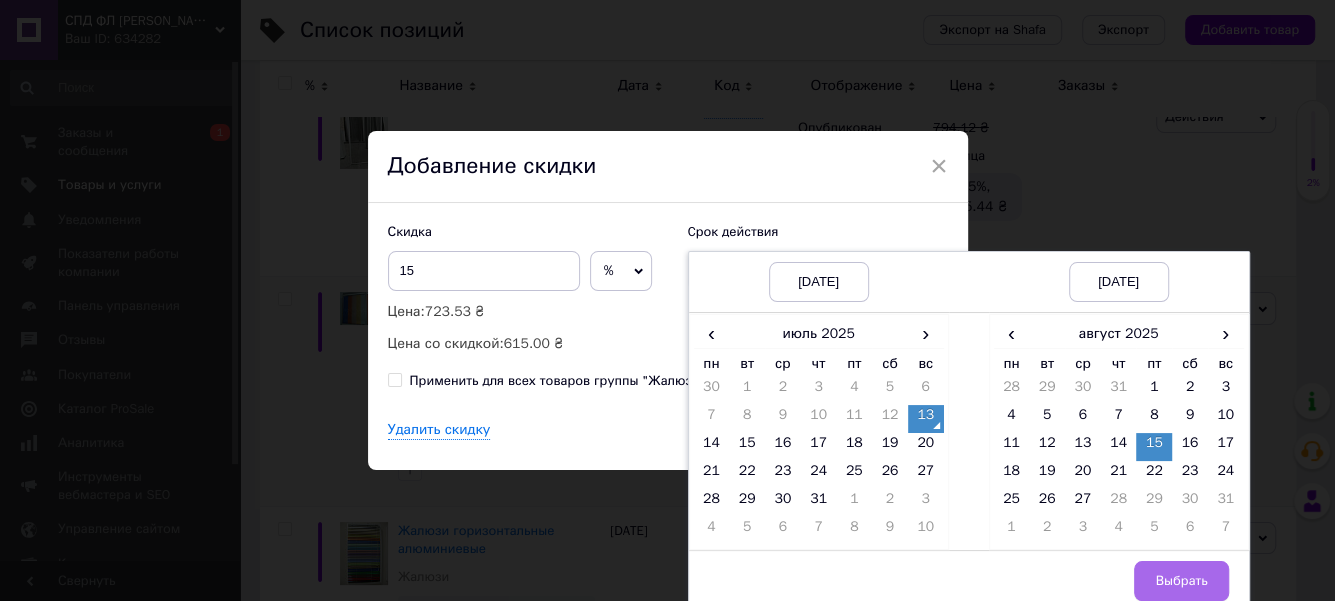 click on "Выбрать" at bounding box center (1181, 581) 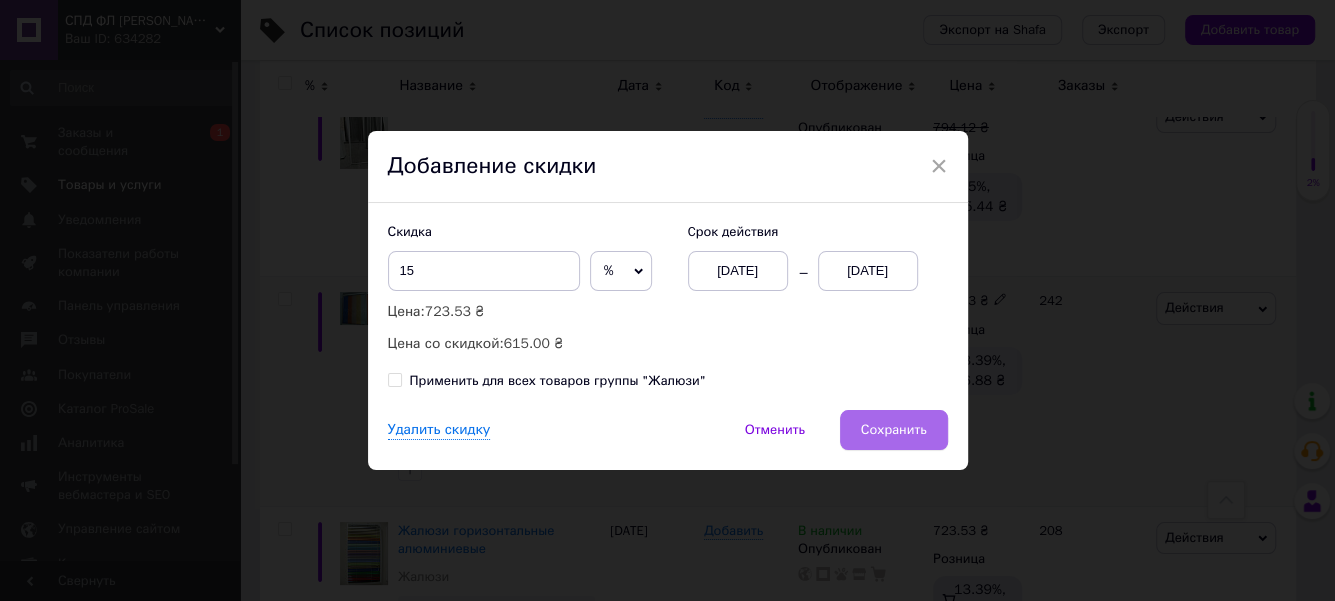 click on "Сохранить" at bounding box center (894, 430) 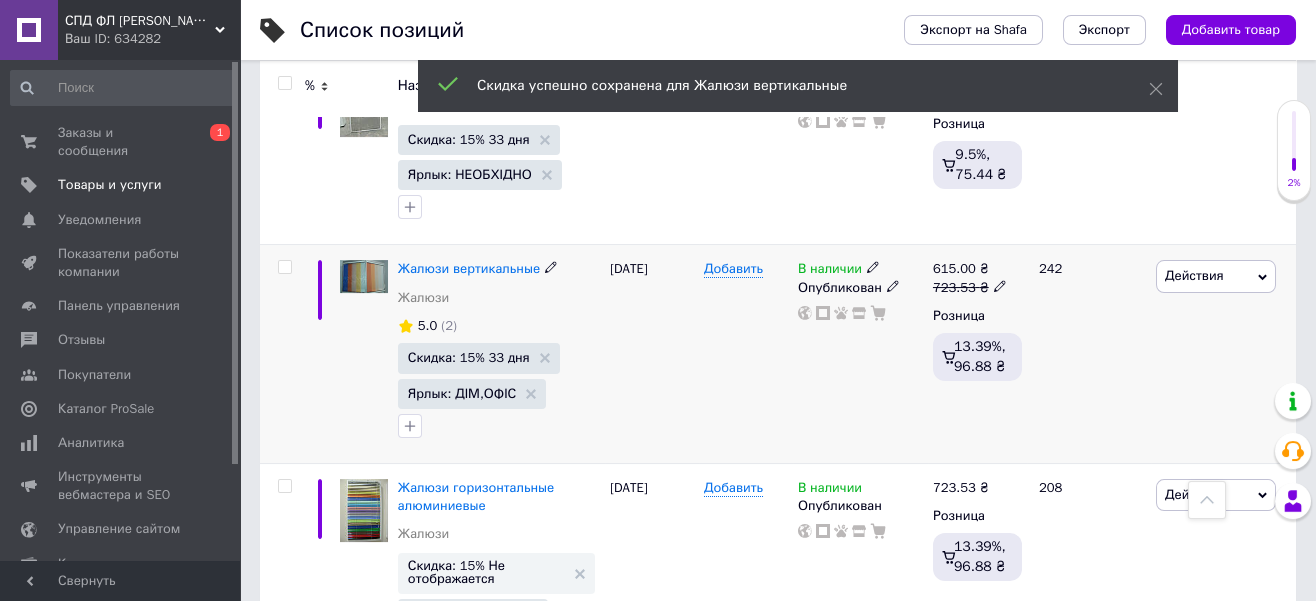 scroll, scrollTop: 3329, scrollLeft: 0, axis: vertical 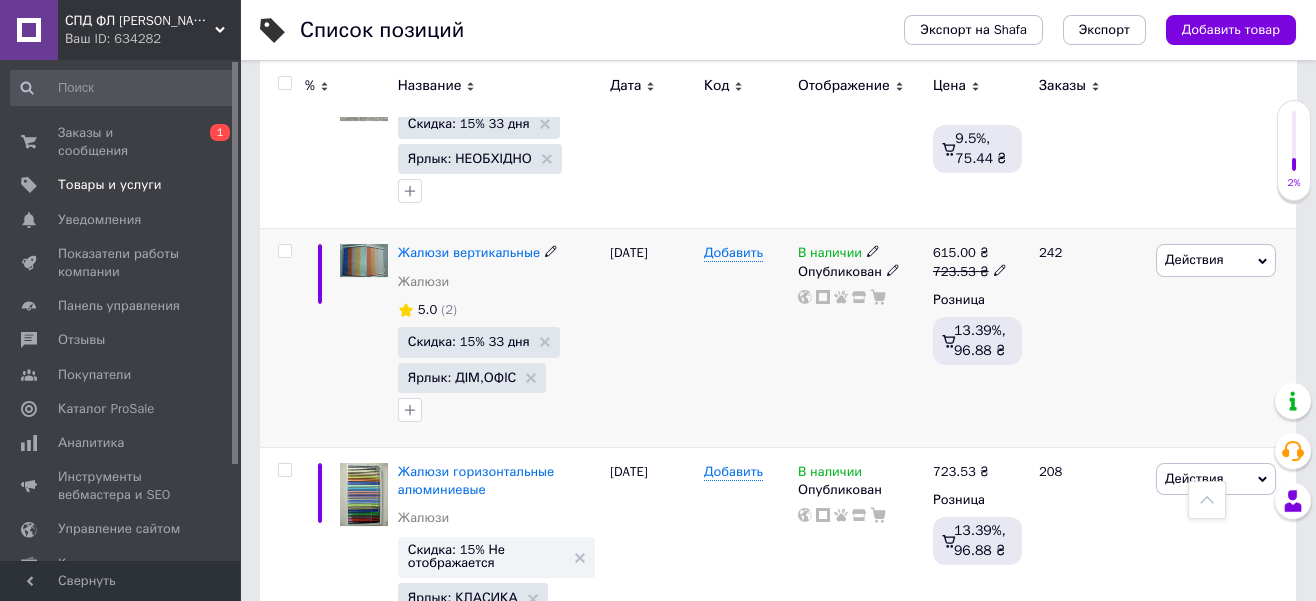 click 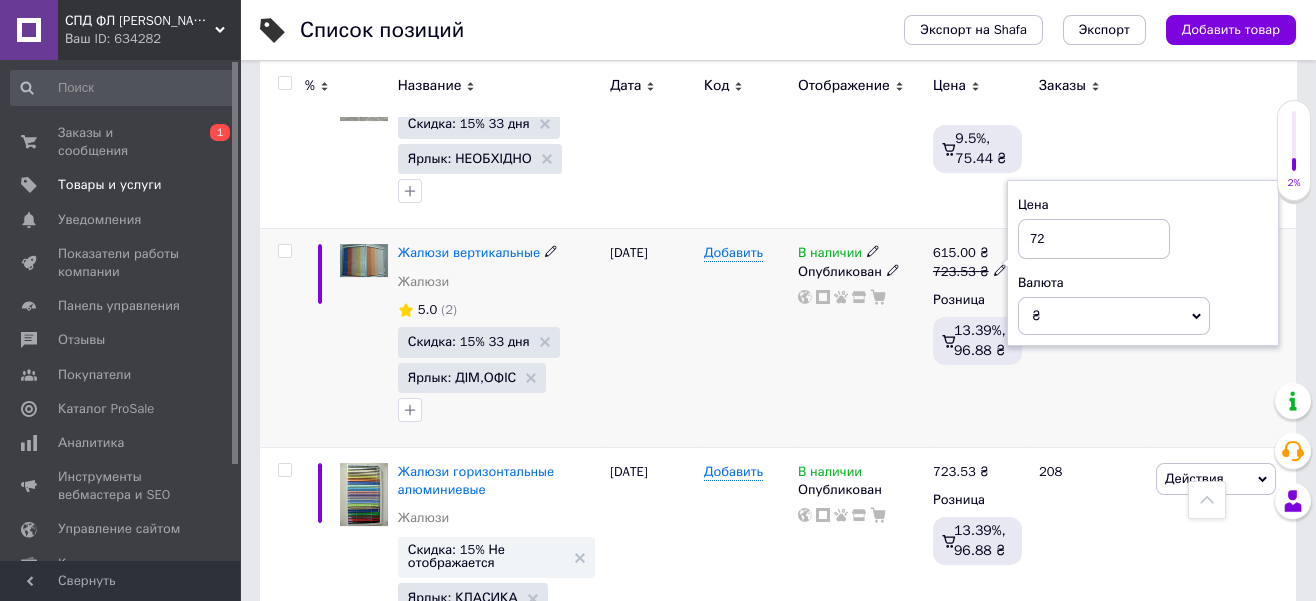type on "7" 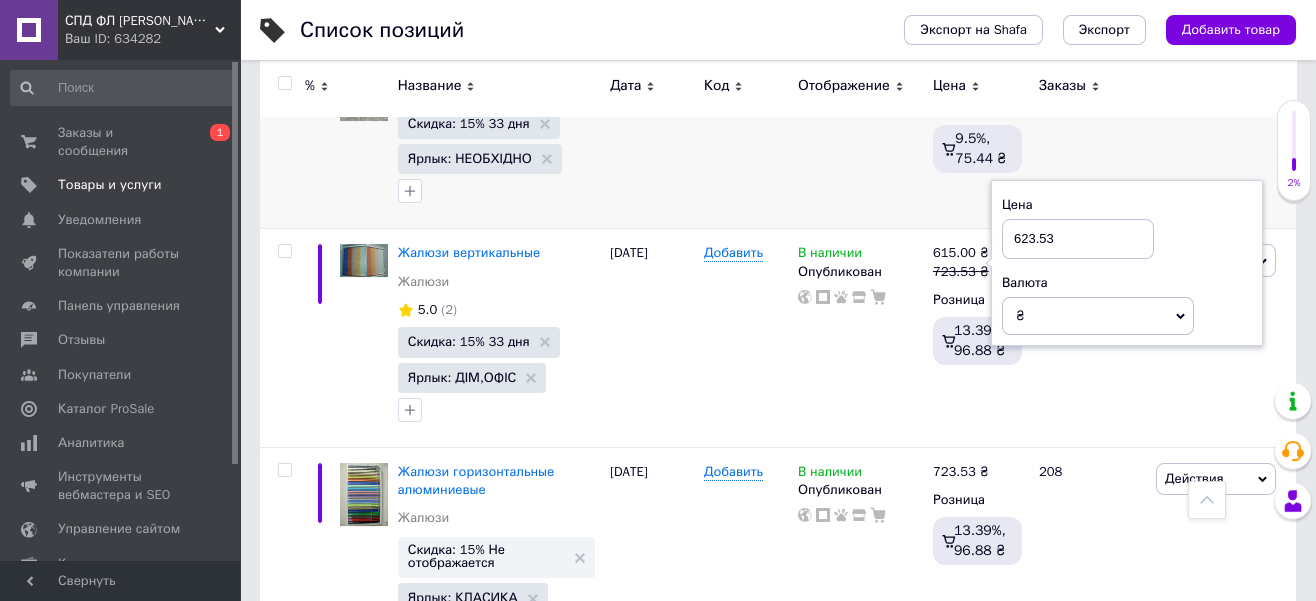 type on "623.53" 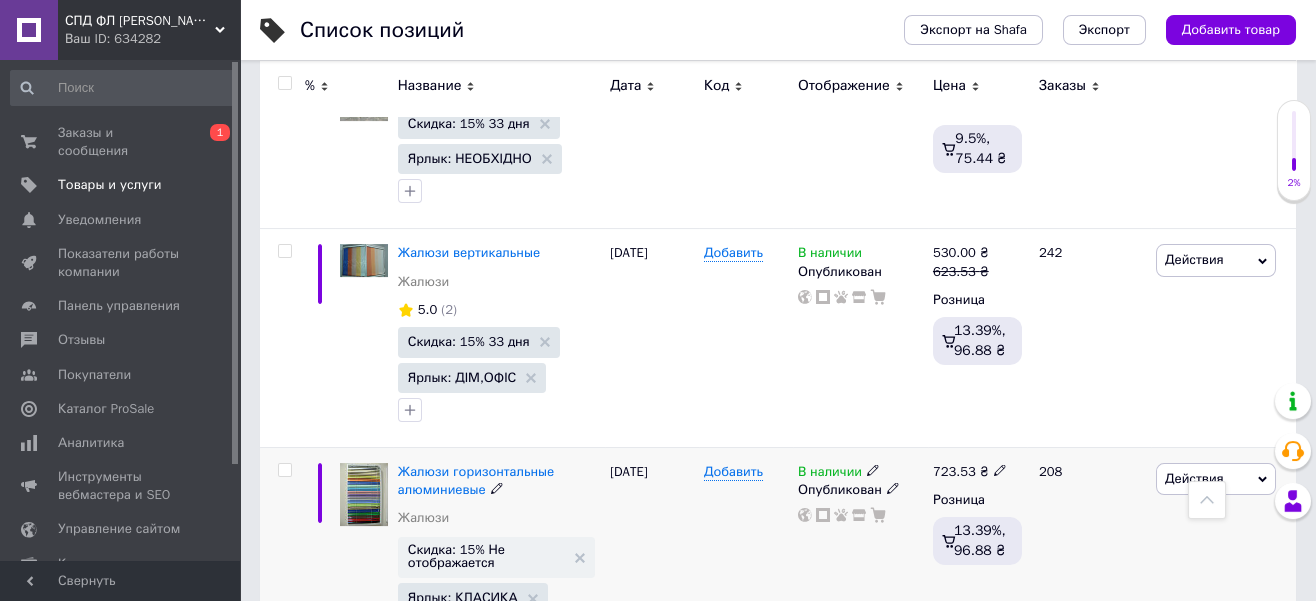 click 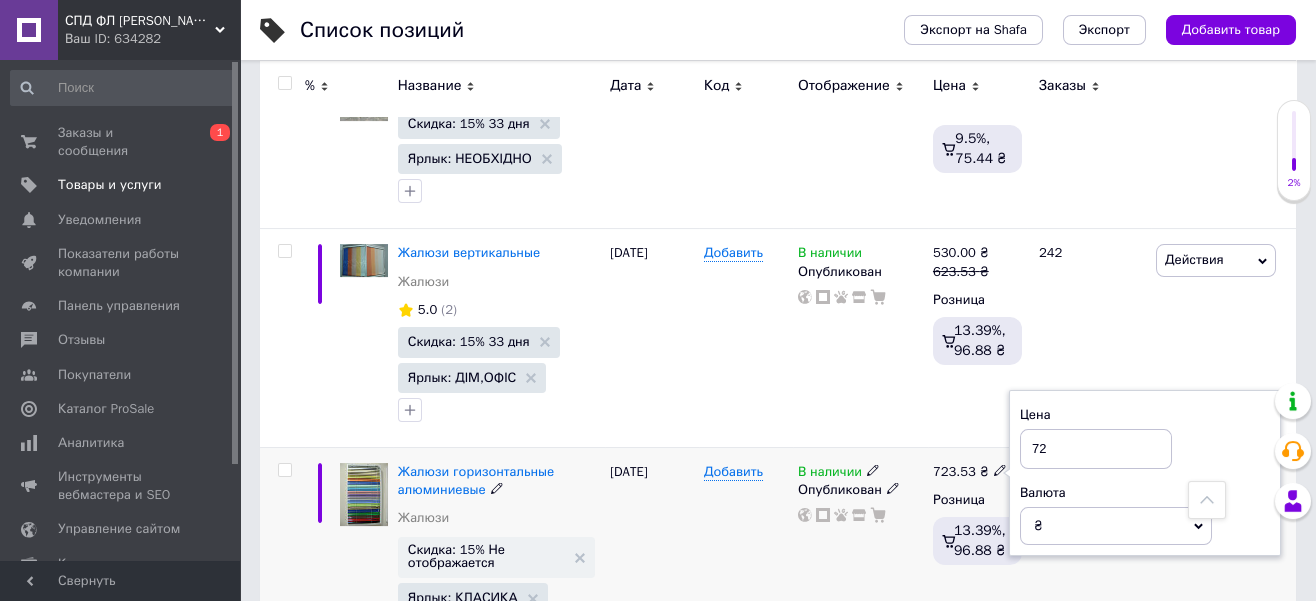type on "7" 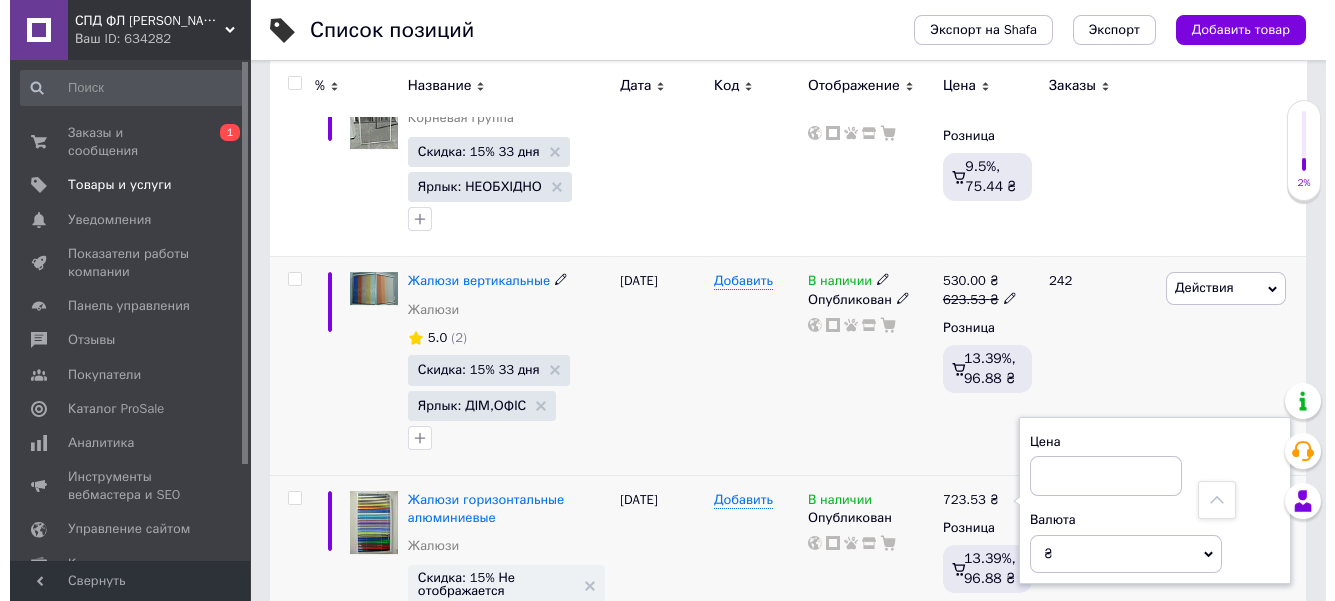 scroll, scrollTop: 3329, scrollLeft: 0, axis: vertical 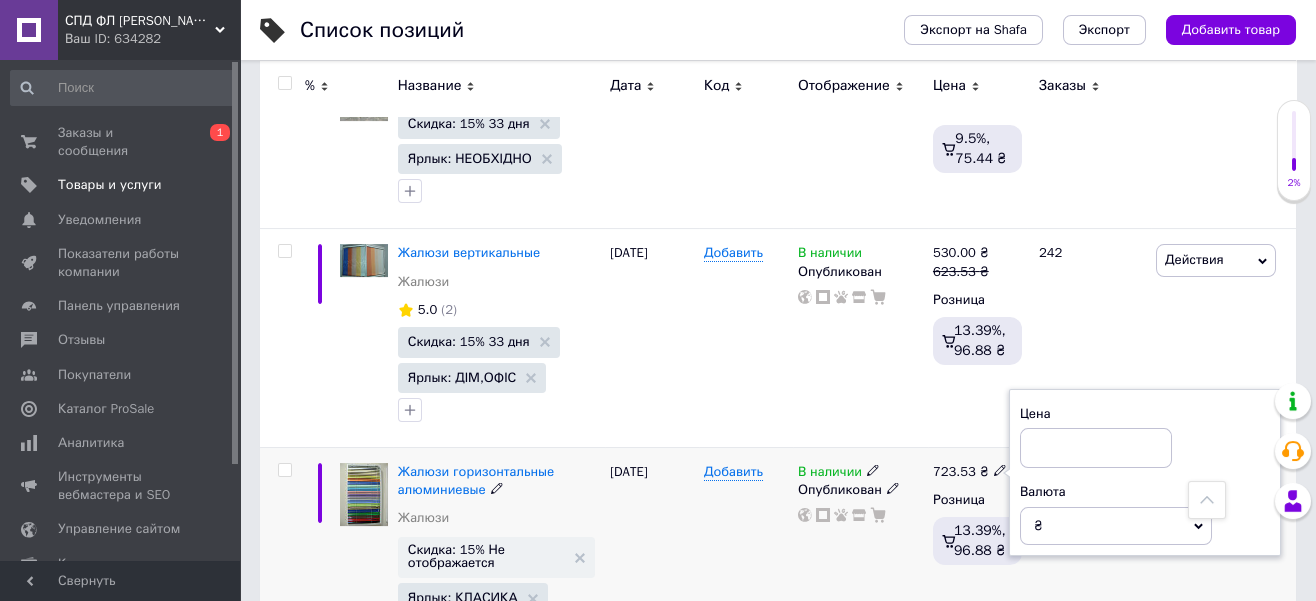 click at bounding box center [1096, 448] 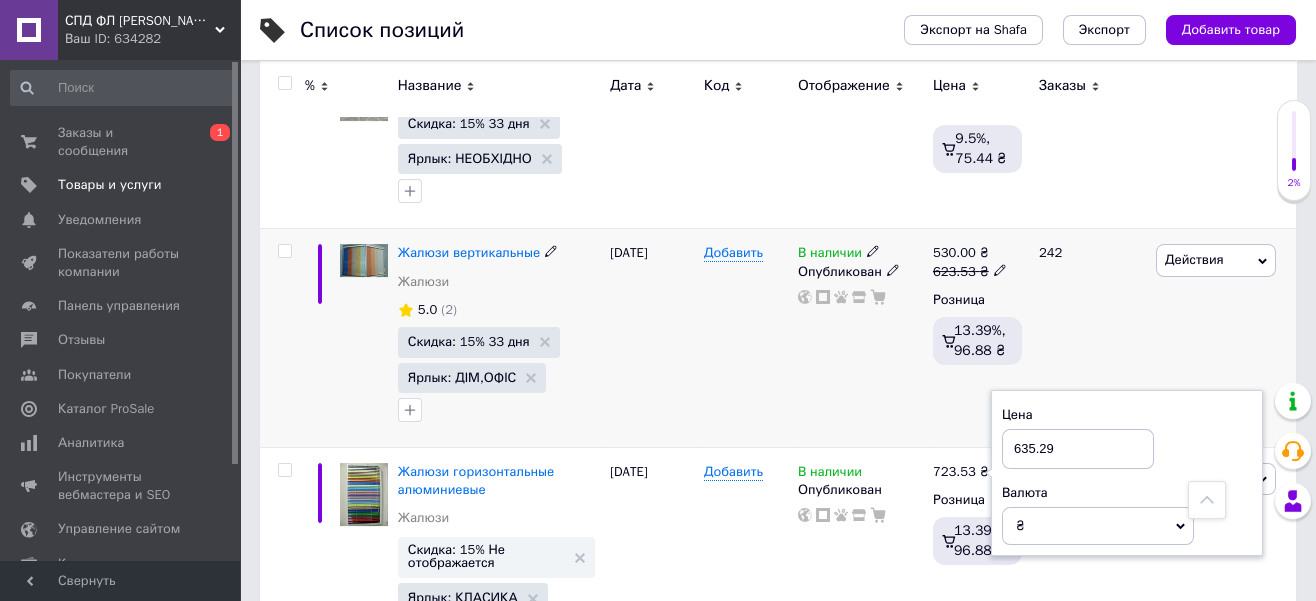 type on "635.29" 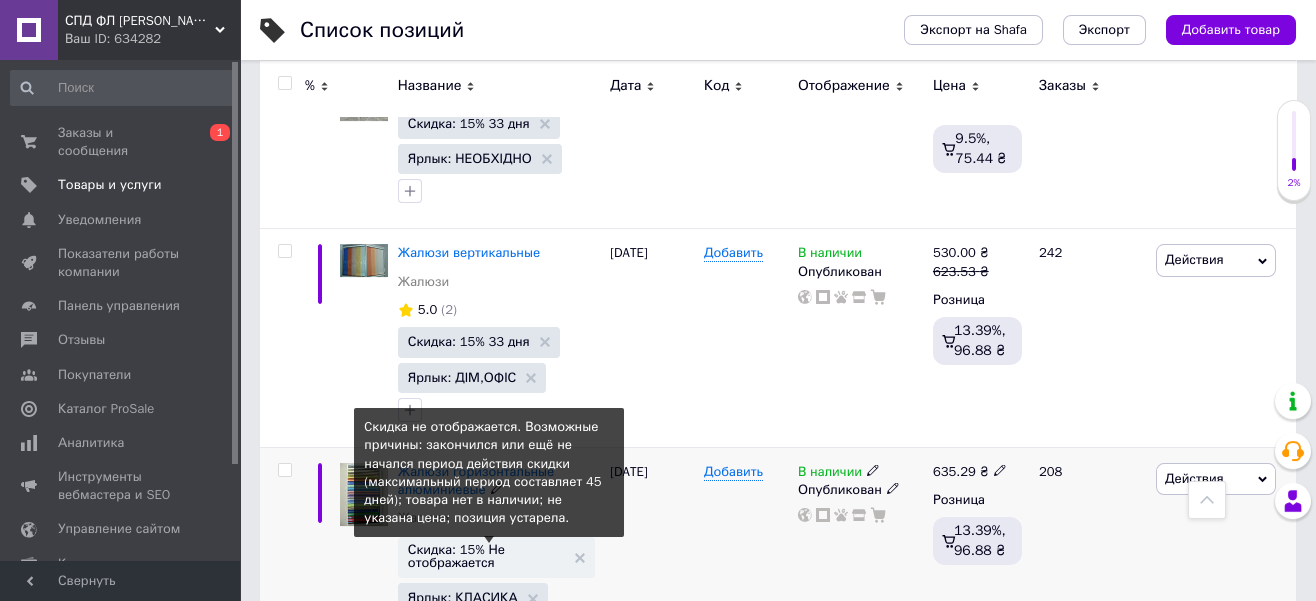 click on "Скидка: 15% Не отображается" at bounding box center (486, 556) 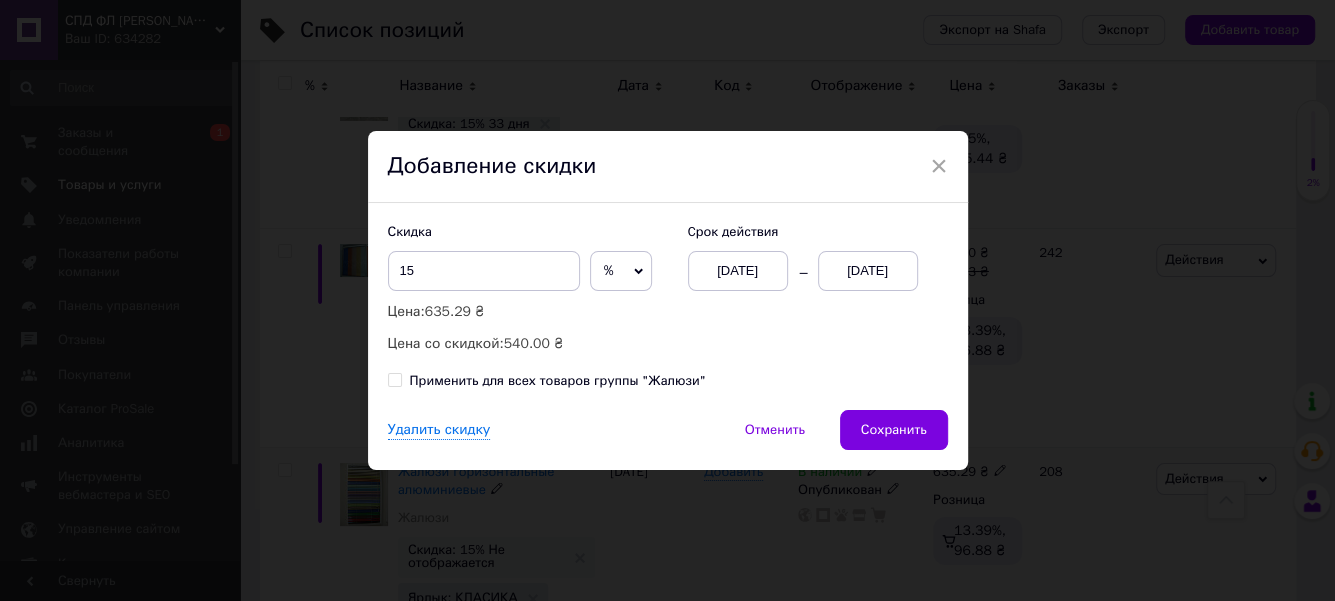 click on "[DATE]" at bounding box center [868, 271] 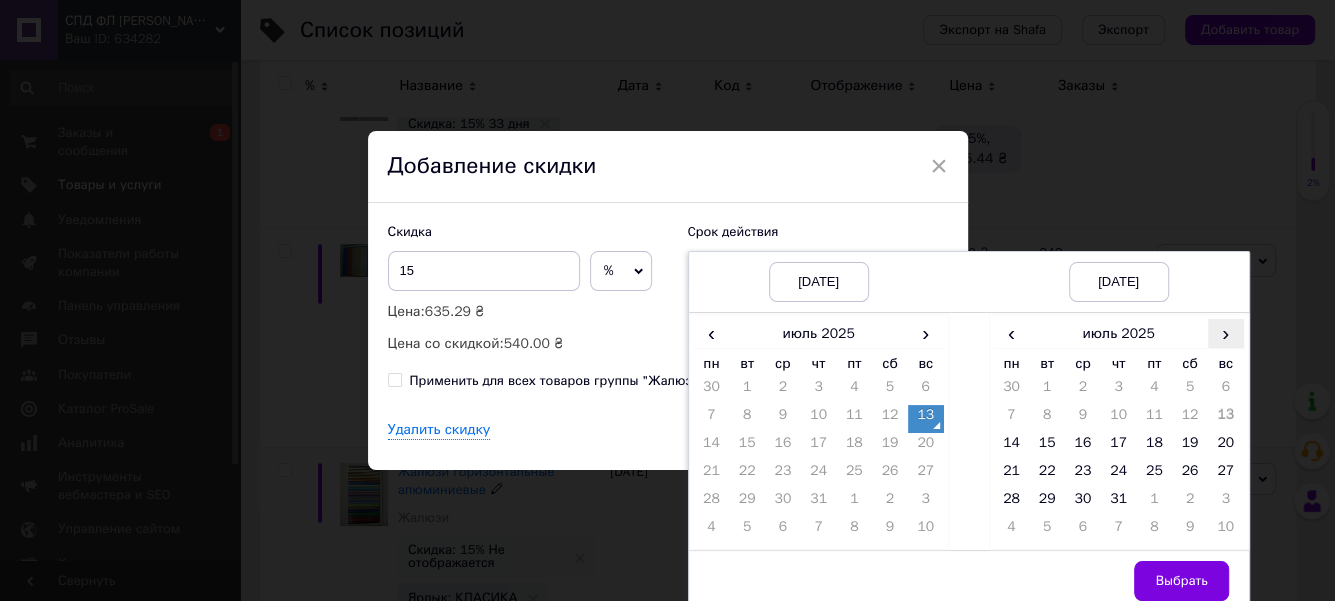 click on "›" at bounding box center [1226, 333] 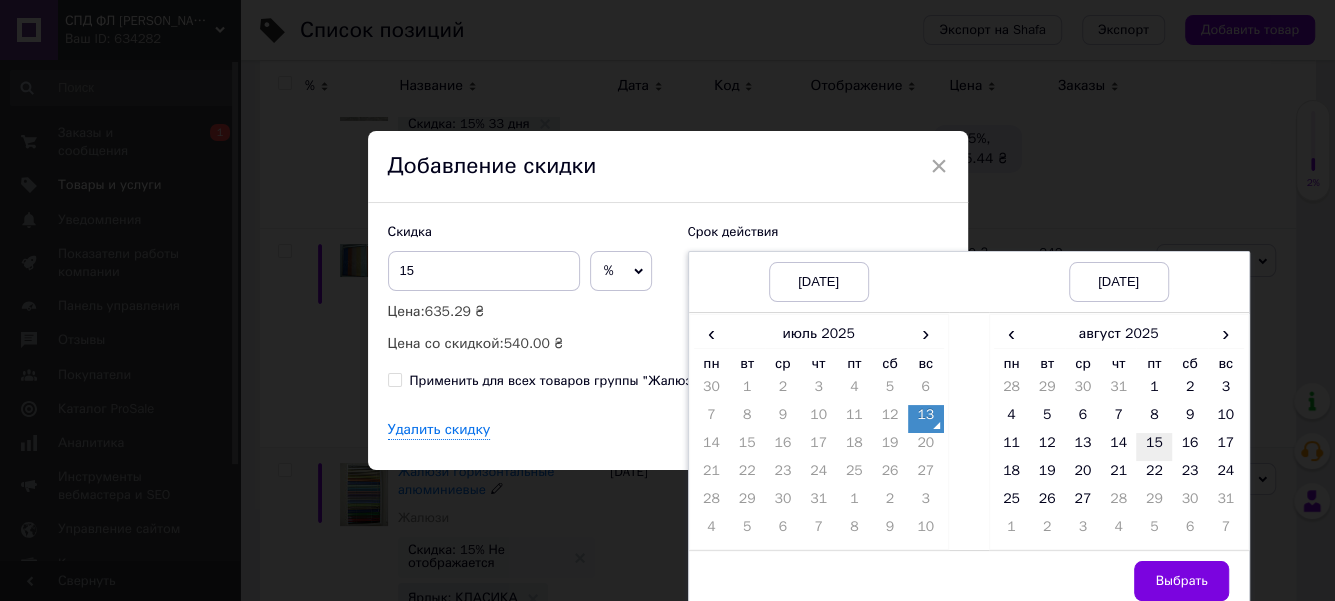 click on "15" at bounding box center [1154, 447] 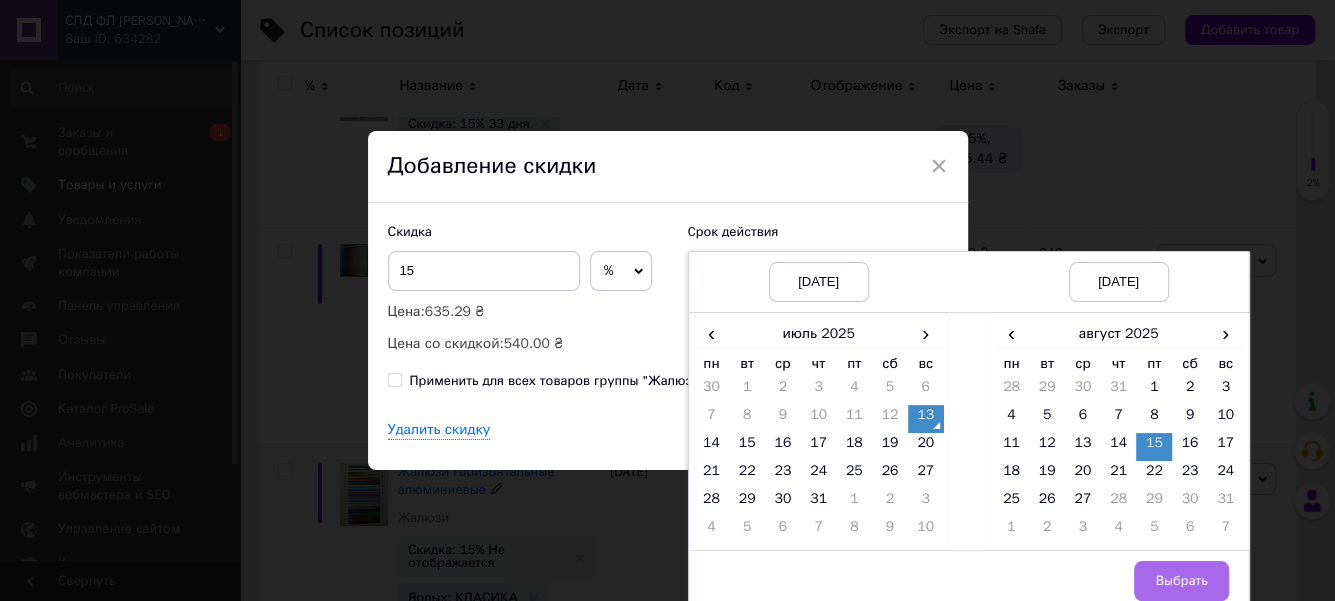 click on "Выбрать" at bounding box center [1181, 581] 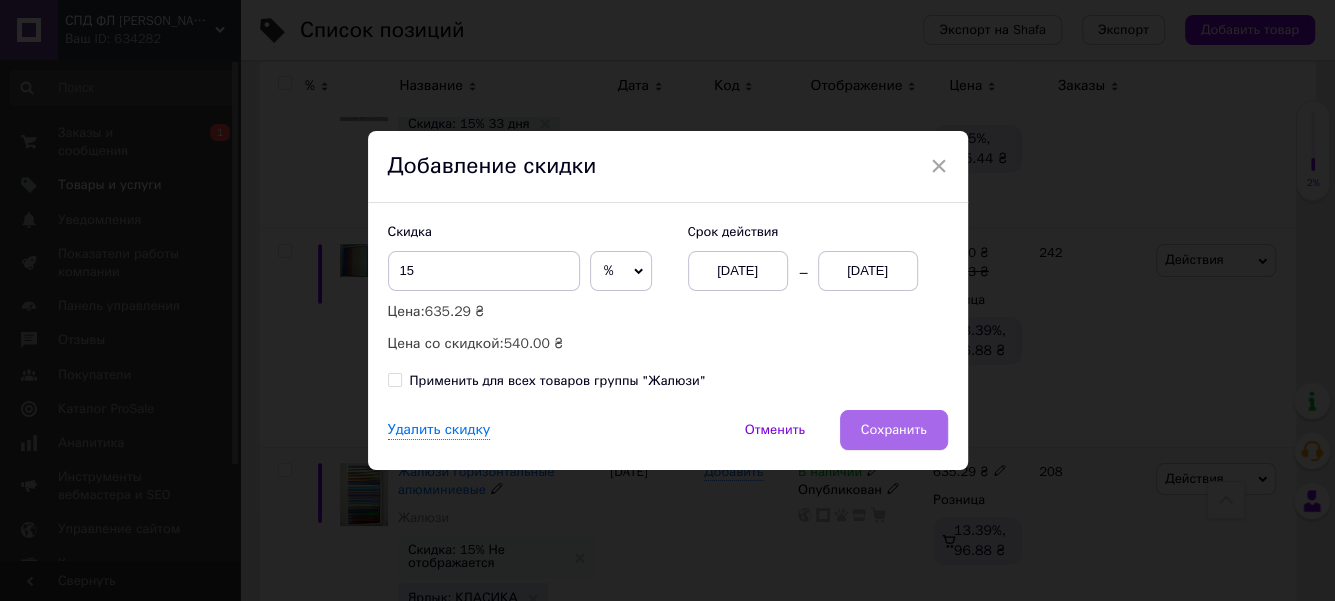 click on "Сохранить" at bounding box center (894, 430) 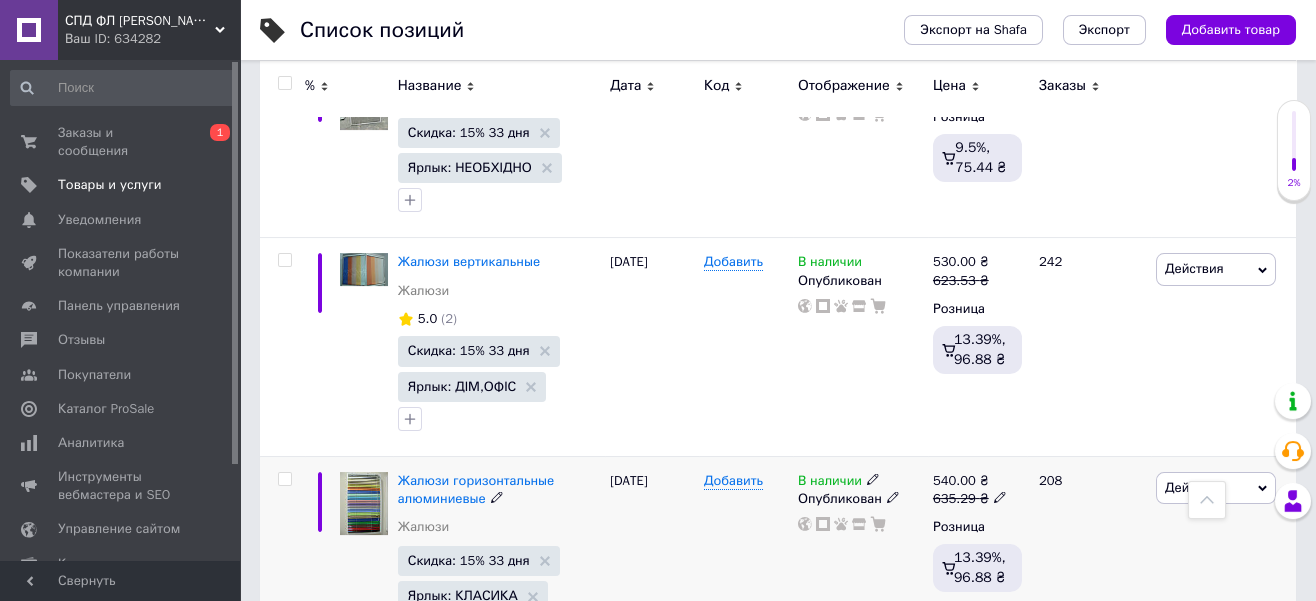 scroll, scrollTop: 3209, scrollLeft: 0, axis: vertical 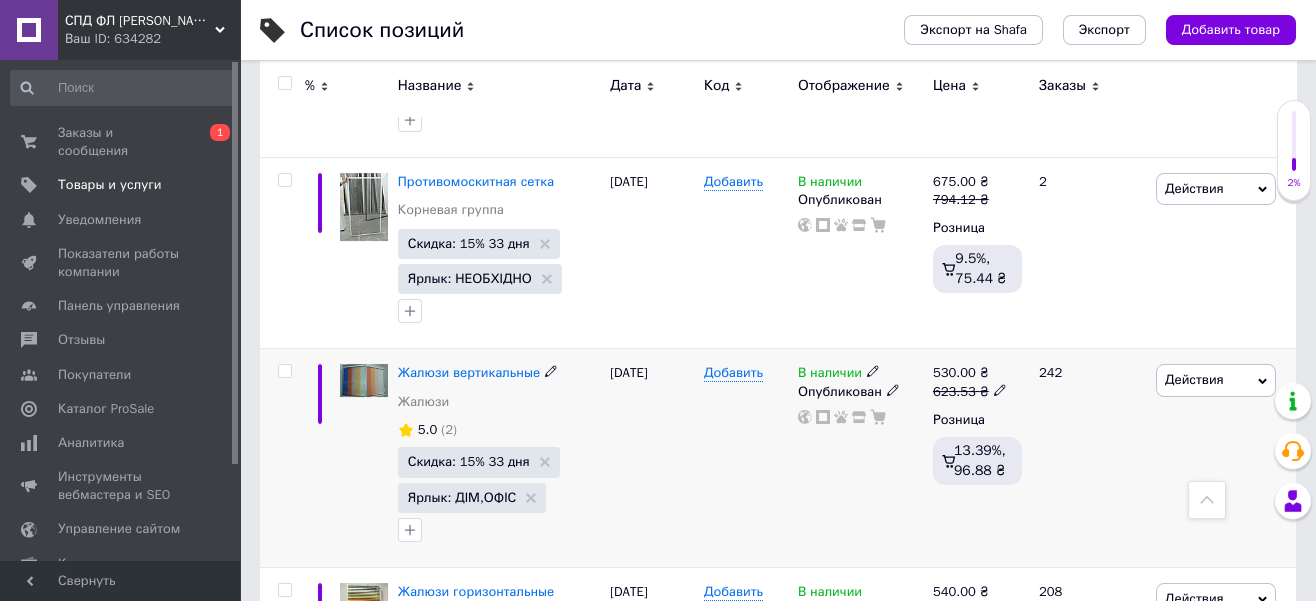 click 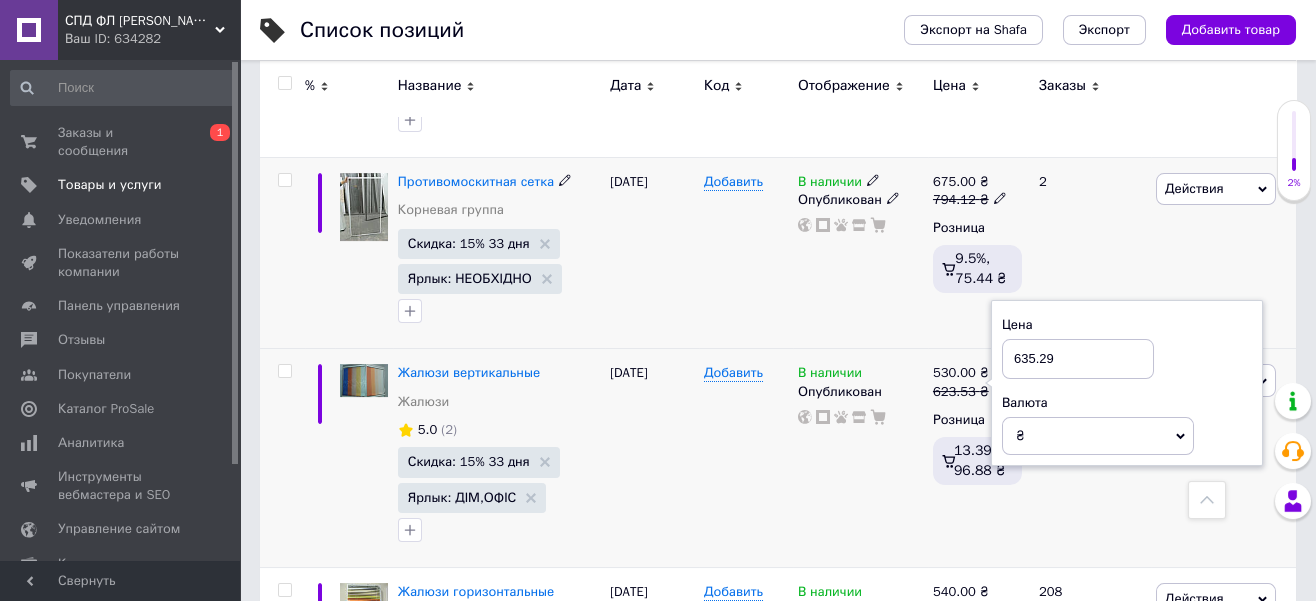 type on "635.29" 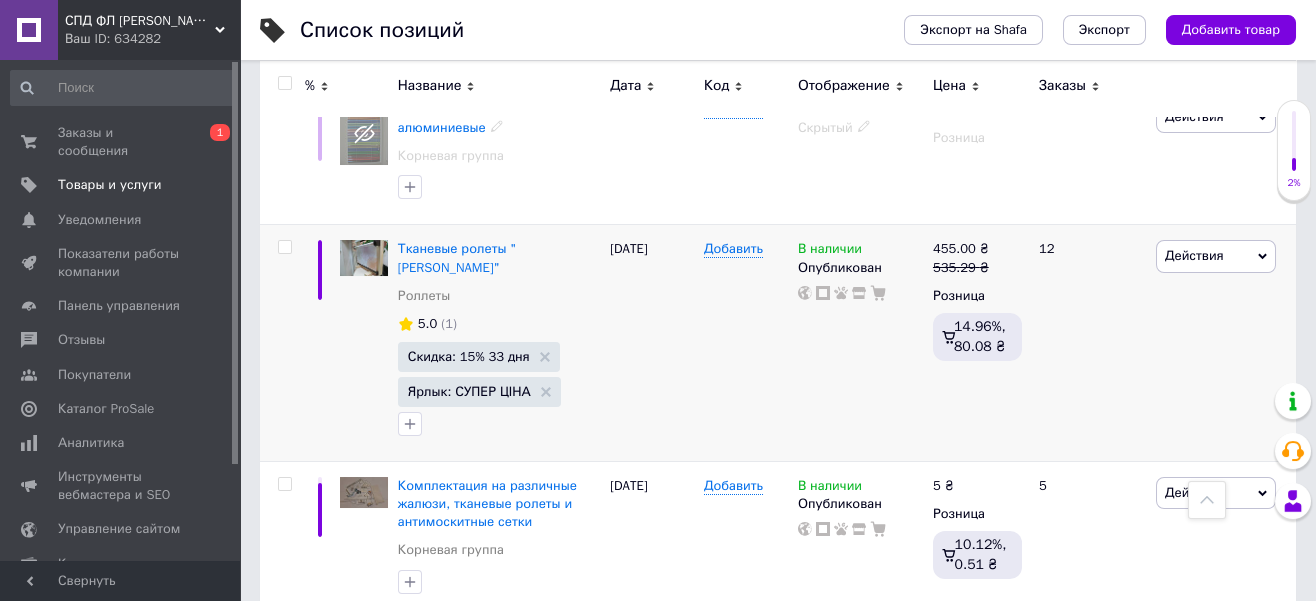 scroll, scrollTop: 542, scrollLeft: 0, axis: vertical 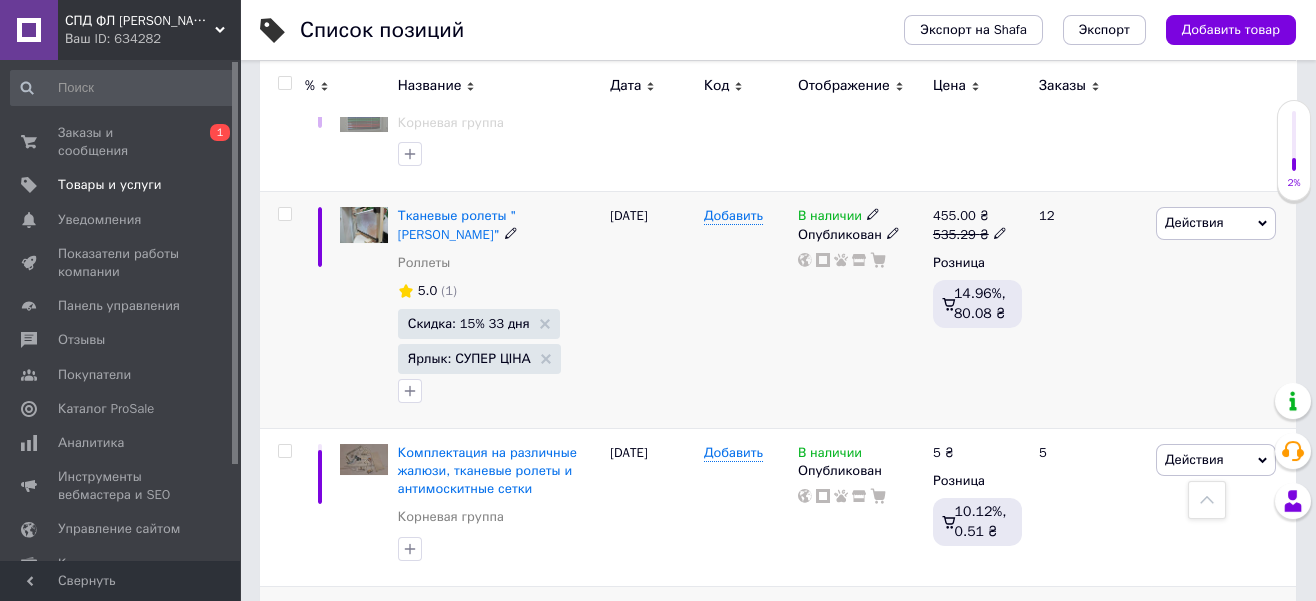 click on "455.00" at bounding box center [954, 215] 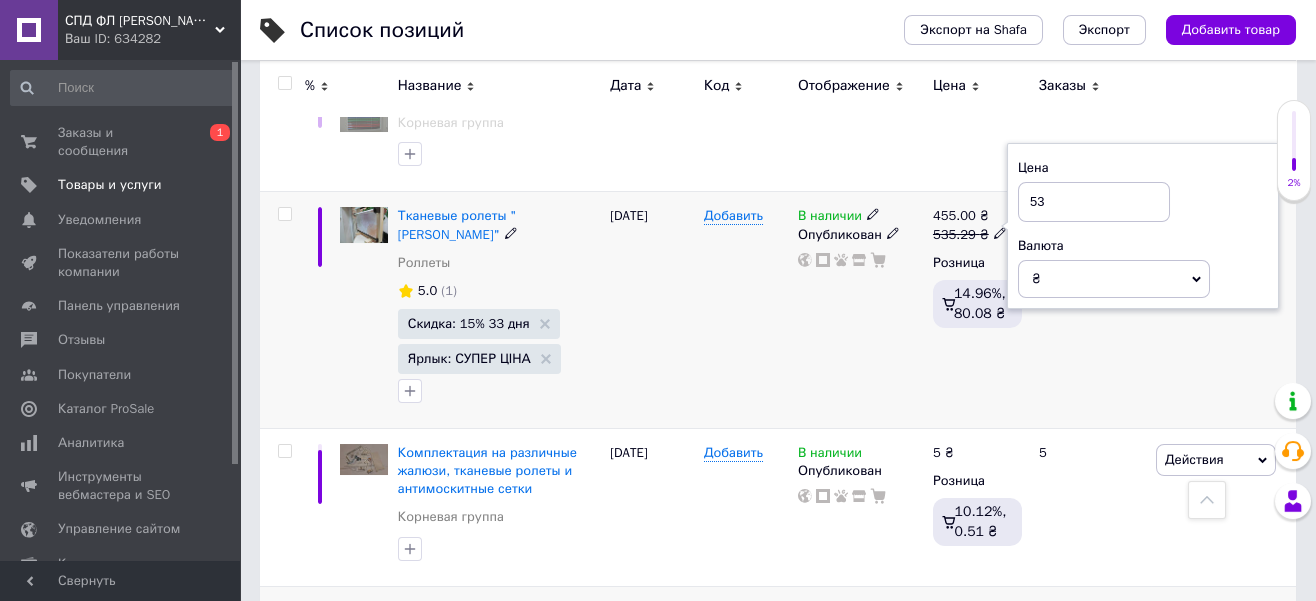 type on "5" 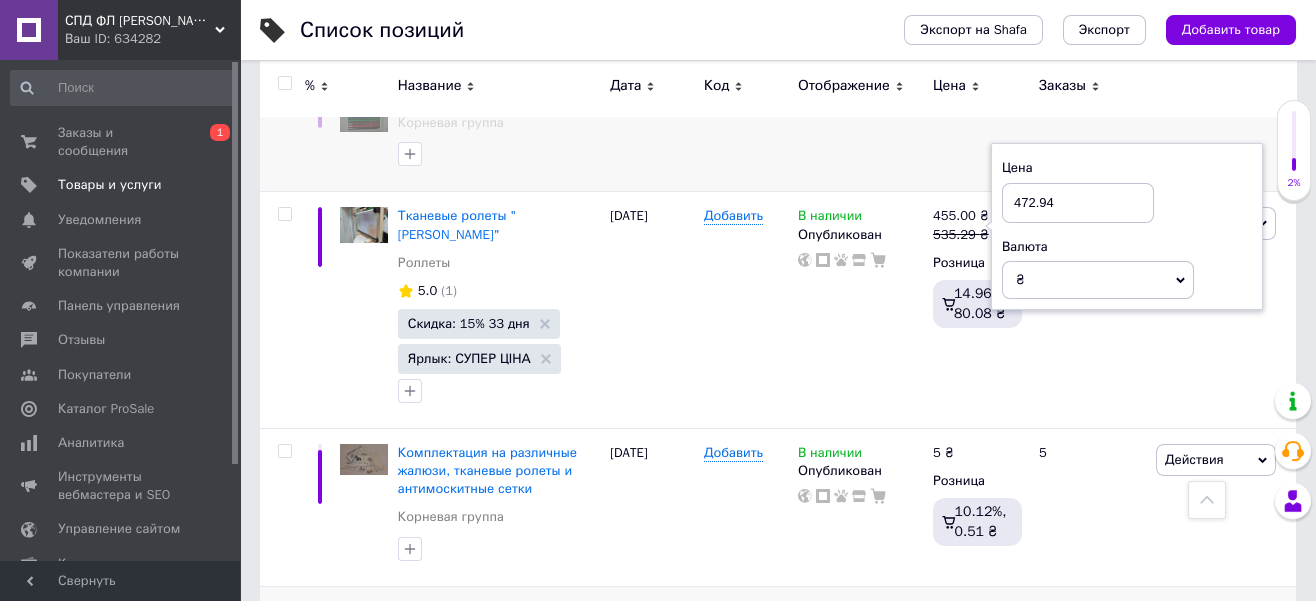 type on "472.94" 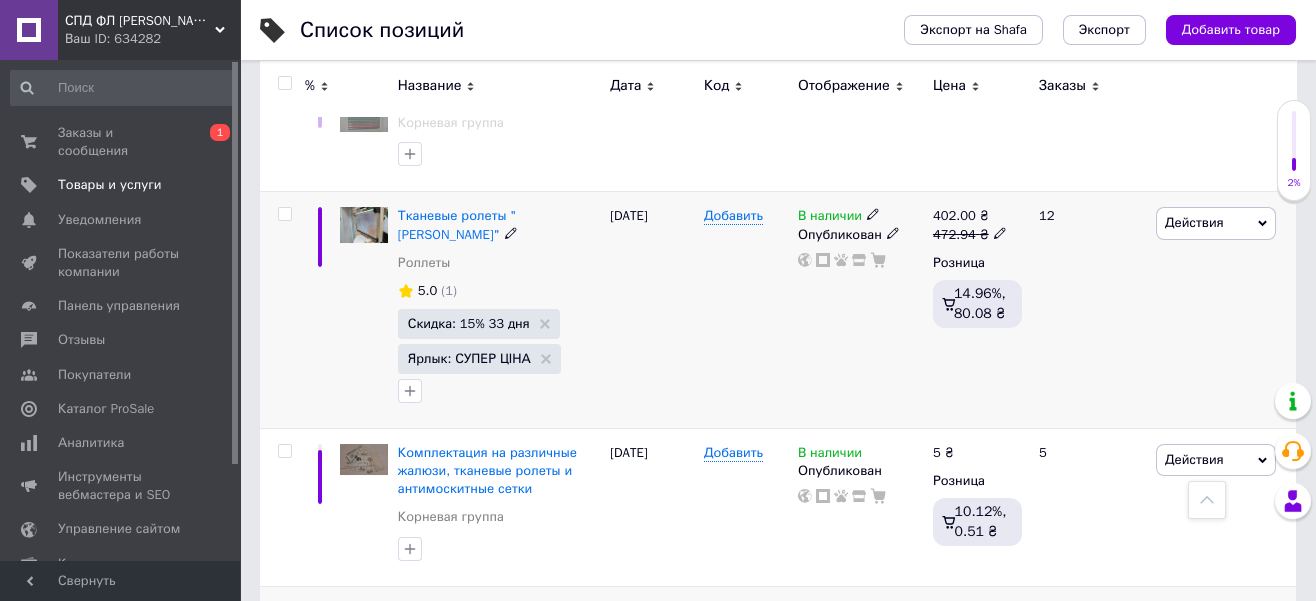 click 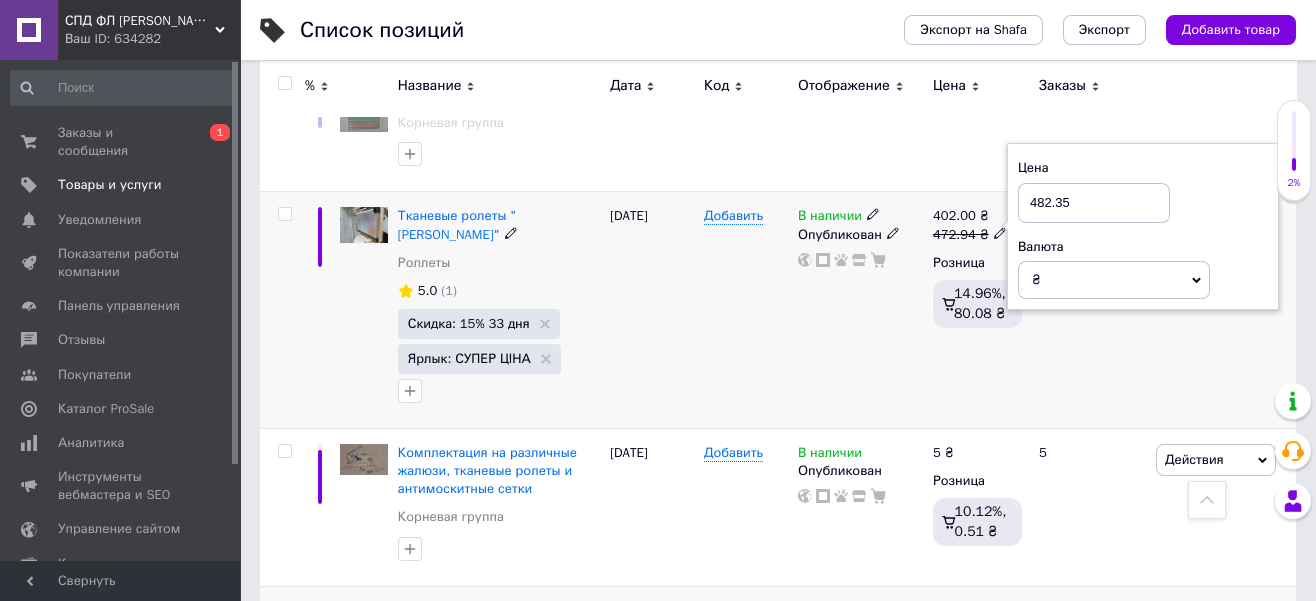 type on "482.35" 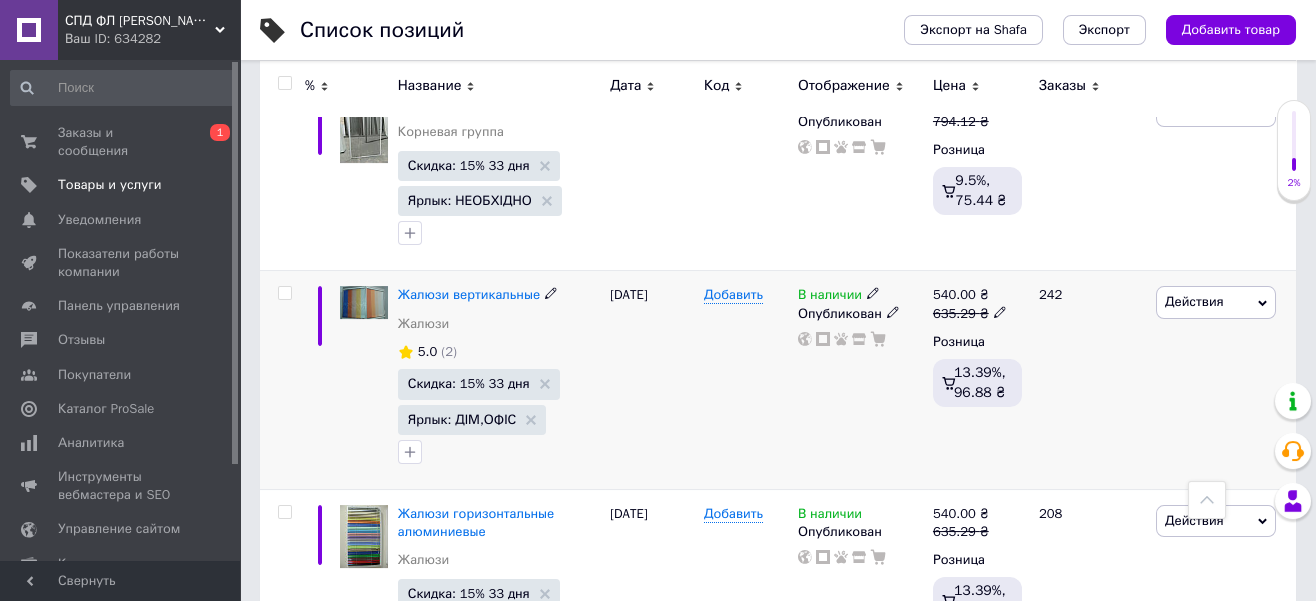 scroll, scrollTop: 3320, scrollLeft: 0, axis: vertical 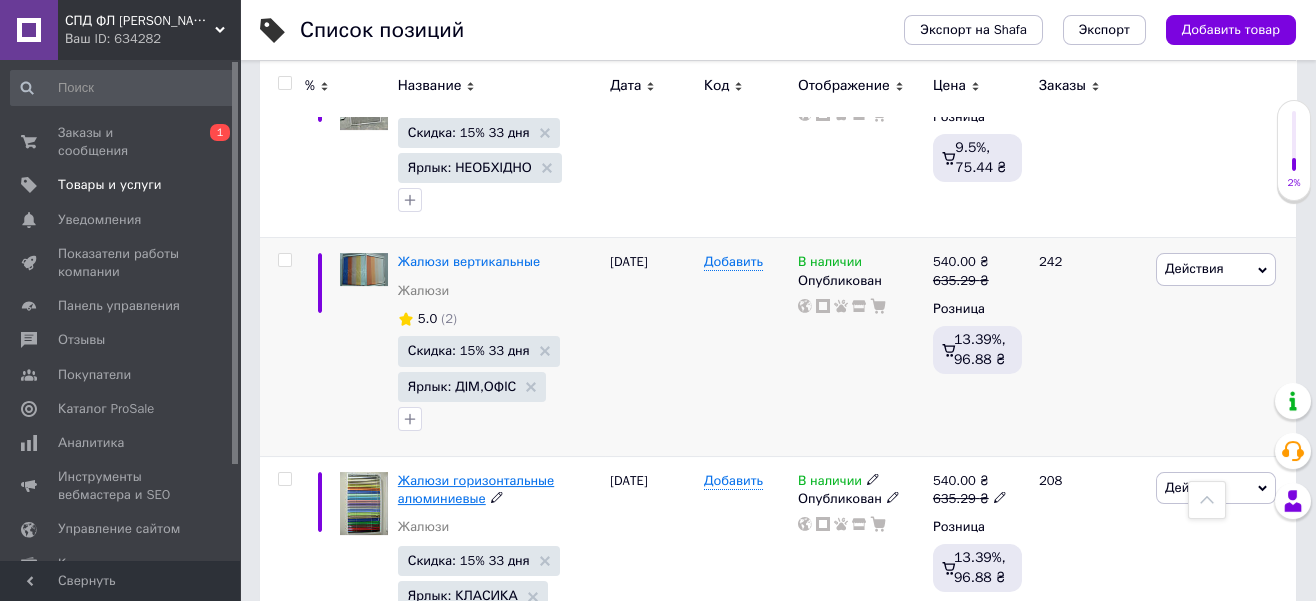 click on "Жалюзи горизонтальные алюминиевые" at bounding box center [476, 489] 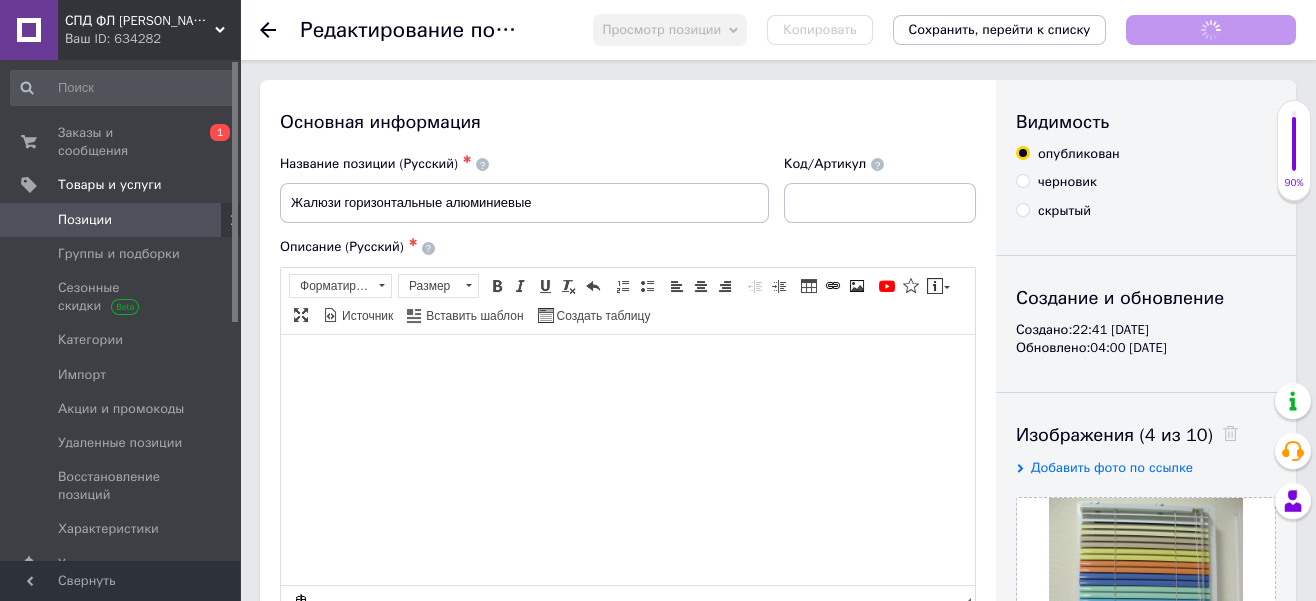 checkbox on "true" 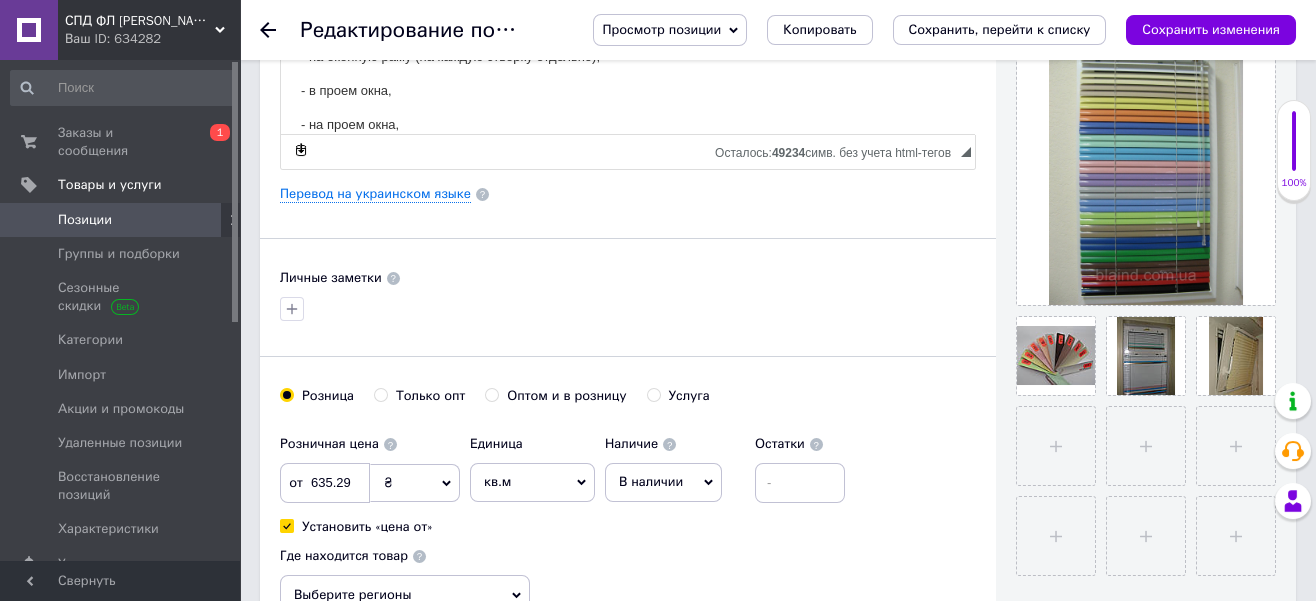 scroll, scrollTop: 555, scrollLeft: 0, axis: vertical 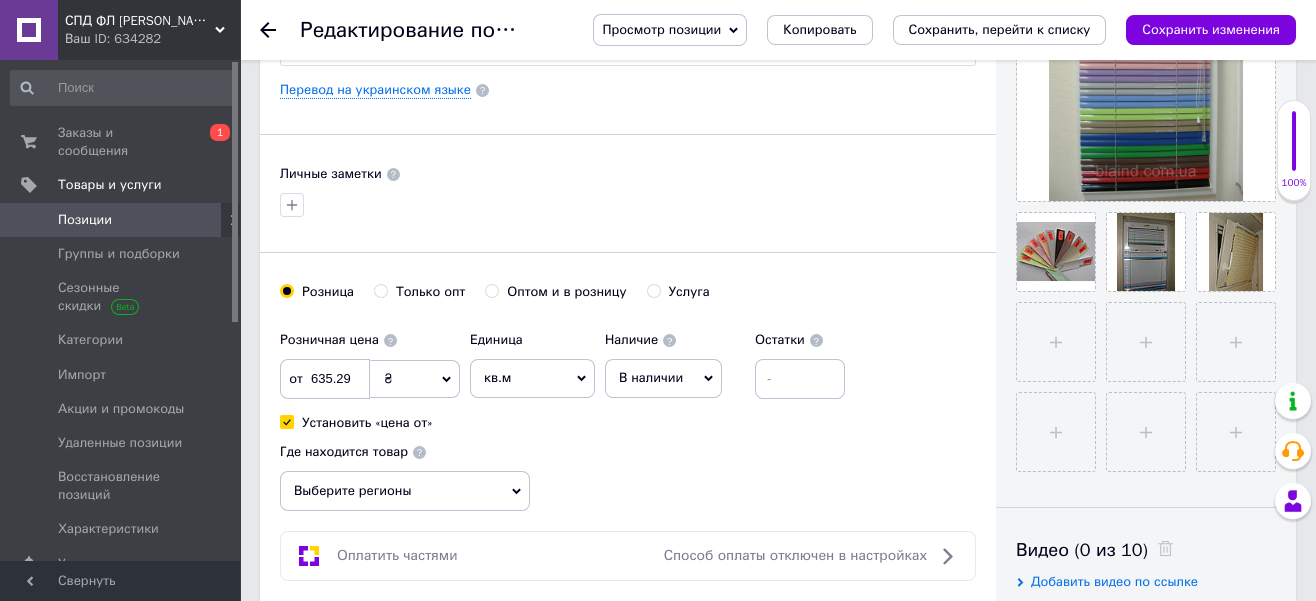 click 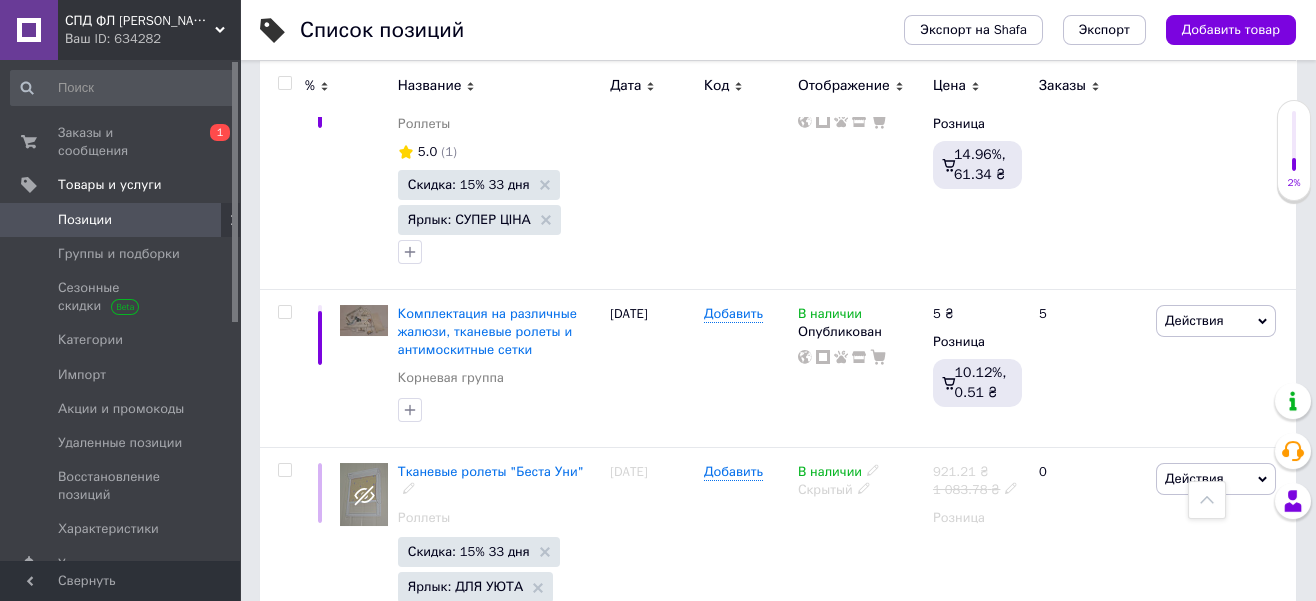 scroll, scrollTop: 555, scrollLeft: 0, axis: vertical 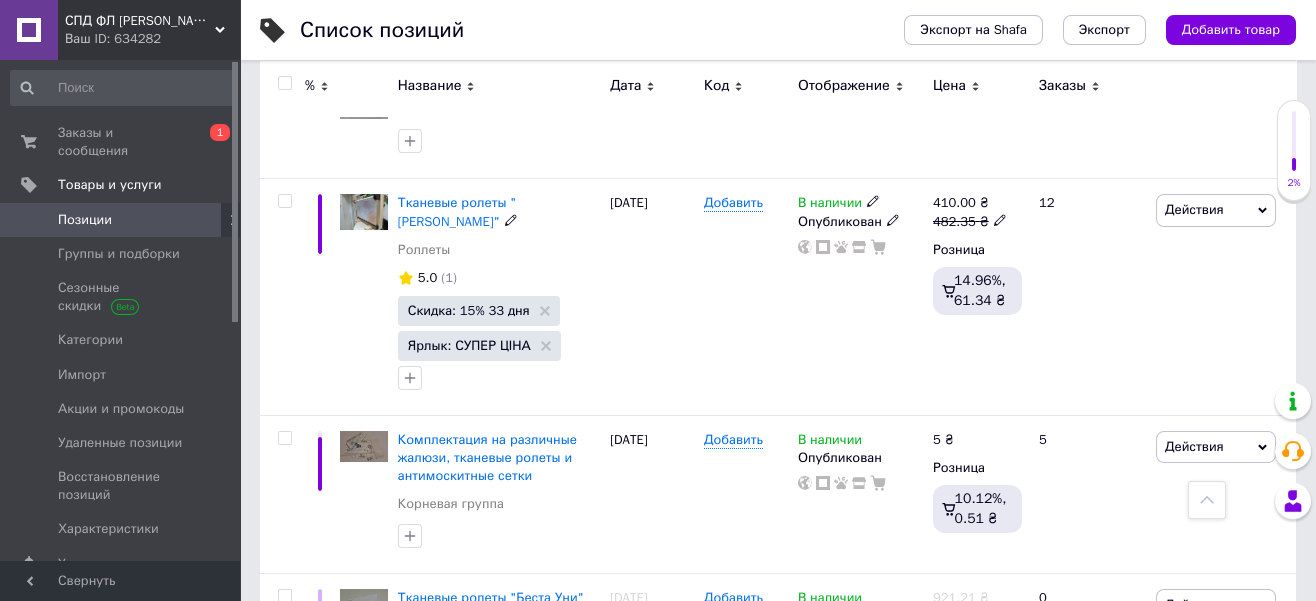 click on "Тканевые ролеты "[PERSON_NAME]"" at bounding box center (457, 211) 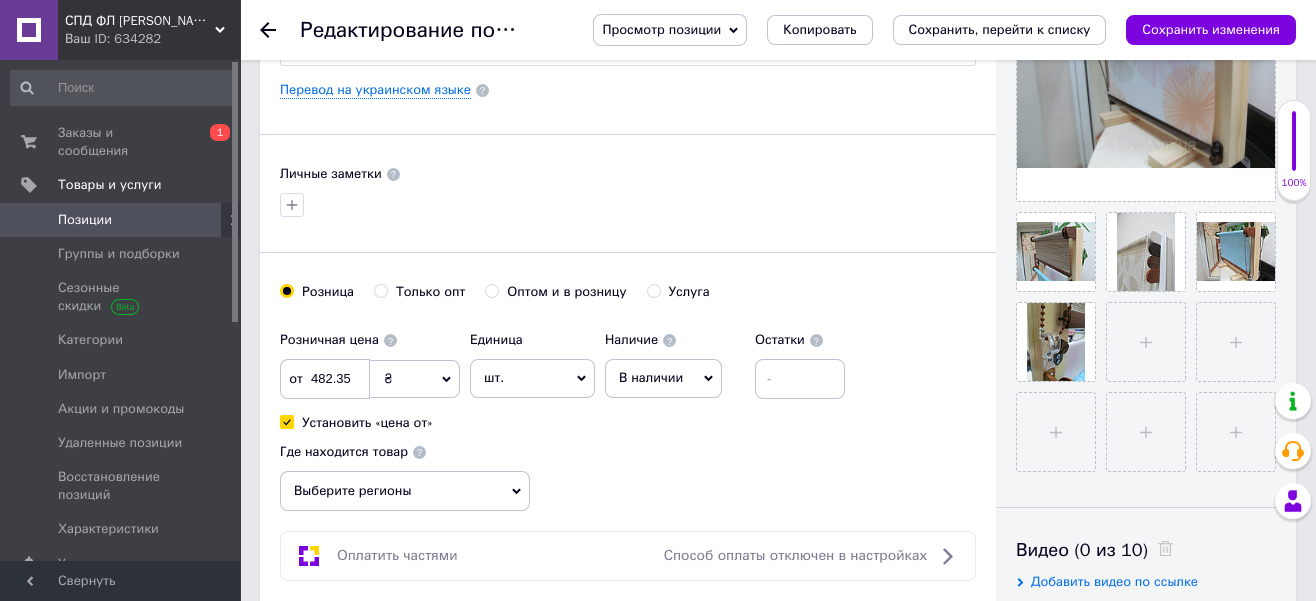 scroll, scrollTop: 777, scrollLeft: 0, axis: vertical 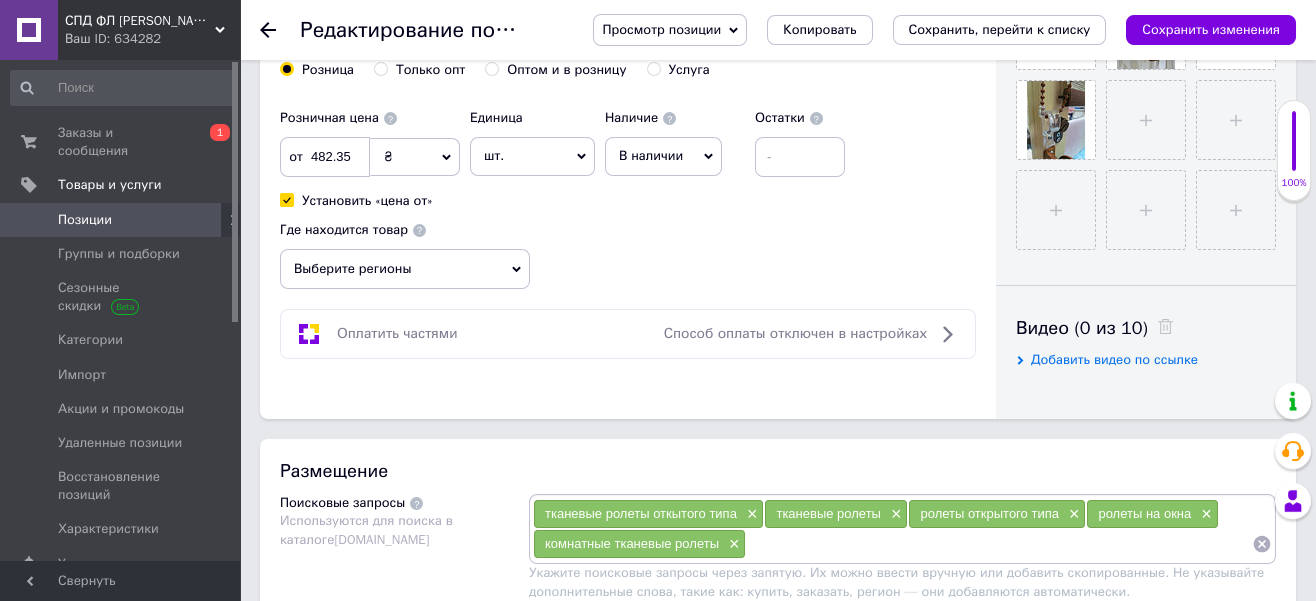click at bounding box center (280, 30) 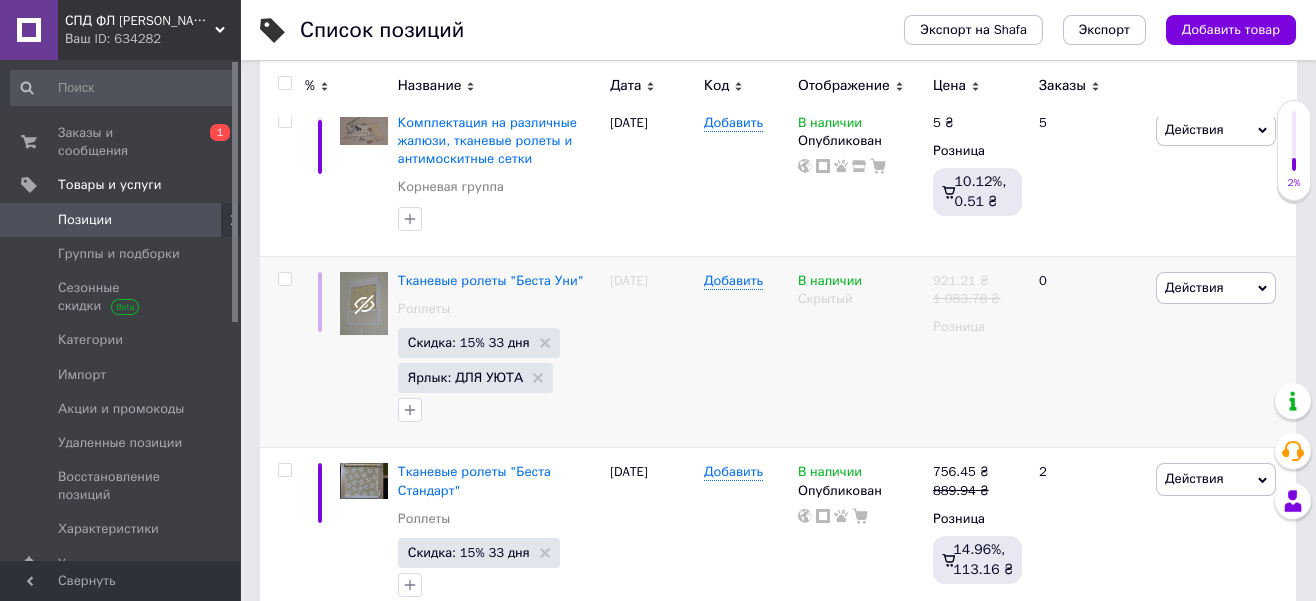 scroll, scrollTop: 888, scrollLeft: 0, axis: vertical 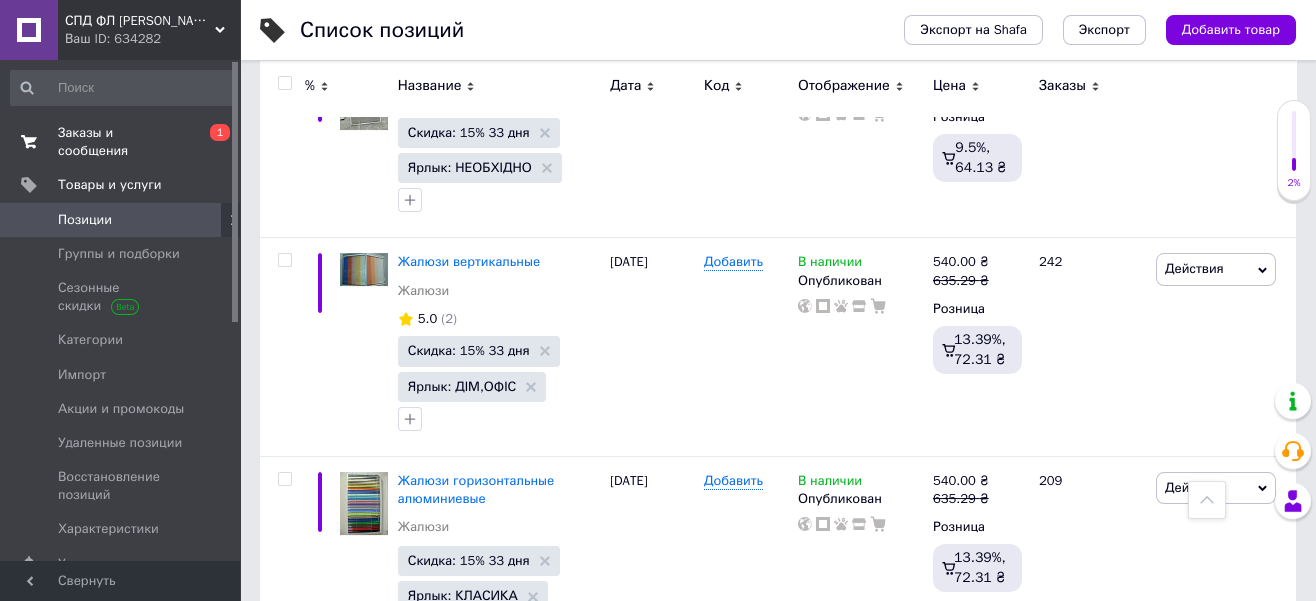 click on "Заказы и сообщения" at bounding box center (121, 142) 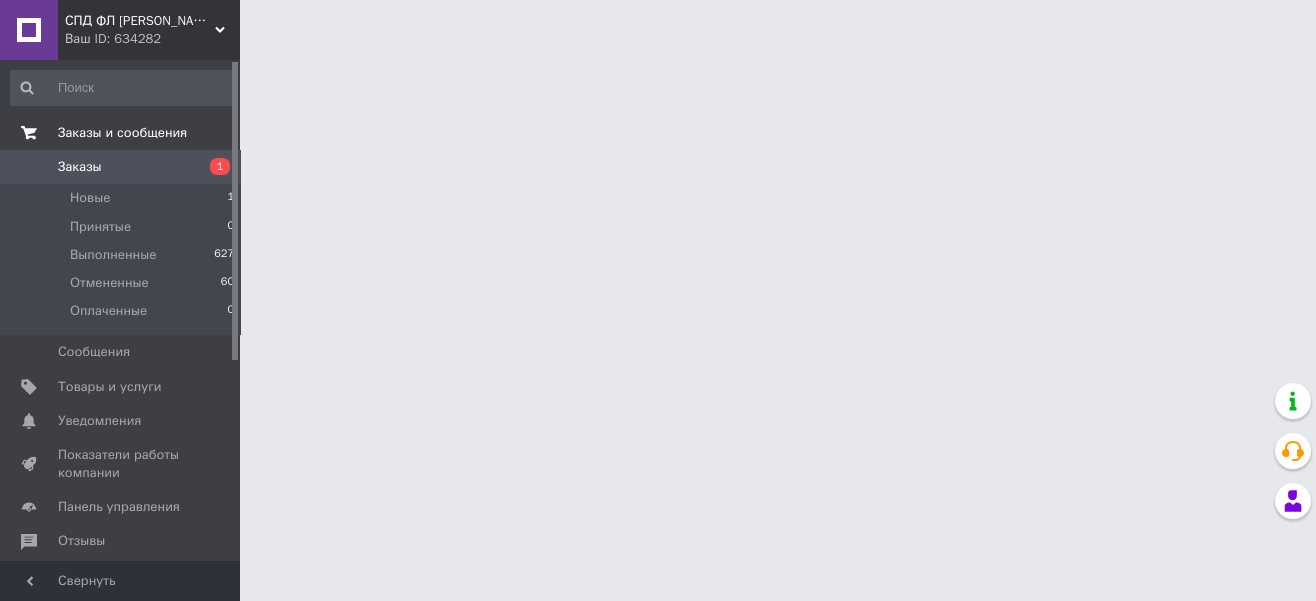 scroll, scrollTop: 0, scrollLeft: 0, axis: both 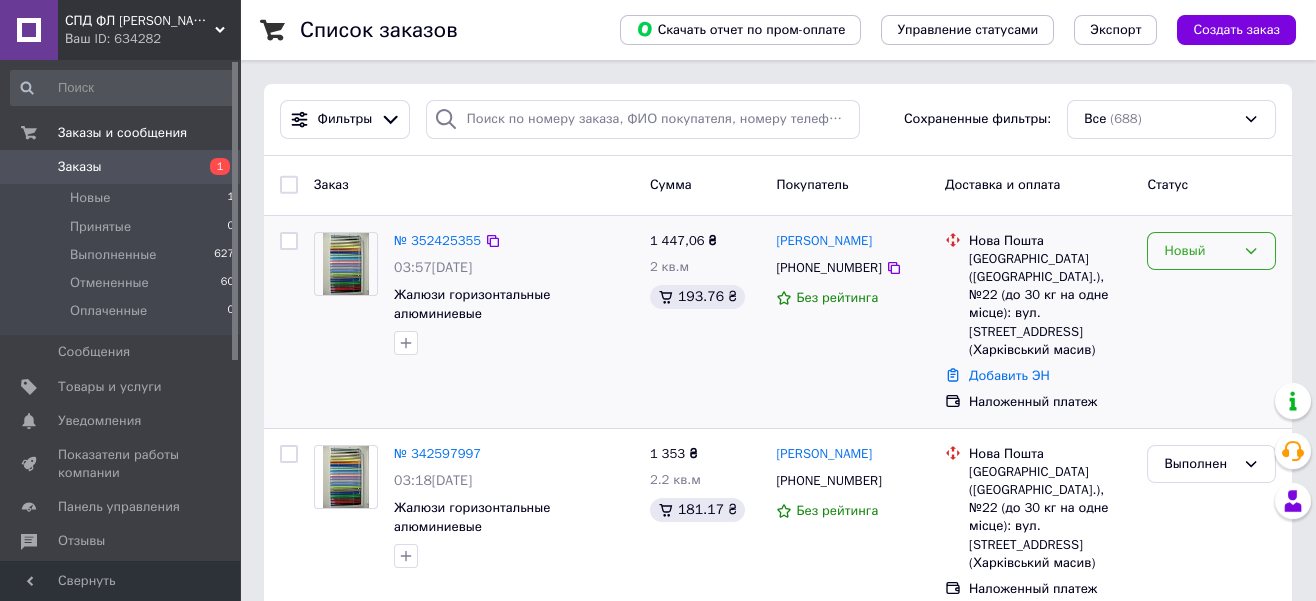 click 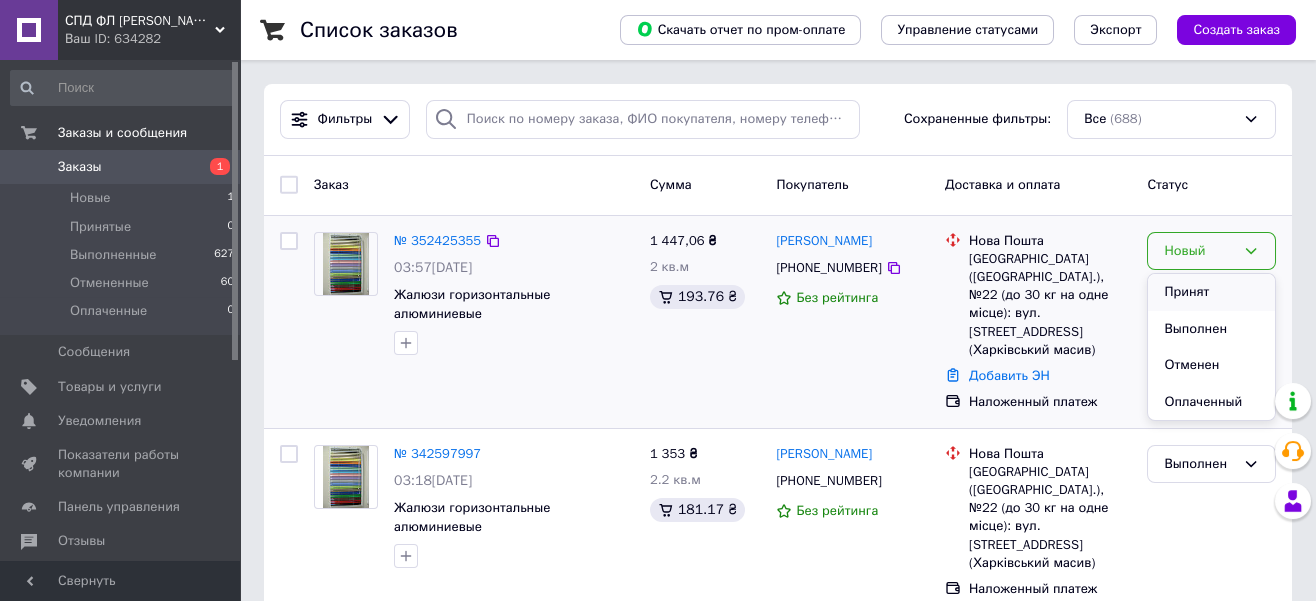 click on "Принят" at bounding box center [1211, 292] 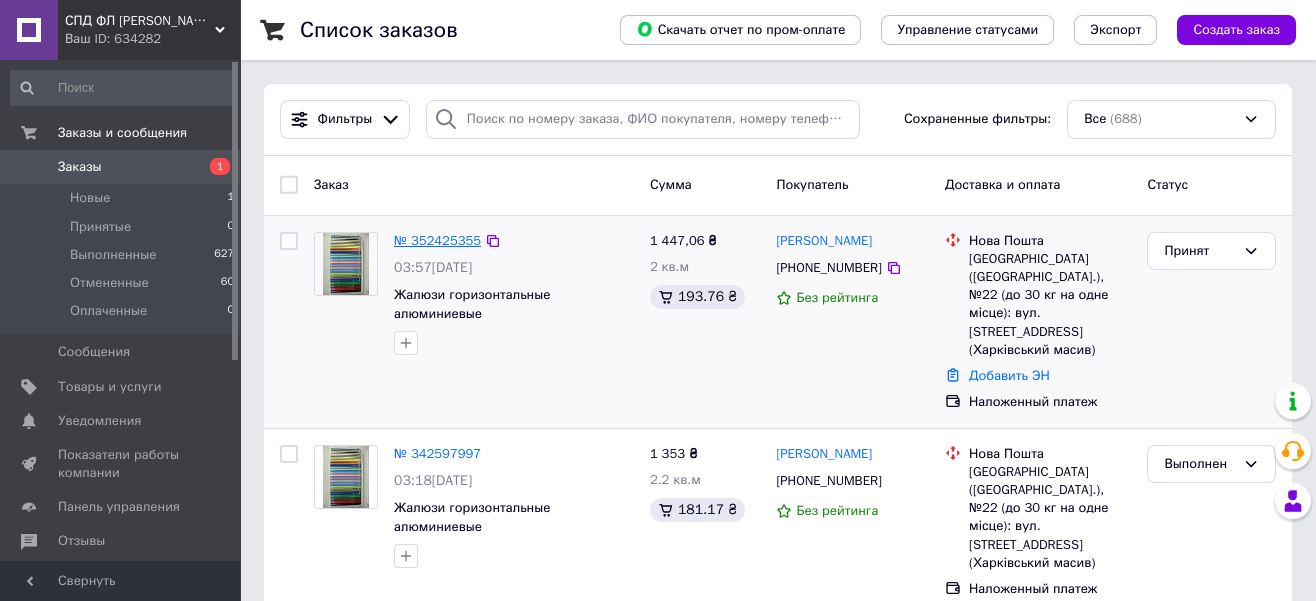 click on "№ 352425355" at bounding box center [437, 240] 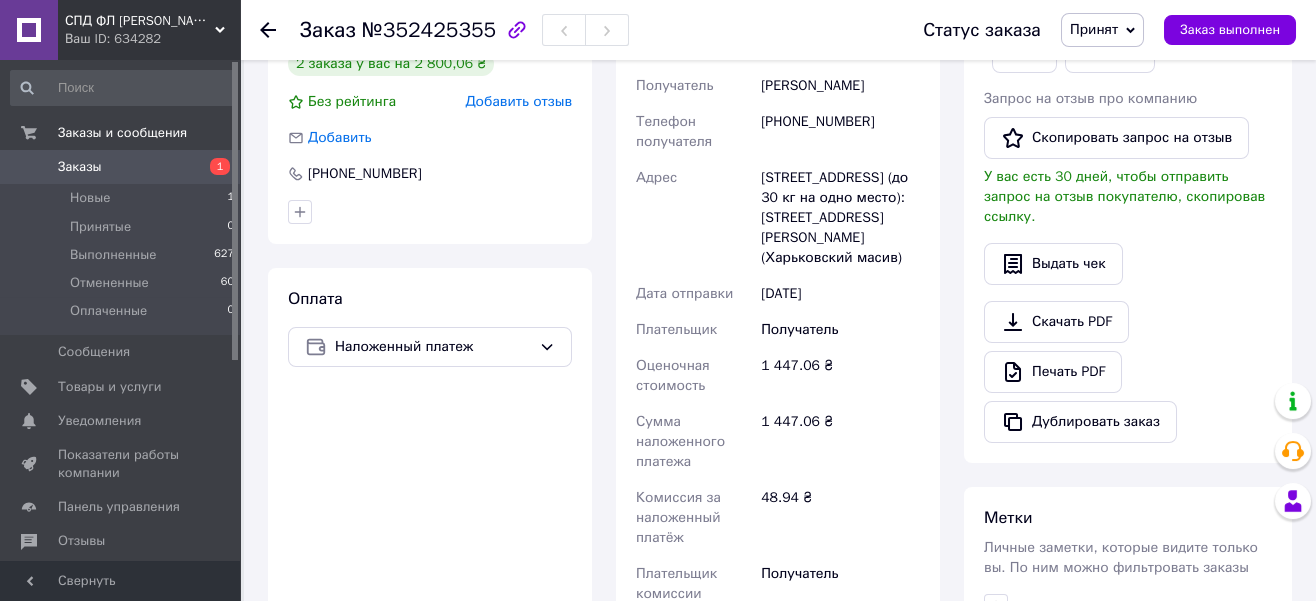 scroll, scrollTop: 333, scrollLeft: 0, axis: vertical 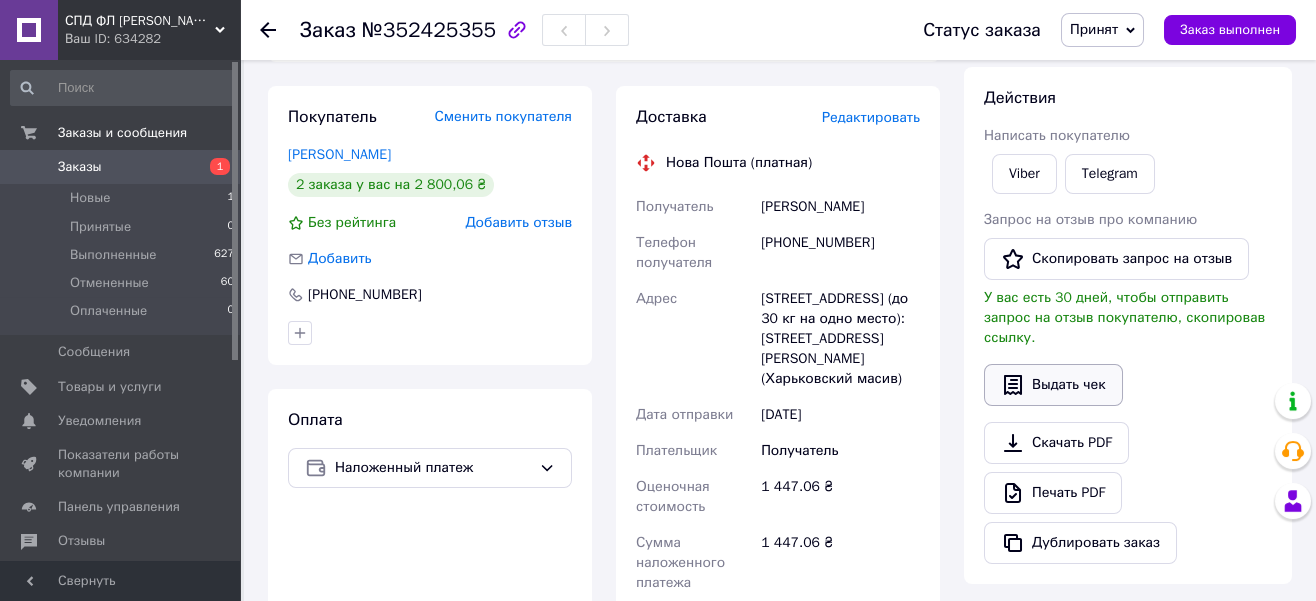 click on "Выдать чек" at bounding box center [1053, 385] 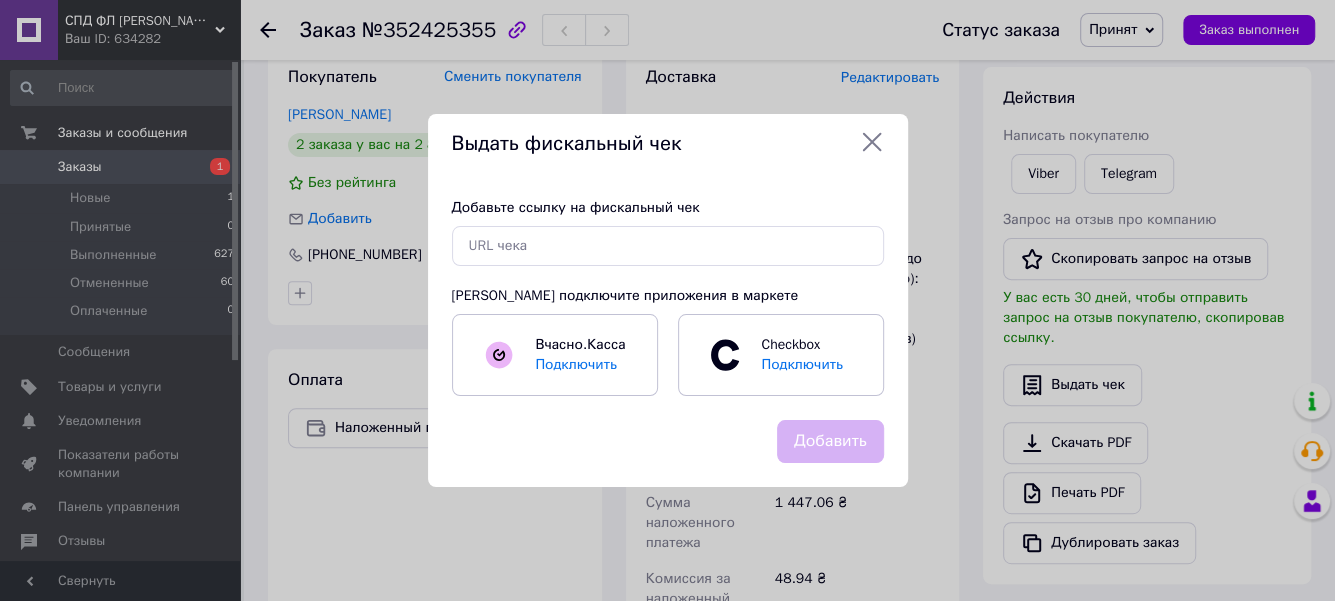 click 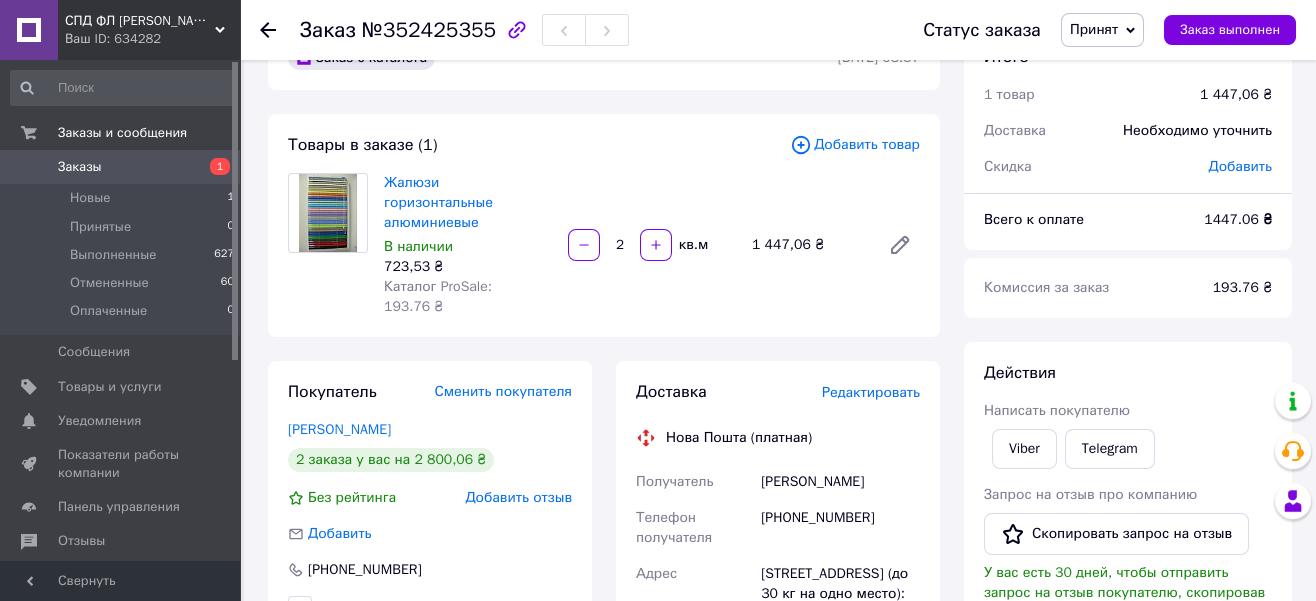 scroll, scrollTop: 0, scrollLeft: 0, axis: both 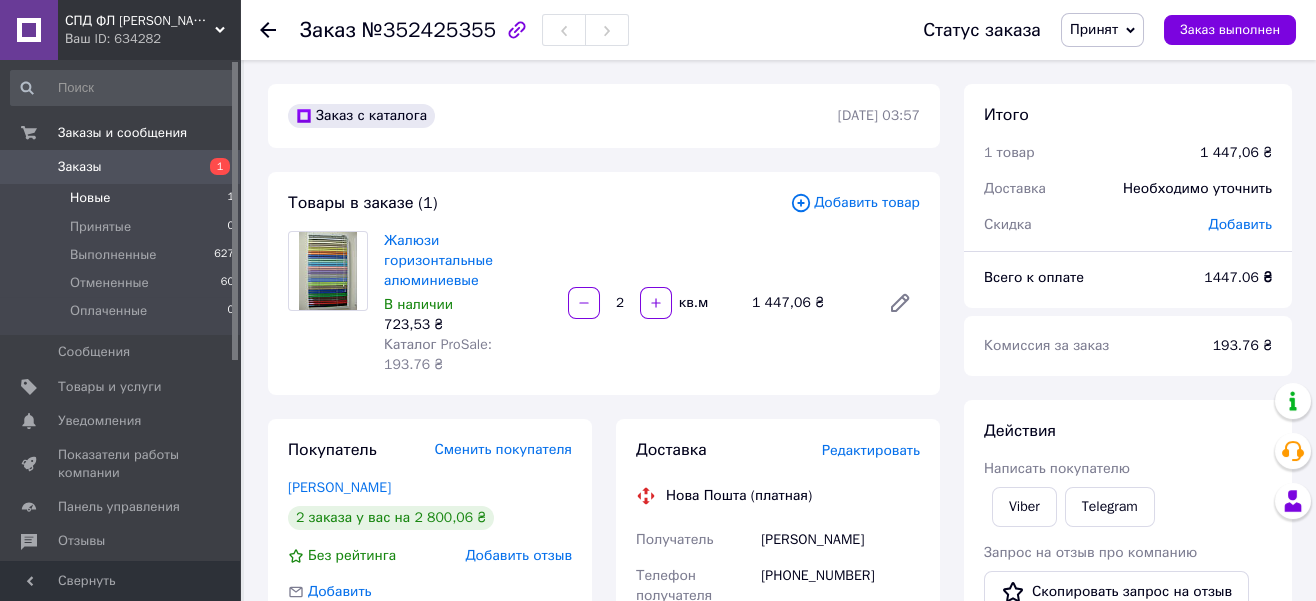 click on "Новые" at bounding box center [90, 198] 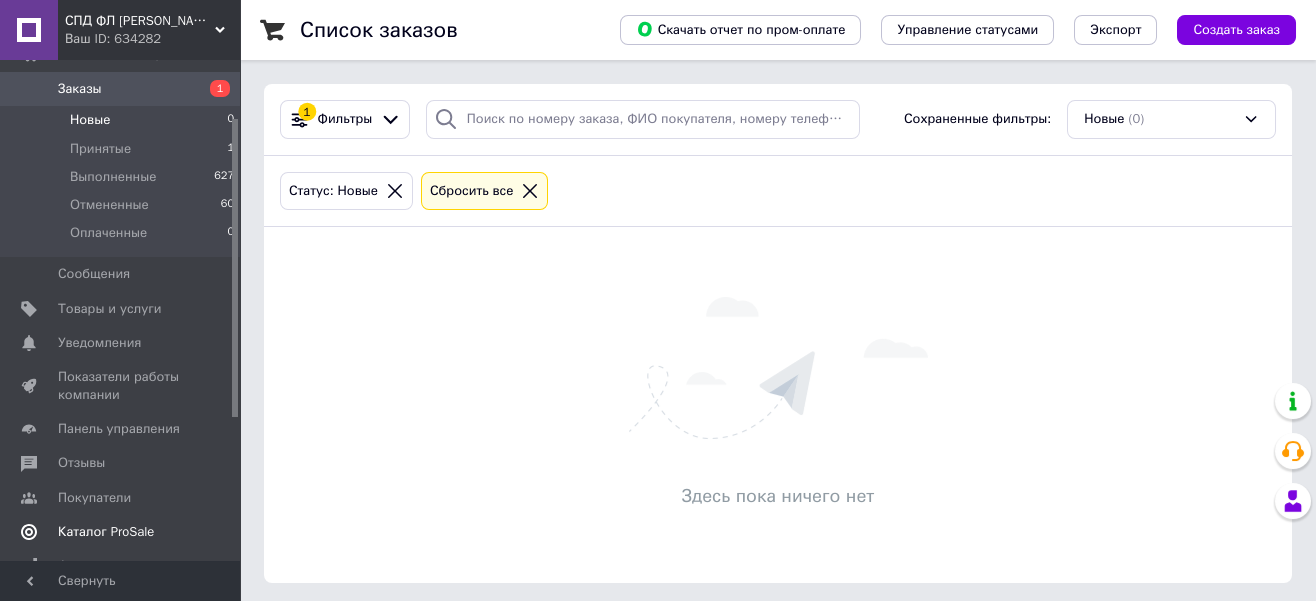 scroll, scrollTop: 222, scrollLeft: 0, axis: vertical 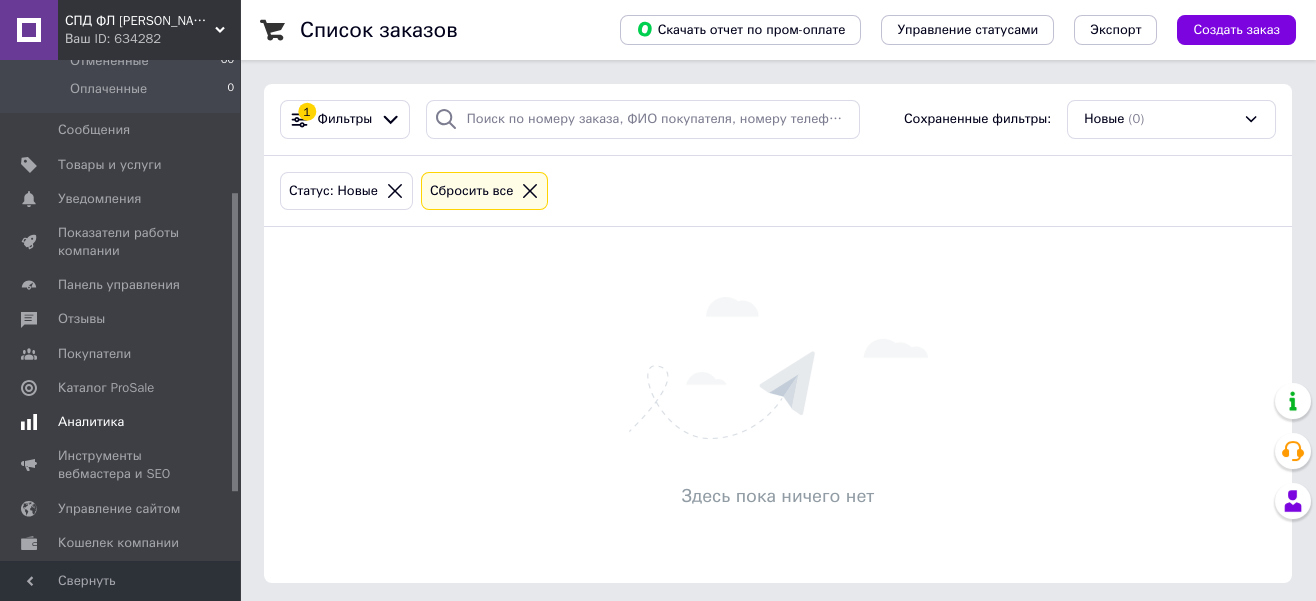 click on "Аналитика" at bounding box center (91, 422) 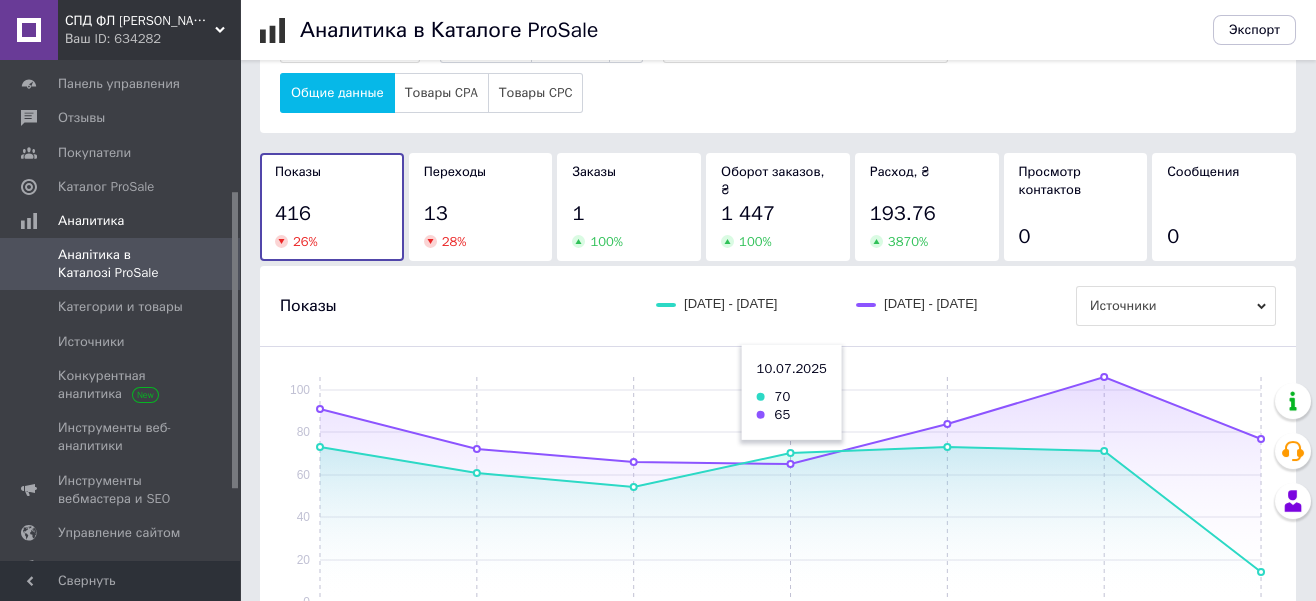 scroll, scrollTop: 111, scrollLeft: 0, axis: vertical 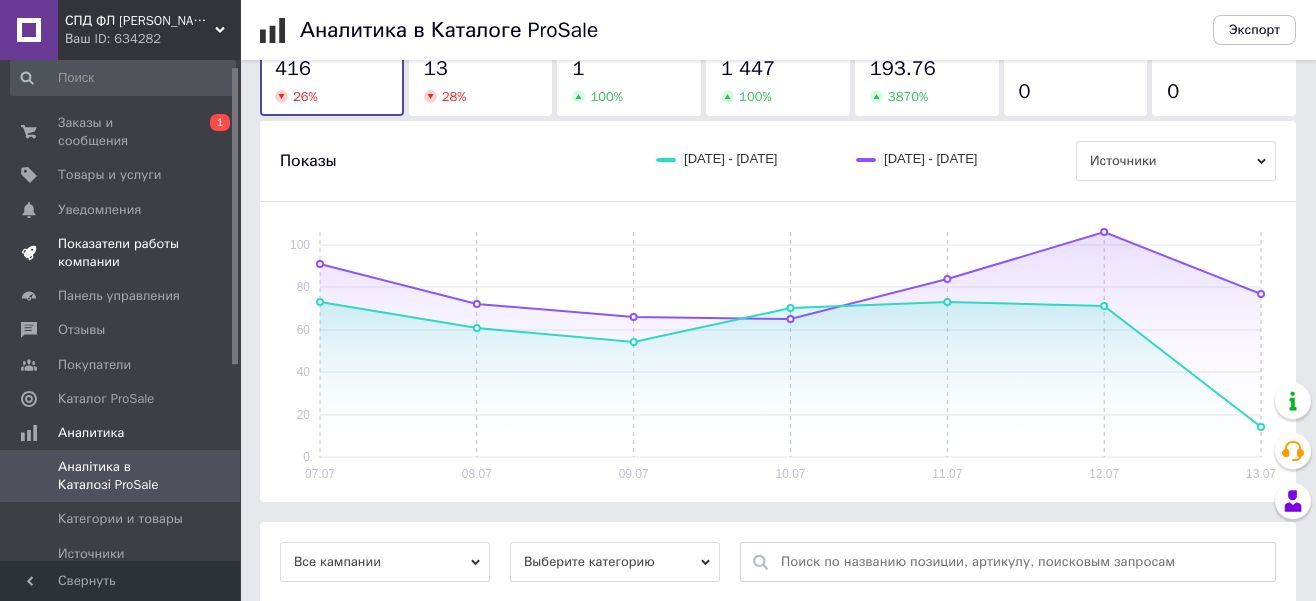click on "Показатели работы компании" at bounding box center [121, 253] 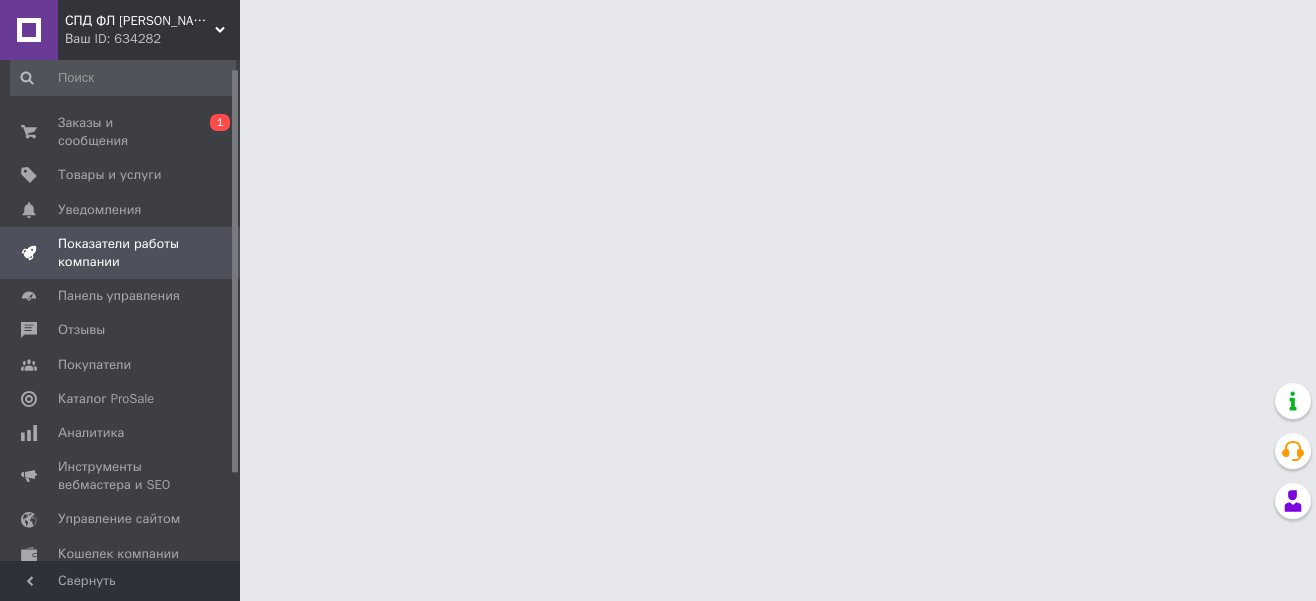 scroll, scrollTop: 0, scrollLeft: 0, axis: both 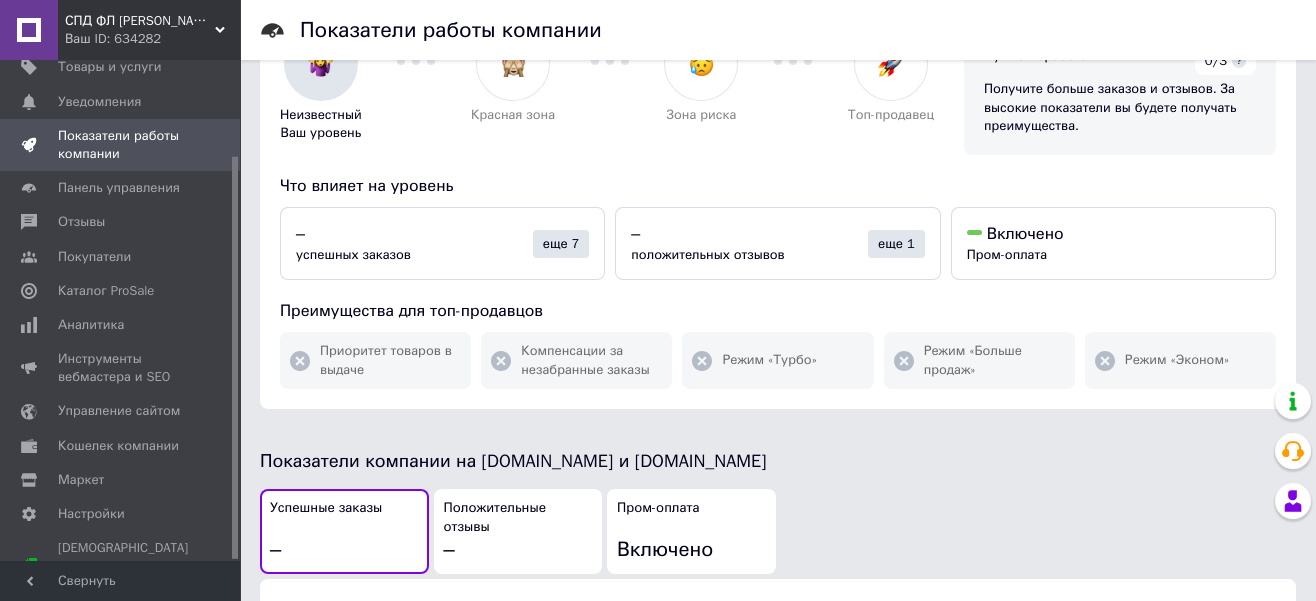 click 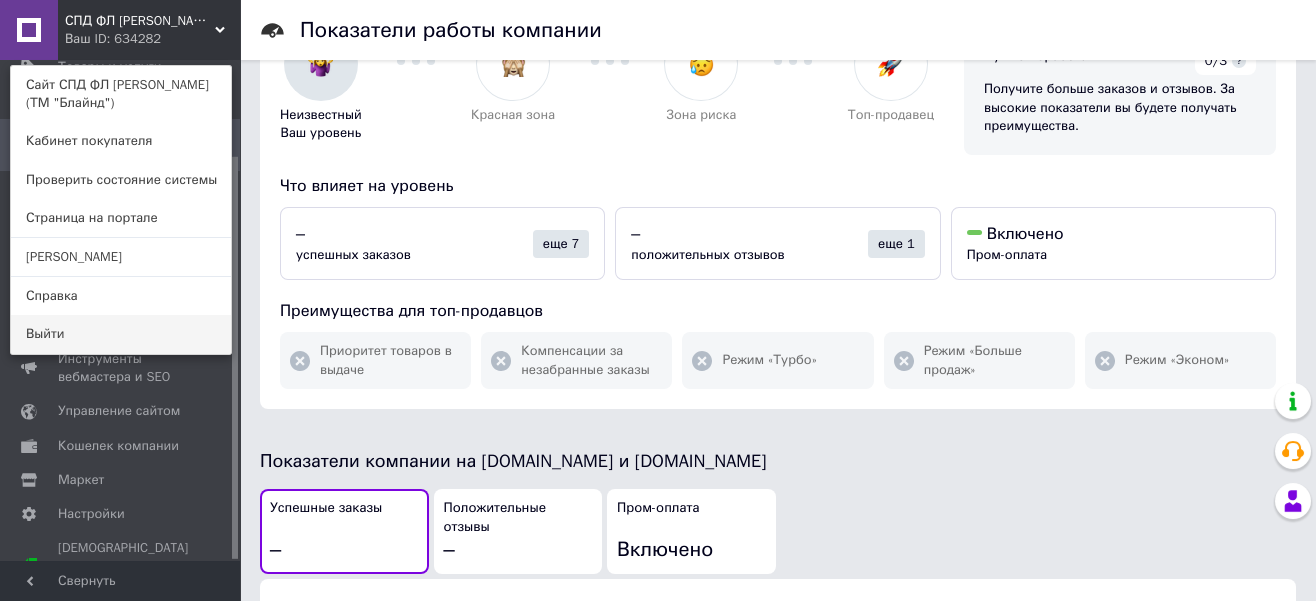 click on "Выйти" at bounding box center [121, 334] 